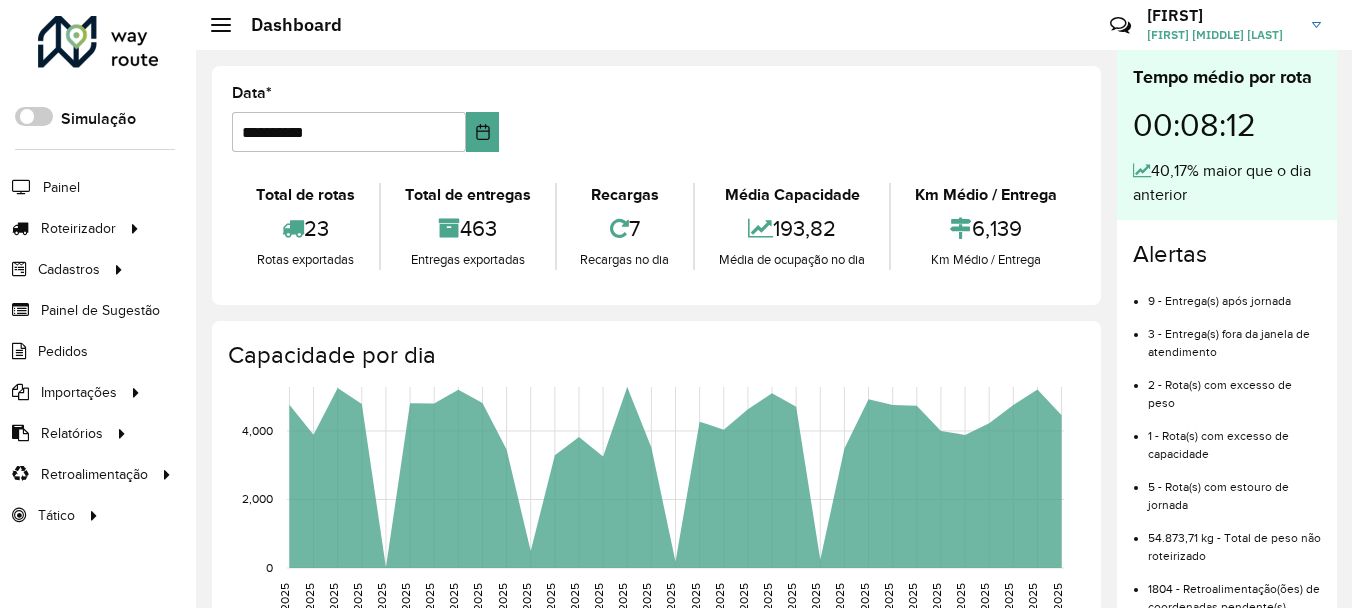 scroll, scrollTop: 0, scrollLeft: 0, axis: both 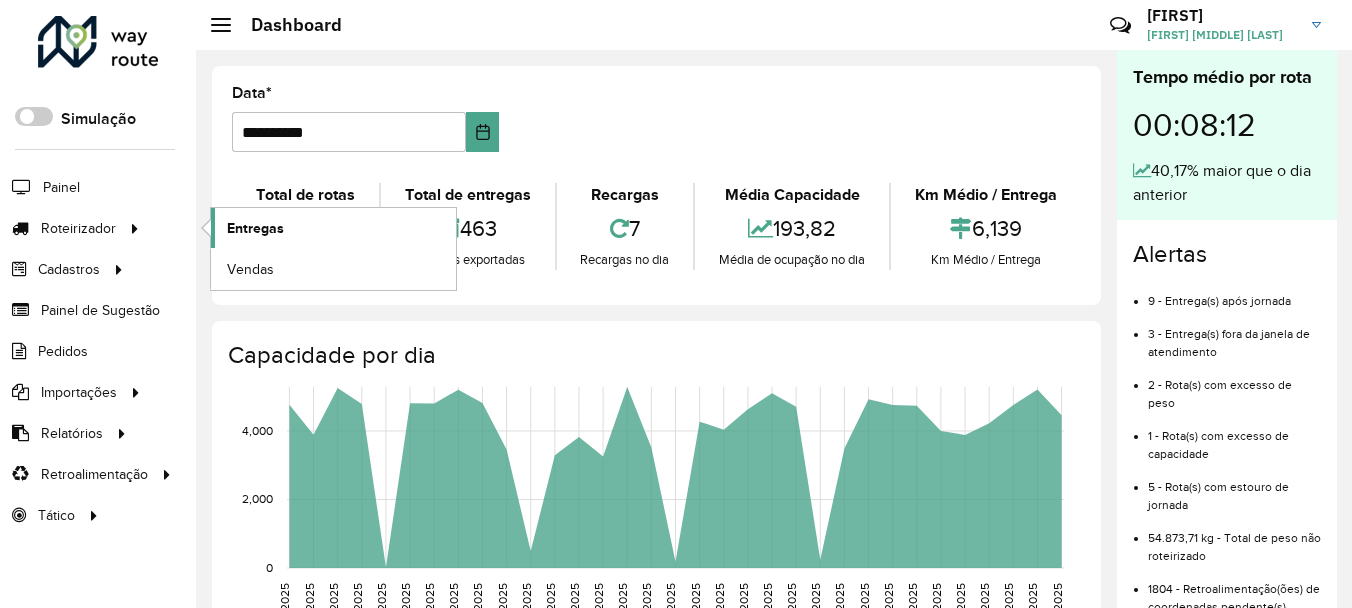 click on "Entregas" 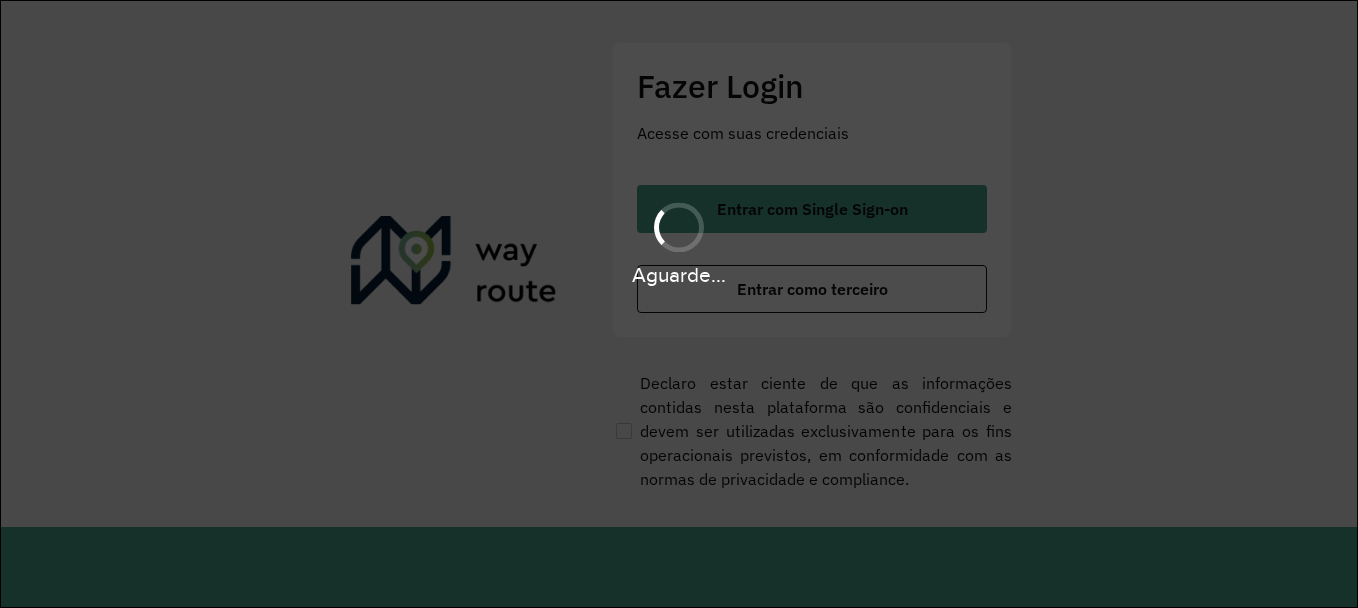 scroll, scrollTop: 0, scrollLeft: 0, axis: both 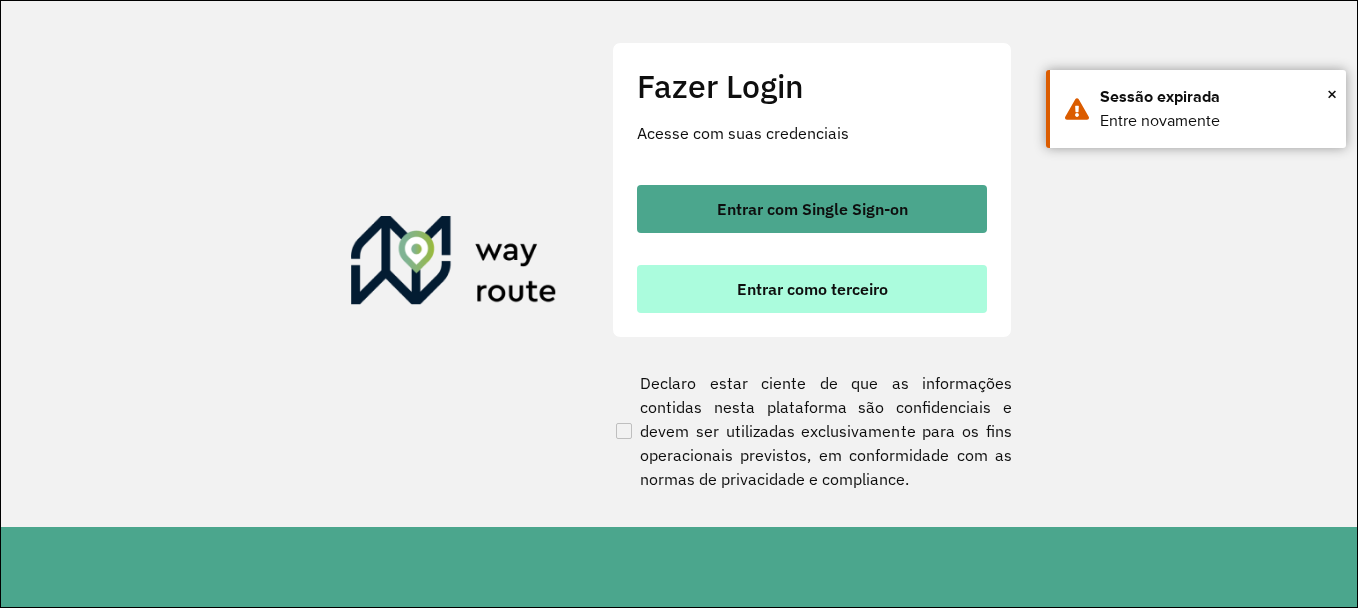 click on "Entrar como terceiro" at bounding box center (812, 289) 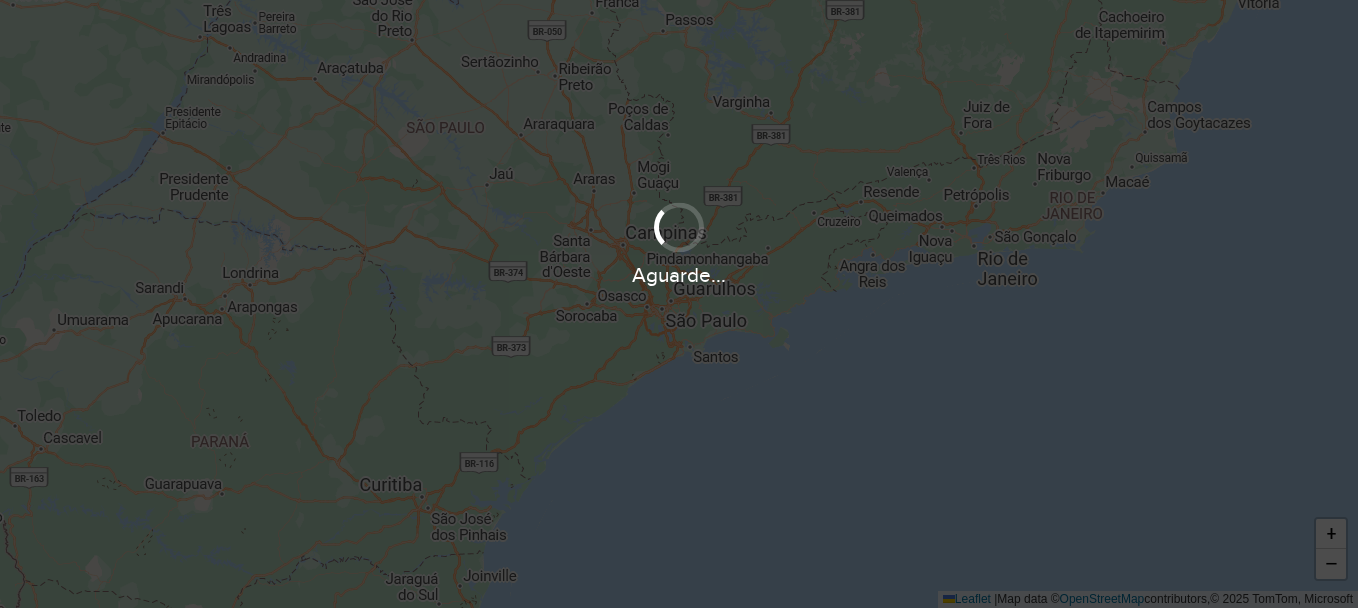 scroll, scrollTop: 0, scrollLeft: 0, axis: both 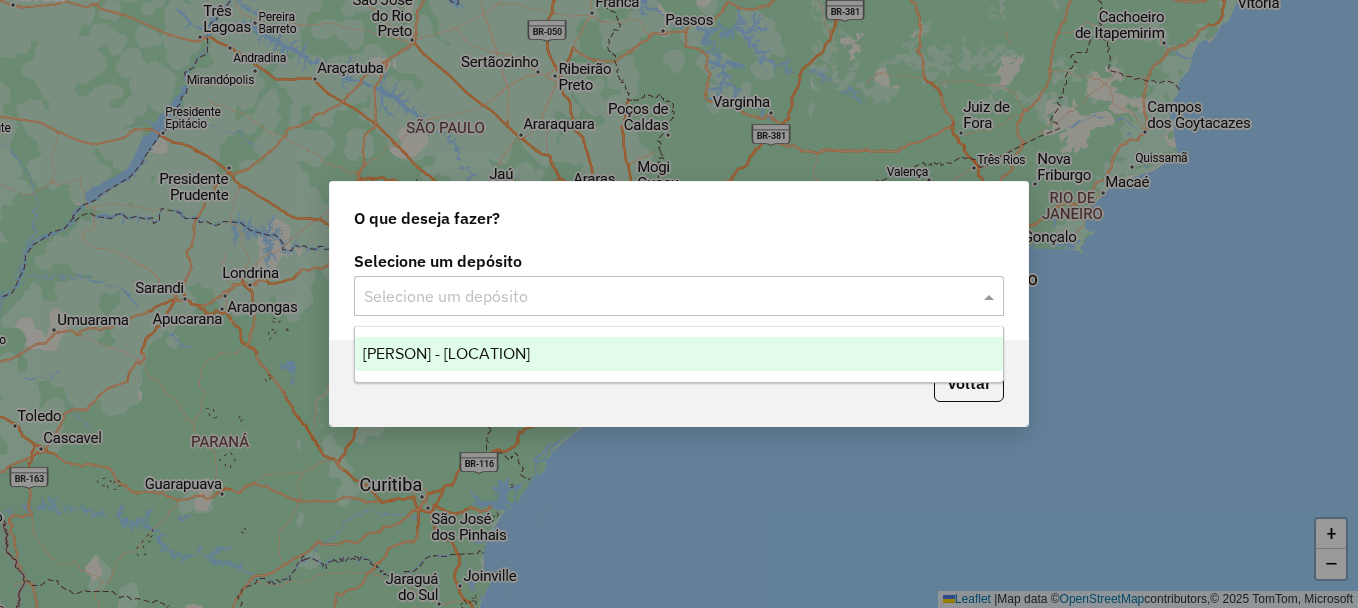 click 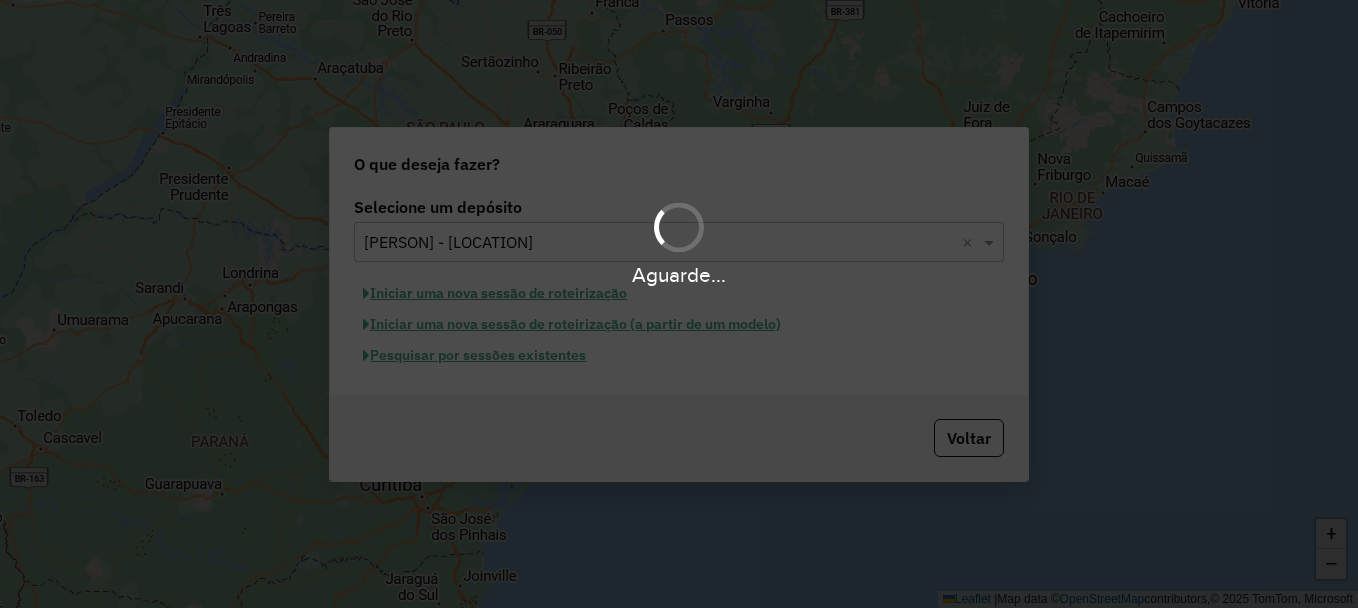 click on "Aguarde..." at bounding box center [679, 304] 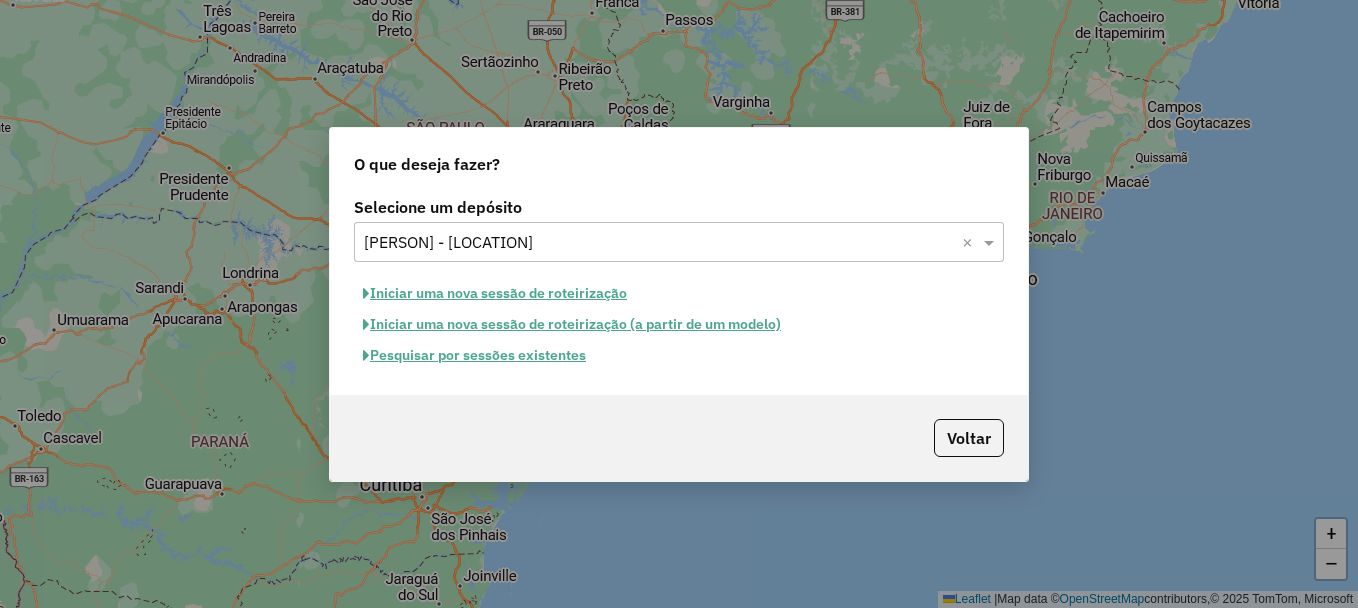 click on "Pesquisar por sessões existentes" 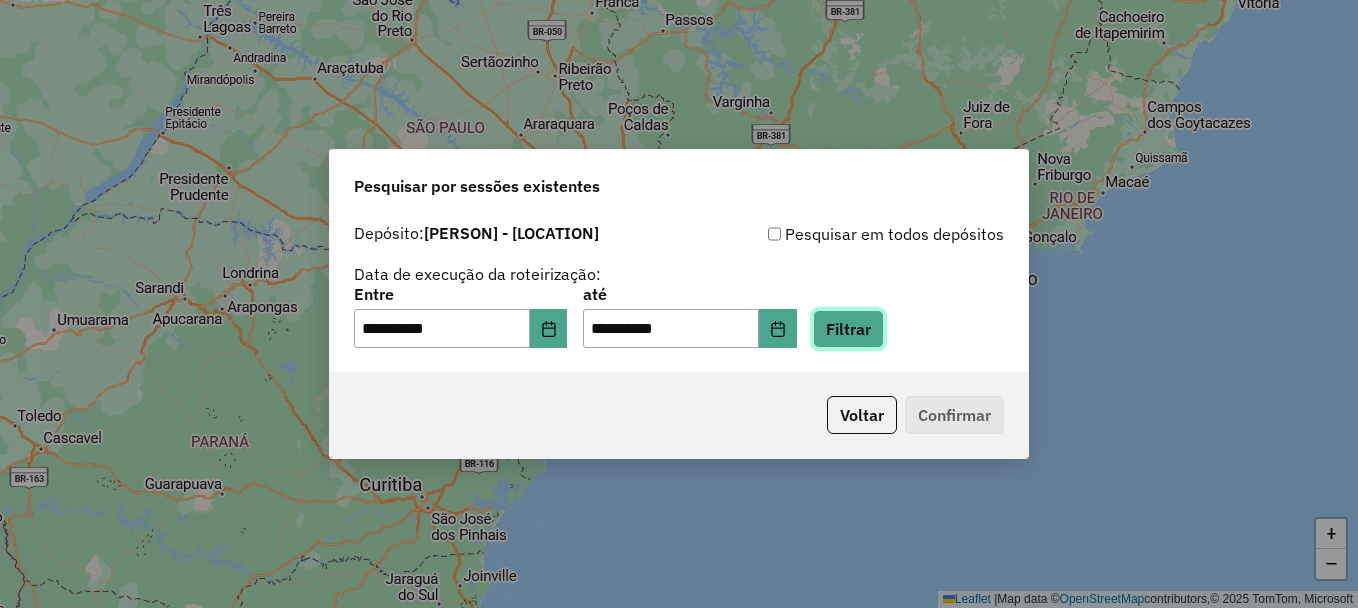 click on "Filtrar" 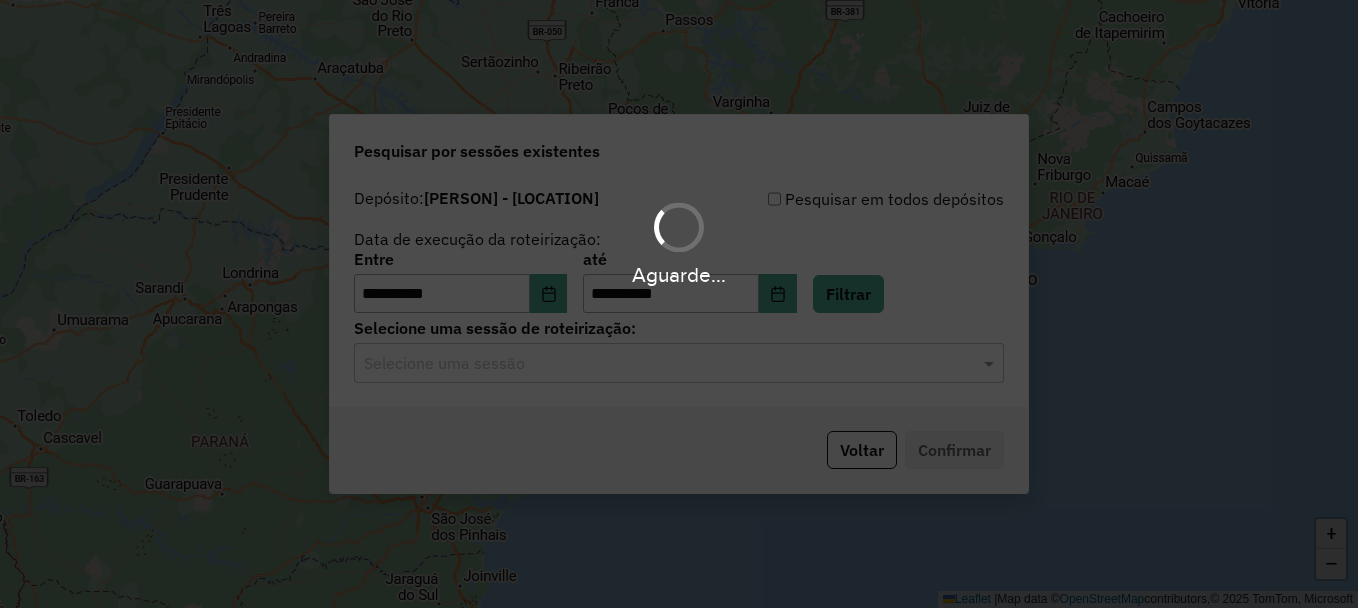 click on "**********" at bounding box center (679, 304) 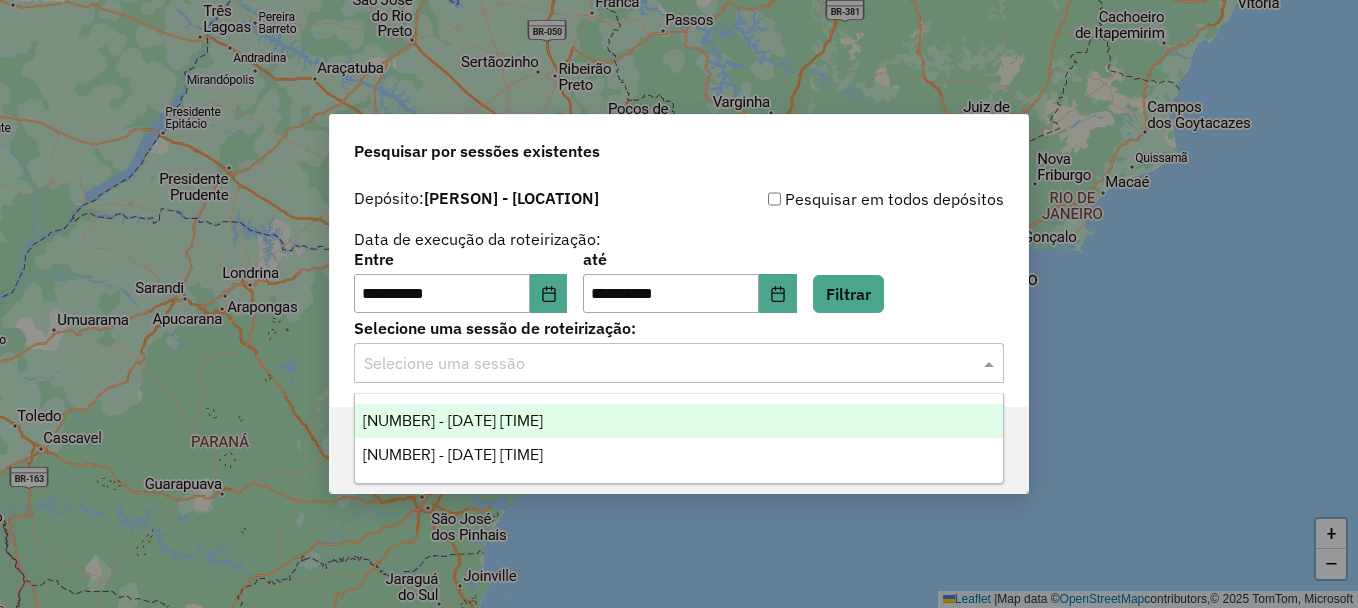 click 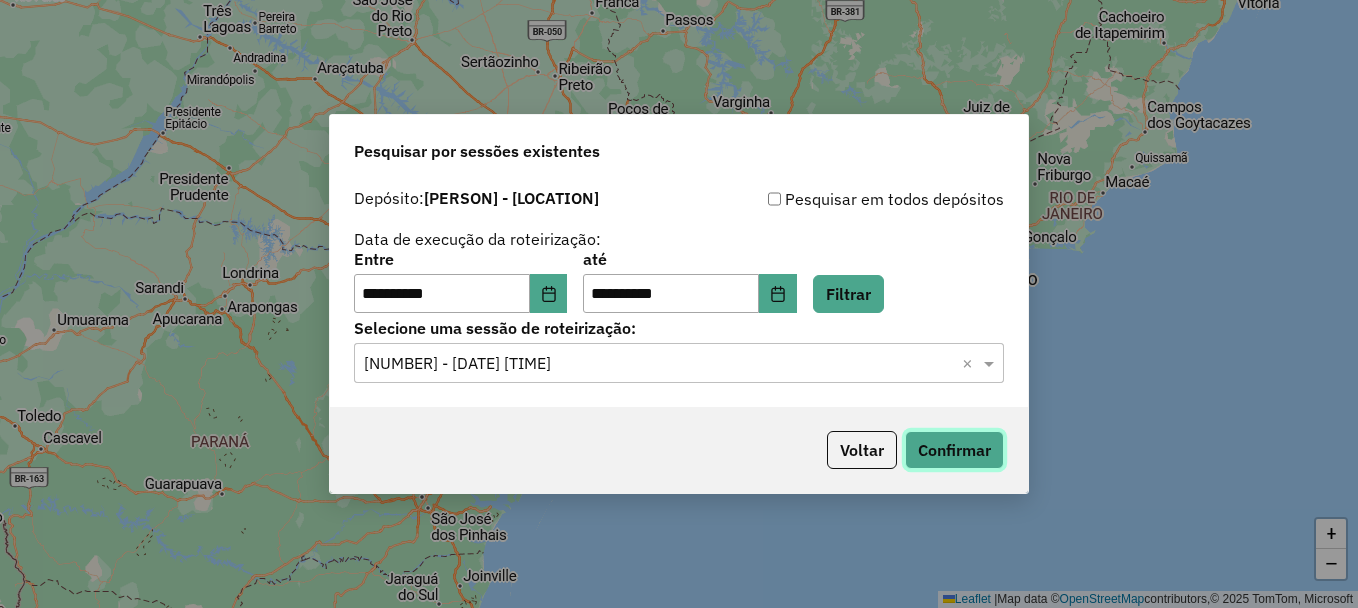 click on "Confirmar" 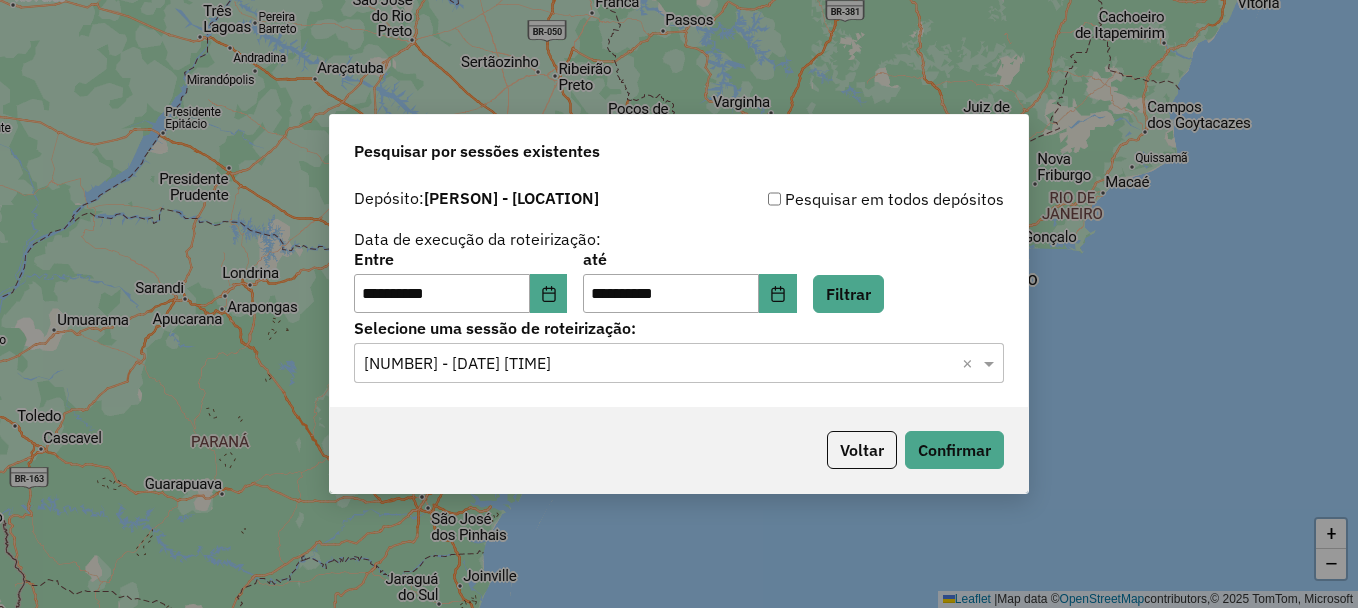 click 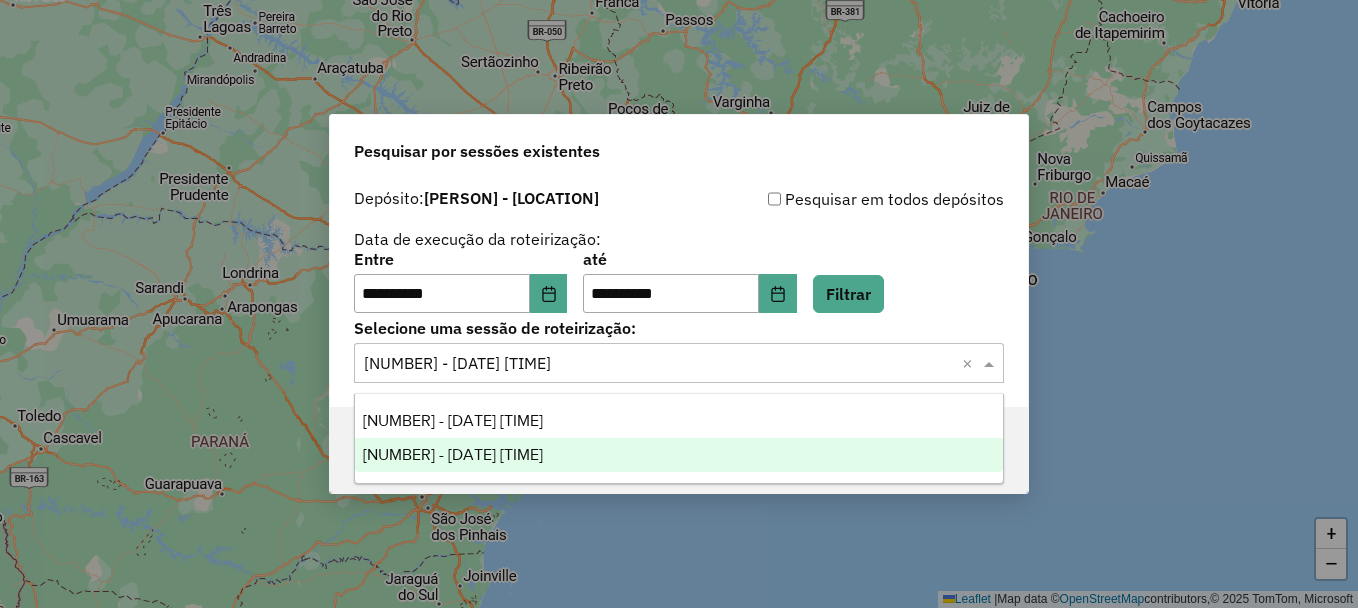 click on "976823 - 08/08/2025 19:10" at bounding box center [453, 454] 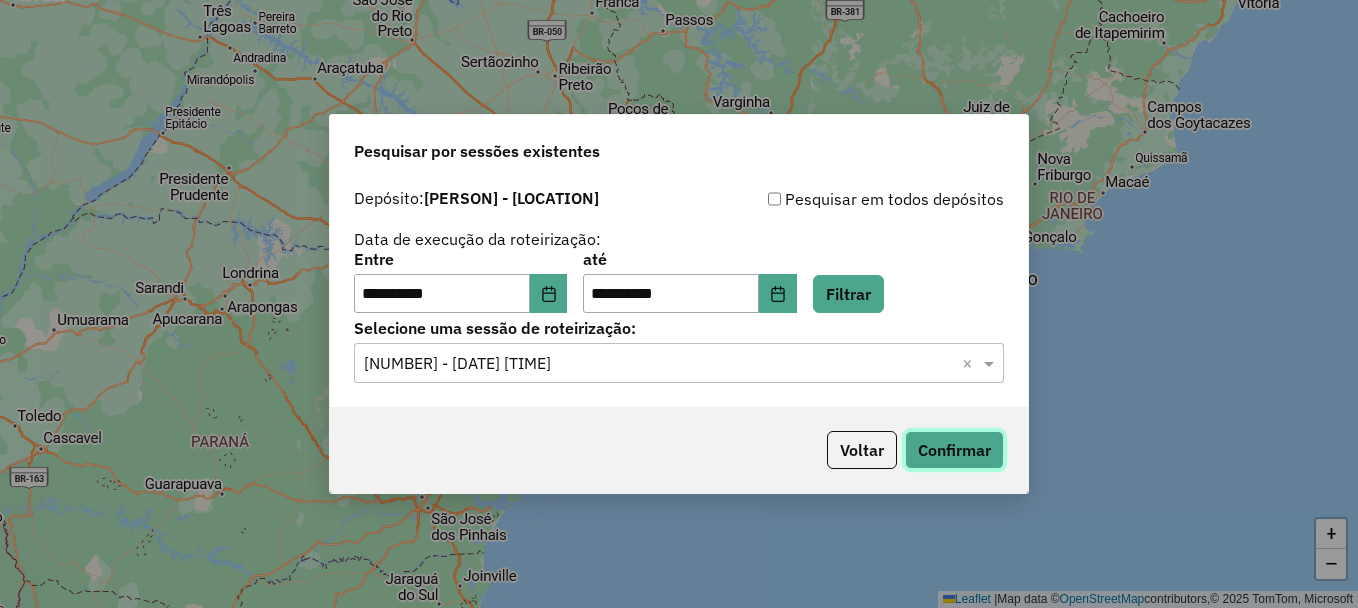 click on "Confirmar" 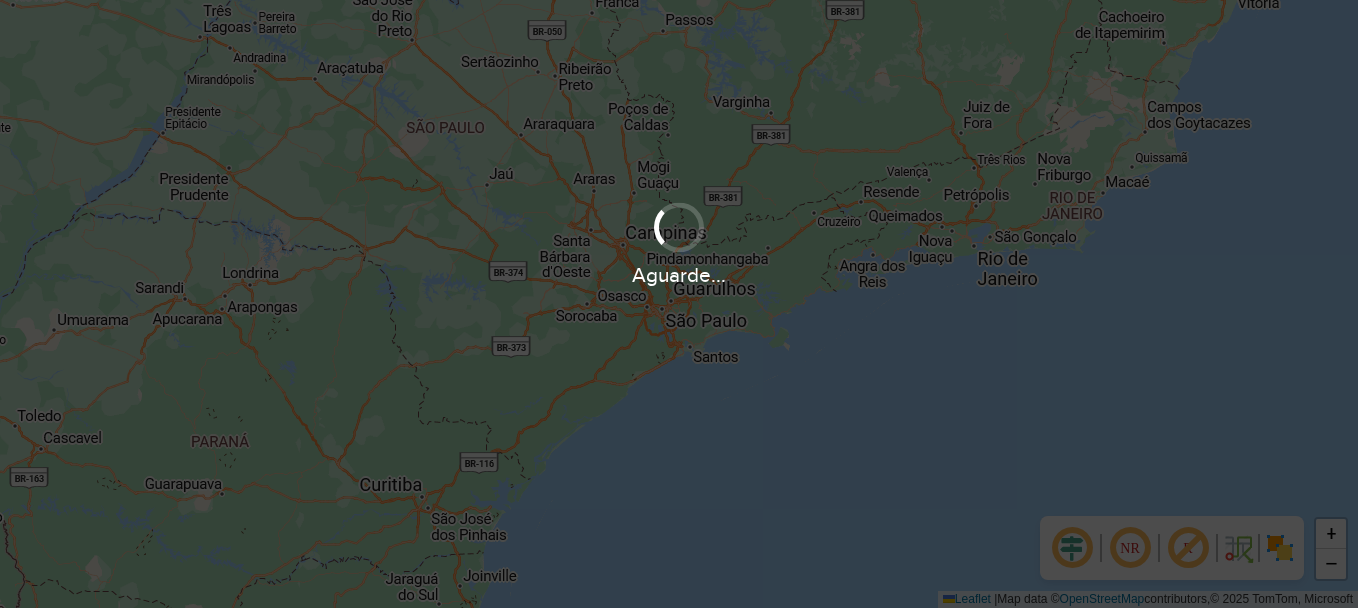 scroll, scrollTop: 0, scrollLeft: 0, axis: both 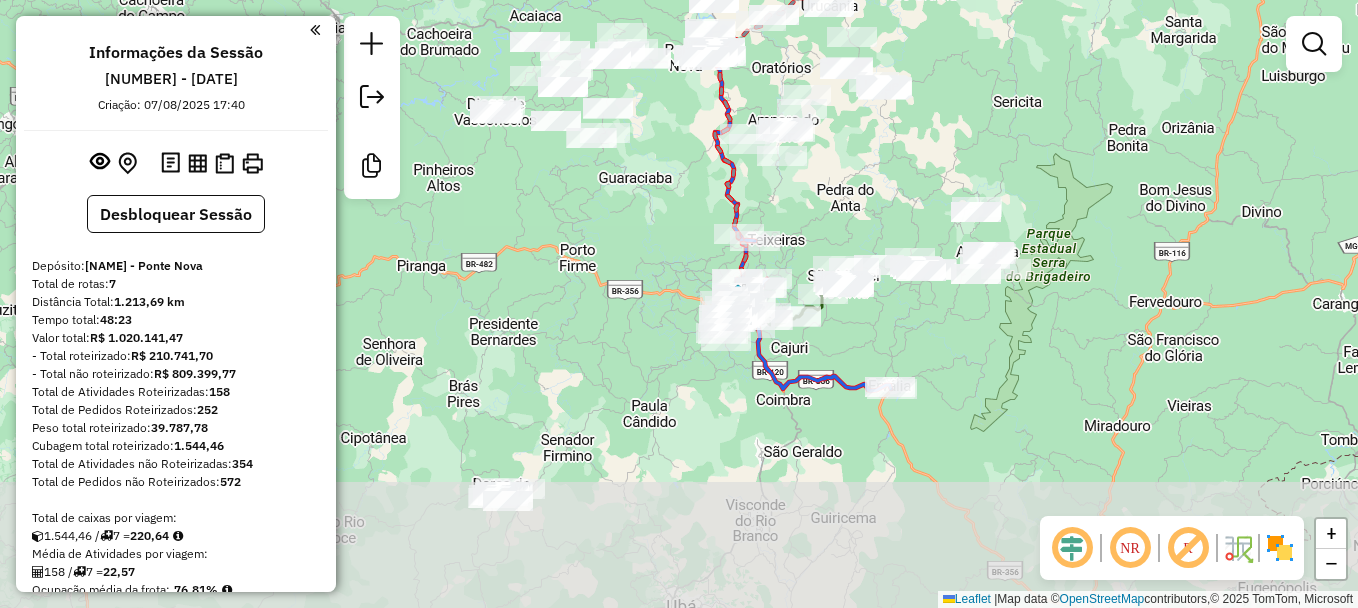 drag, startPoint x: 781, startPoint y: 444, endPoint x: 814, endPoint y: 194, distance: 252.1686 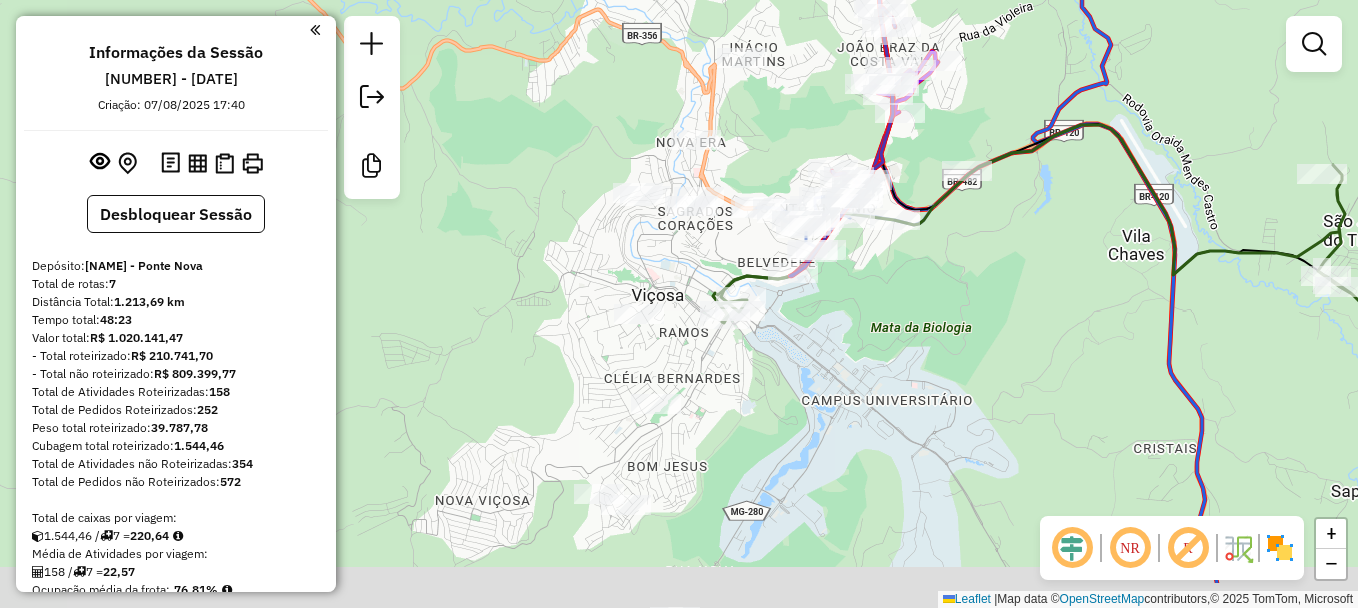 drag, startPoint x: 1029, startPoint y: 353, endPoint x: 1022, endPoint y: 267, distance: 86.28442 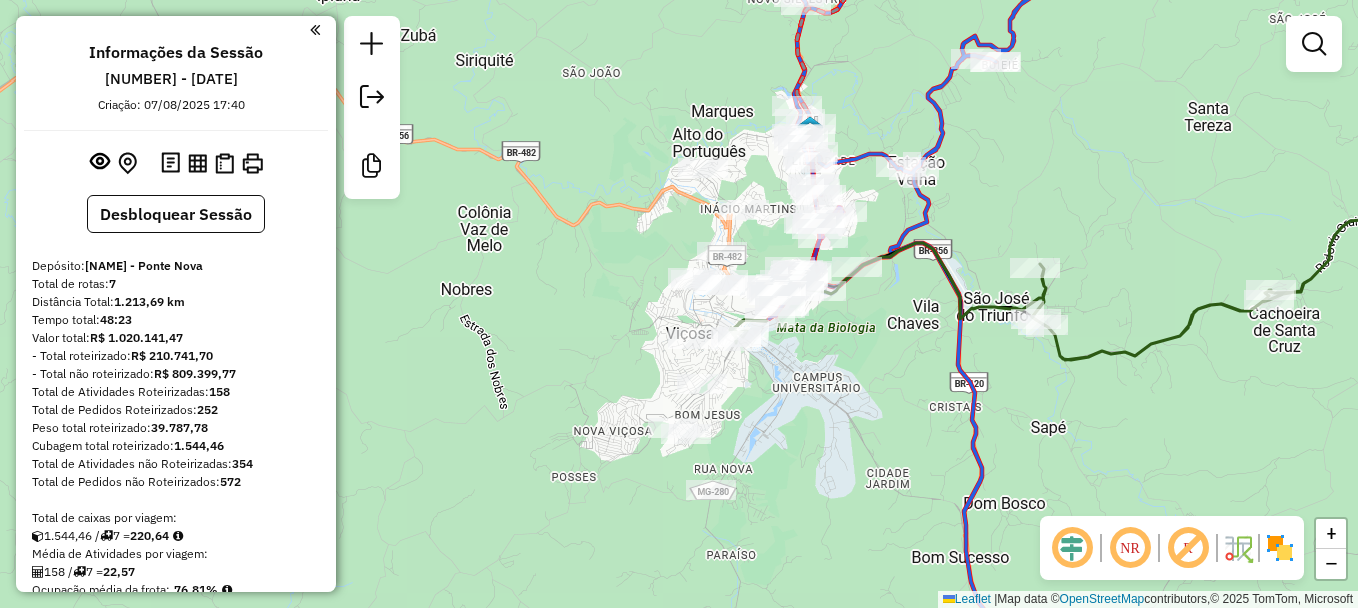 drag, startPoint x: 1013, startPoint y: 278, endPoint x: 875, endPoint y: 321, distance: 144.54411 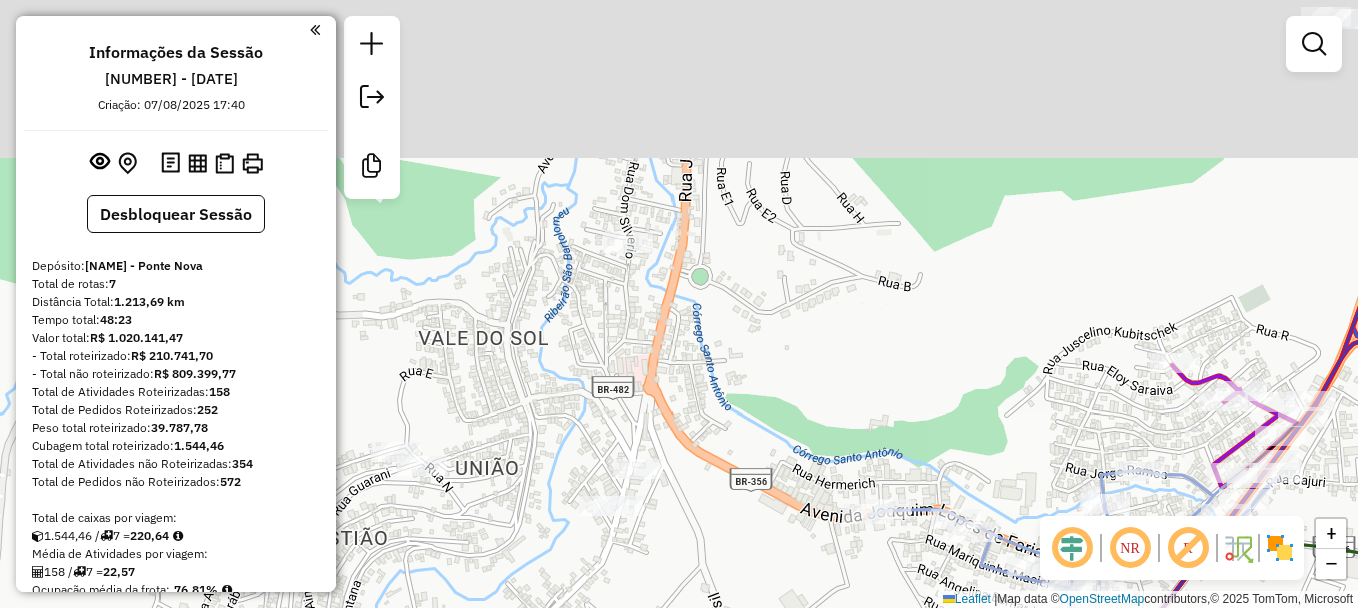 drag, startPoint x: 730, startPoint y: 275, endPoint x: 676, endPoint y: 578, distance: 307.77426 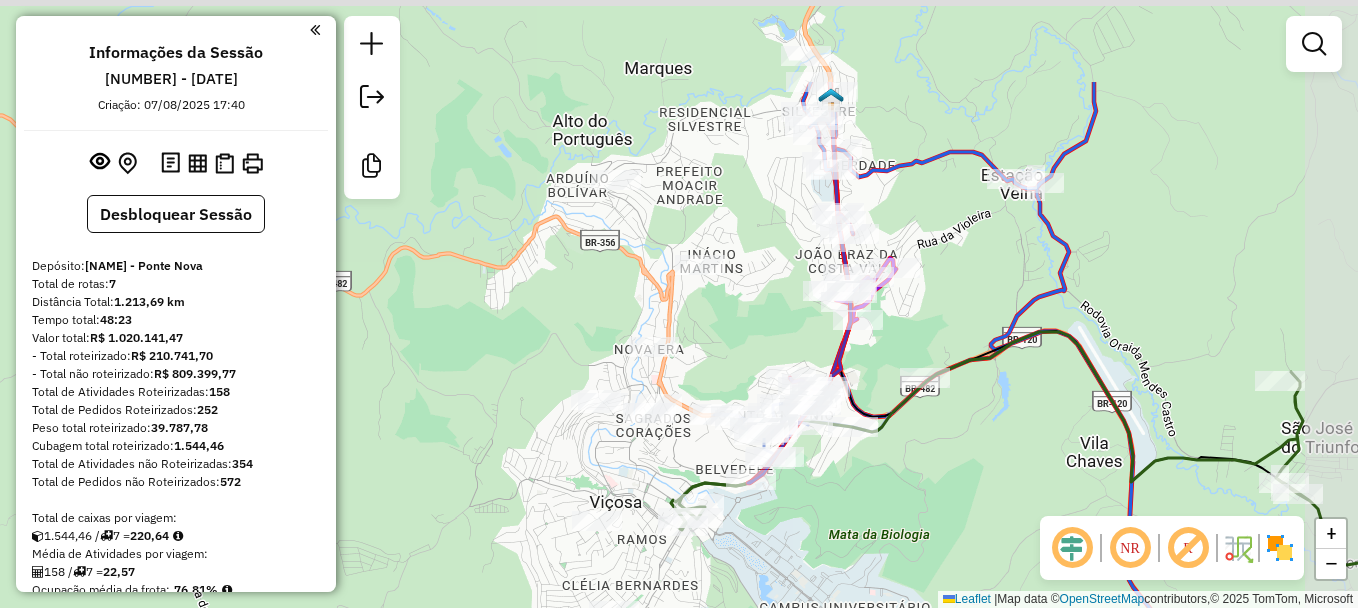 drag, startPoint x: 743, startPoint y: 187, endPoint x: 684, endPoint y: 350, distance: 173.34937 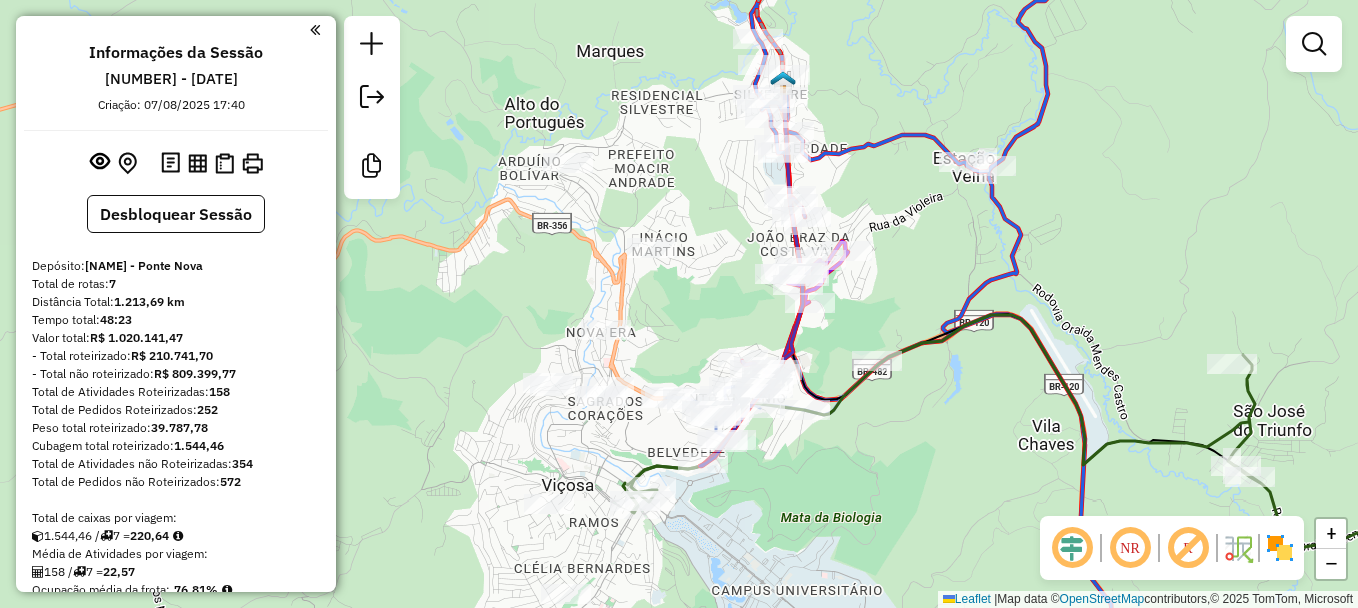 drag, startPoint x: 717, startPoint y: 226, endPoint x: 712, endPoint y: 269, distance: 43.289722 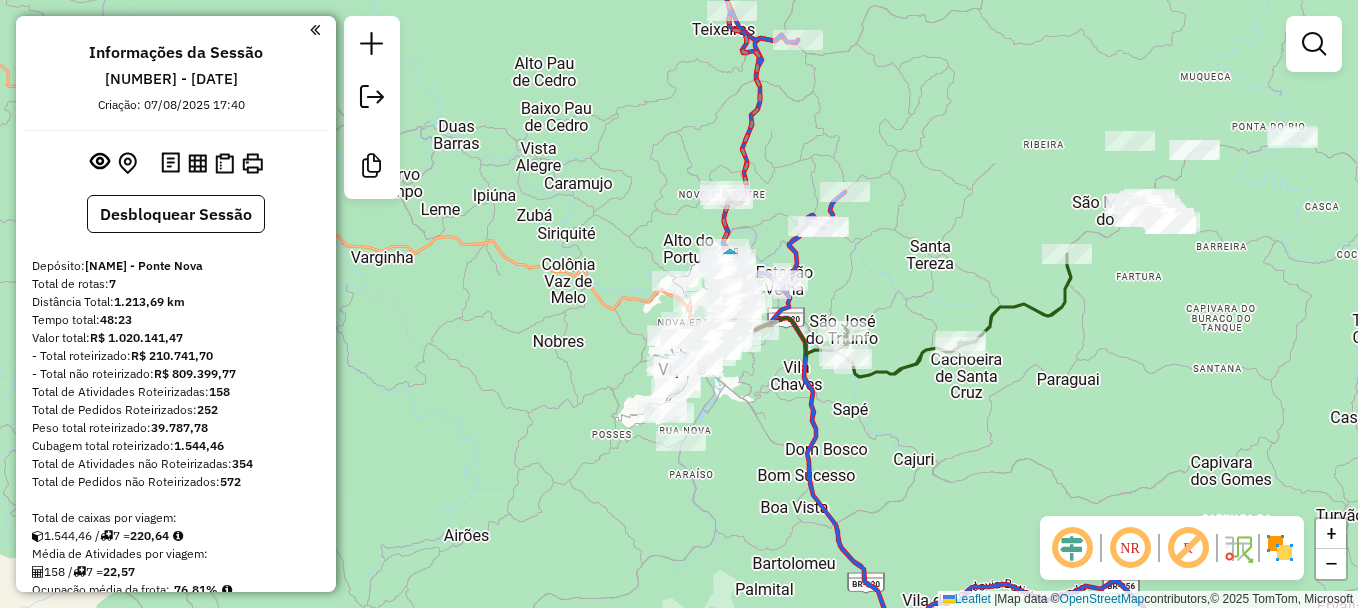 drag, startPoint x: 884, startPoint y: 209, endPoint x: 857, endPoint y: 270, distance: 66.70832 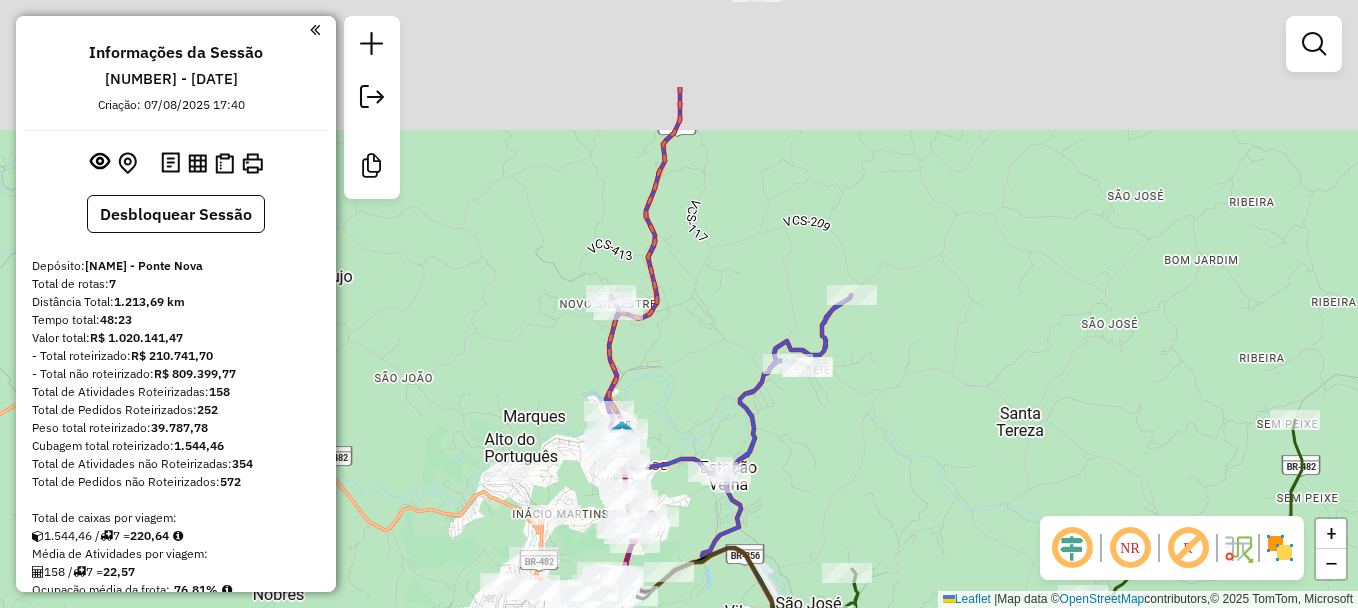 drag, startPoint x: 795, startPoint y: 168, endPoint x: 775, endPoint y: 316, distance: 149.34523 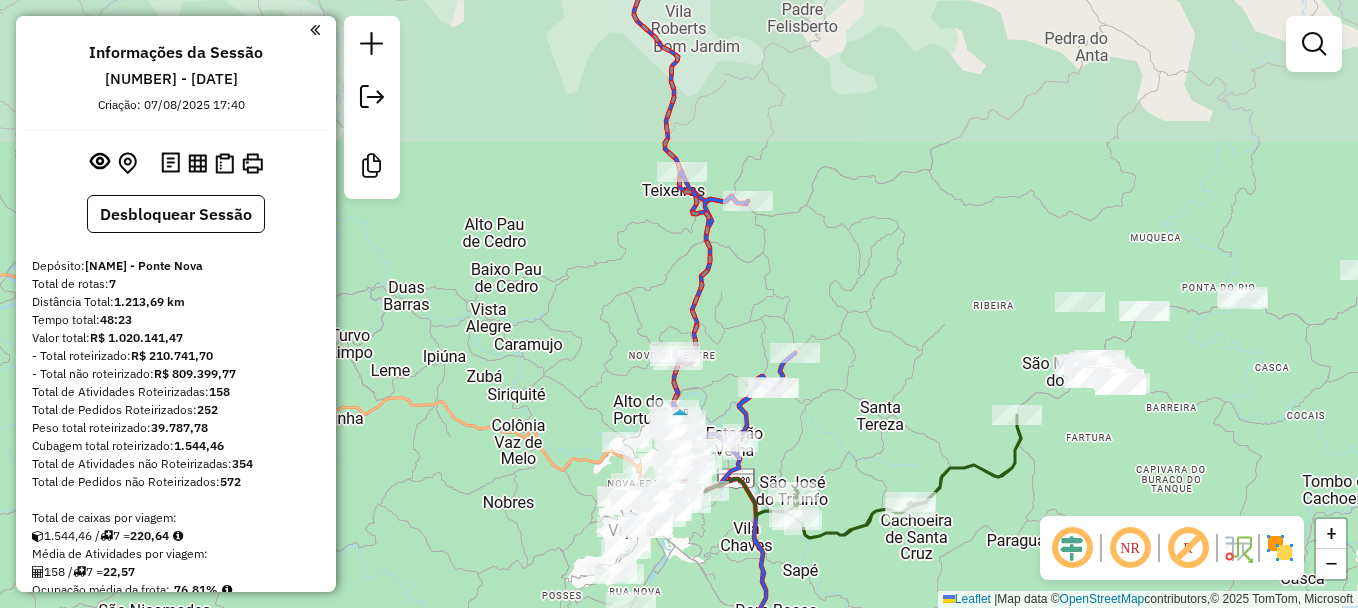 drag, startPoint x: 864, startPoint y: 193, endPoint x: 840, endPoint y: 252, distance: 63.694584 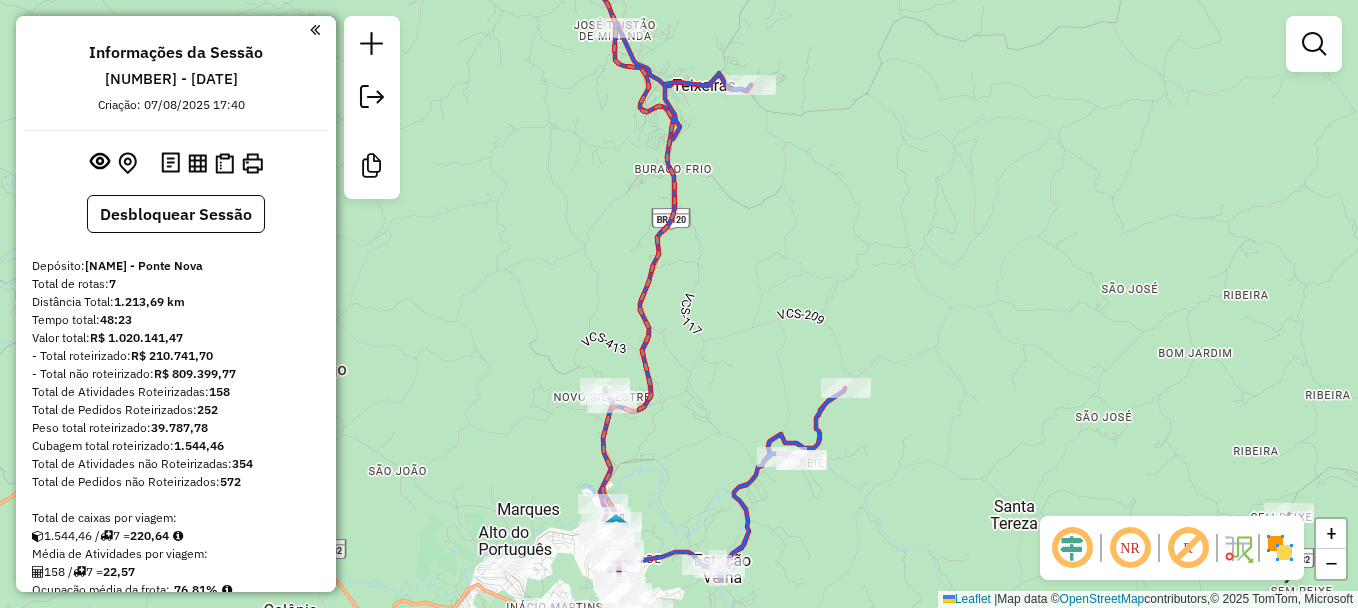 drag, startPoint x: 797, startPoint y: 324, endPoint x: 899, endPoint y: 241, distance: 131.50285 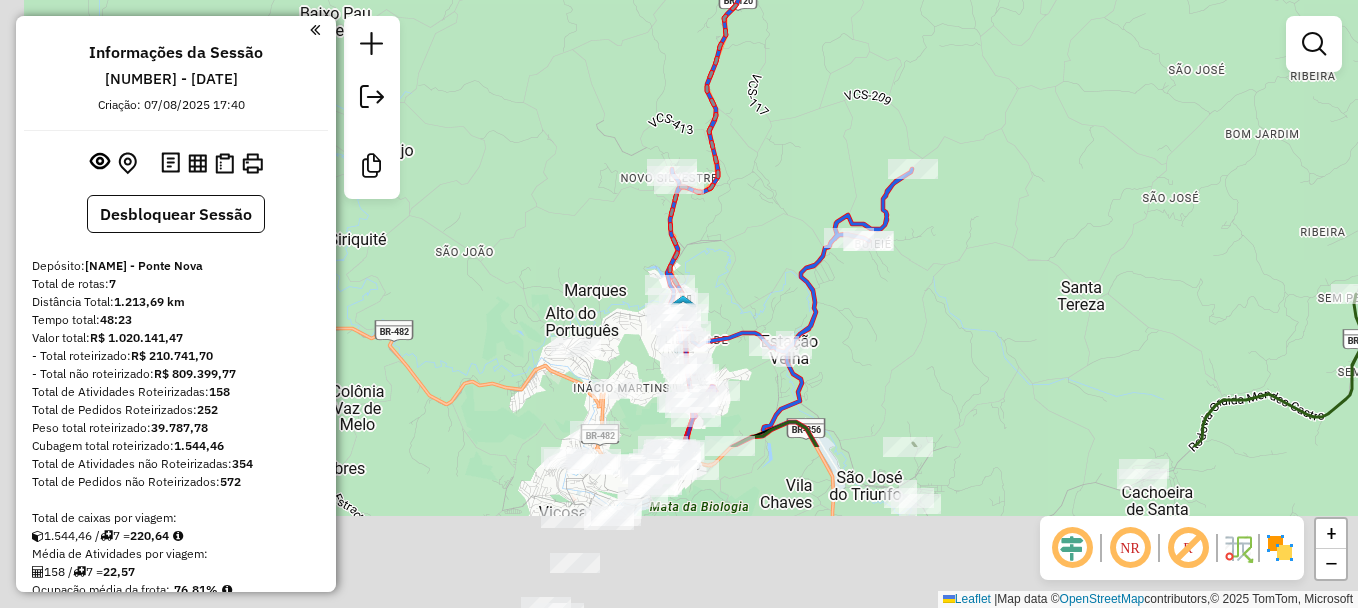 drag, startPoint x: 681, startPoint y: 396, endPoint x: 763, endPoint y: 102, distance: 305.22122 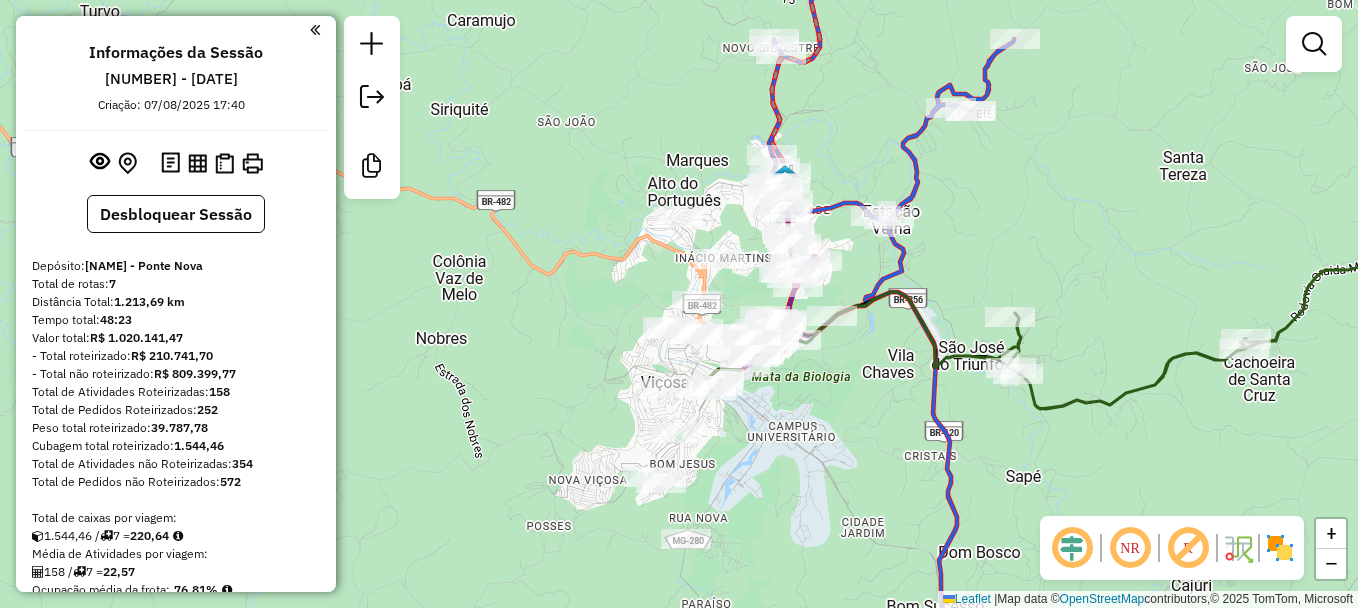 drag, startPoint x: 821, startPoint y: 480, endPoint x: 882, endPoint y: 375, distance: 121.433105 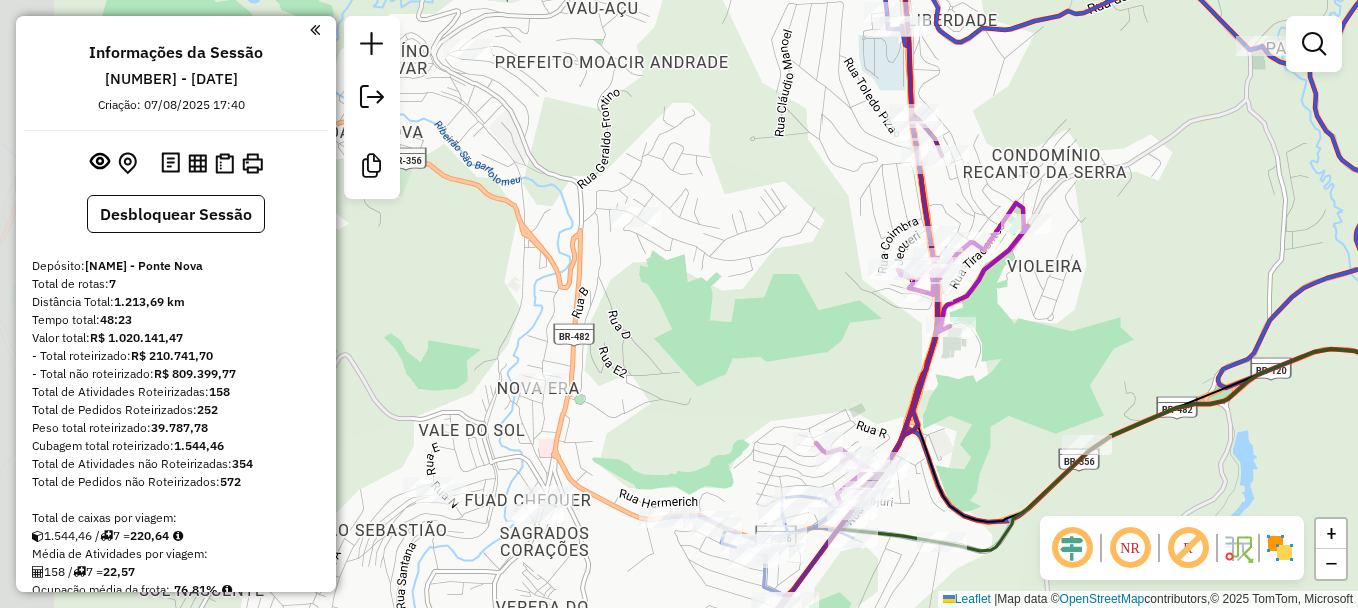 drag, startPoint x: 782, startPoint y: 321, endPoint x: 1090, endPoint y: 254, distance: 315.2031 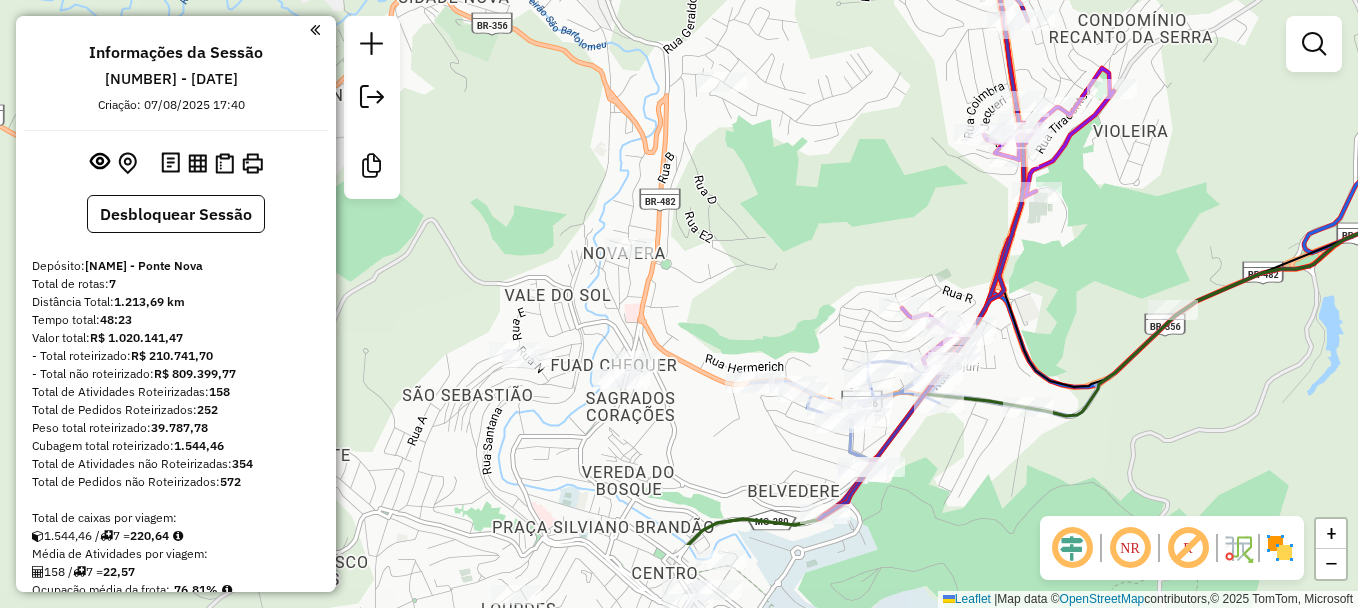 drag, startPoint x: 666, startPoint y: 398, endPoint x: 736, endPoint y: 274, distance: 142.39381 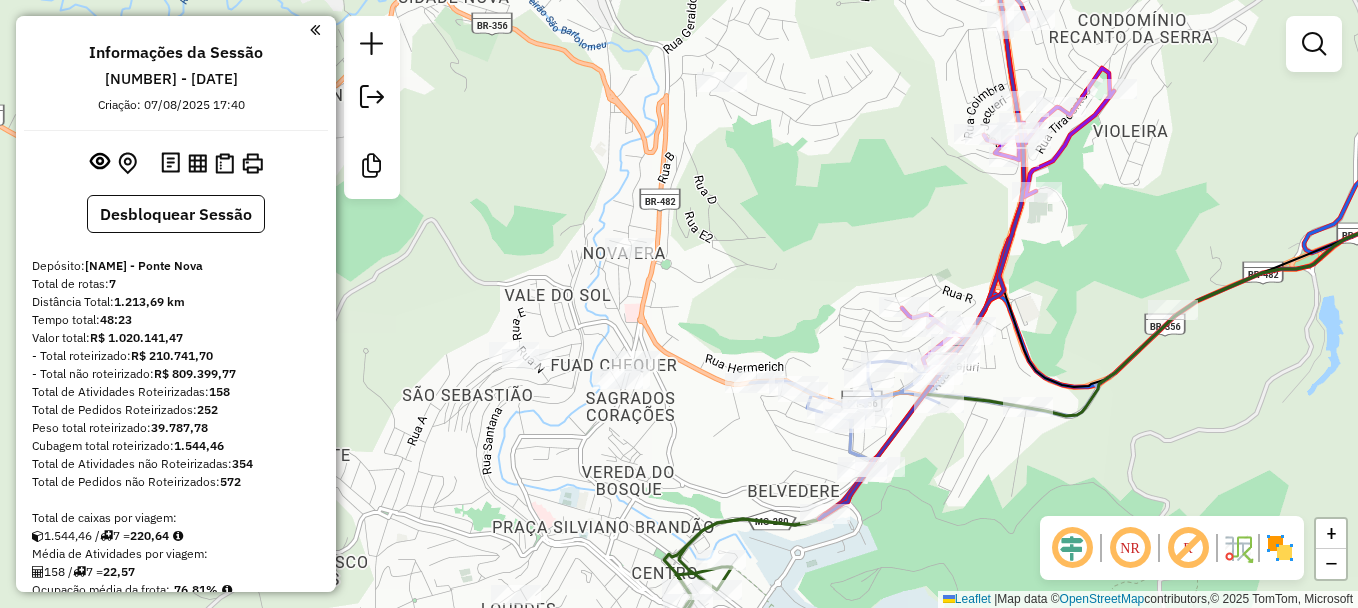 click 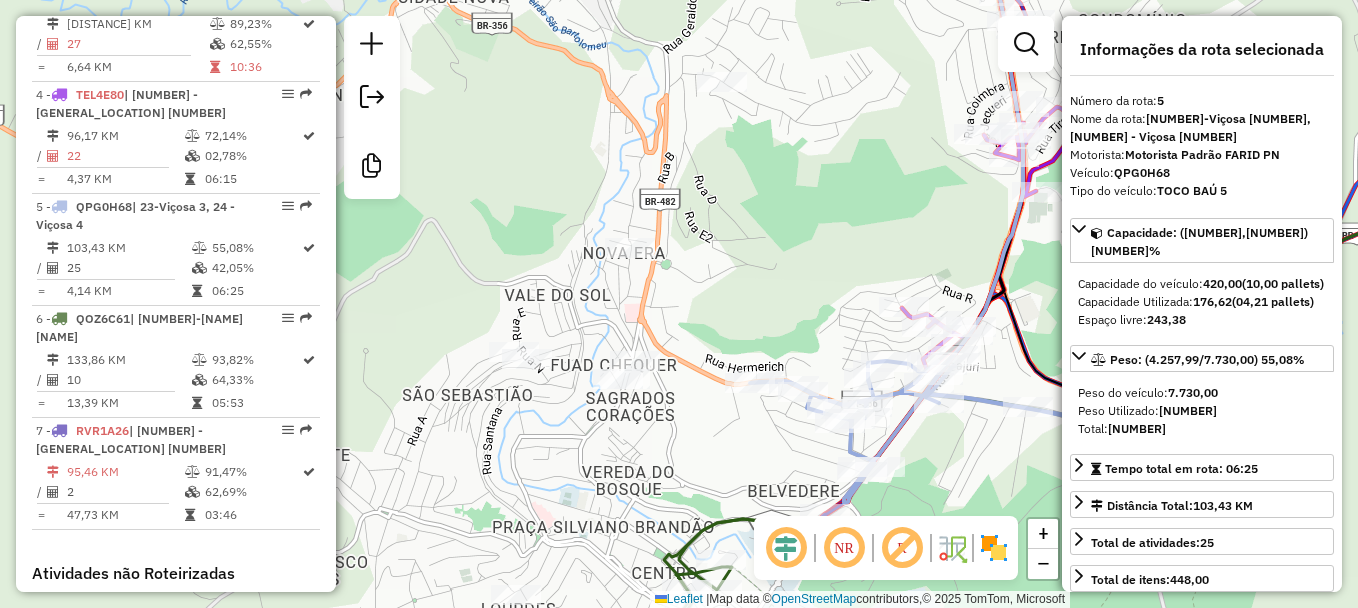 scroll, scrollTop: 1194, scrollLeft: 0, axis: vertical 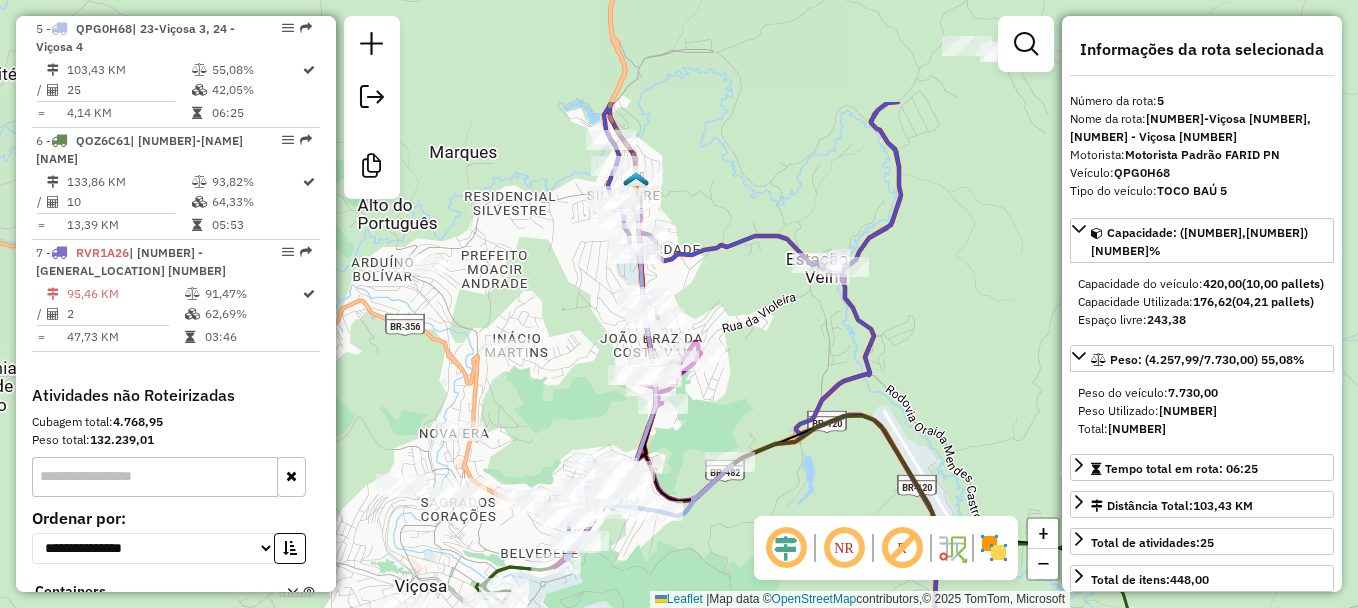 drag, startPoint x: 745, startPoint y: 243, endPoint x: 536, endPoint y: 406, distance: 265.04718 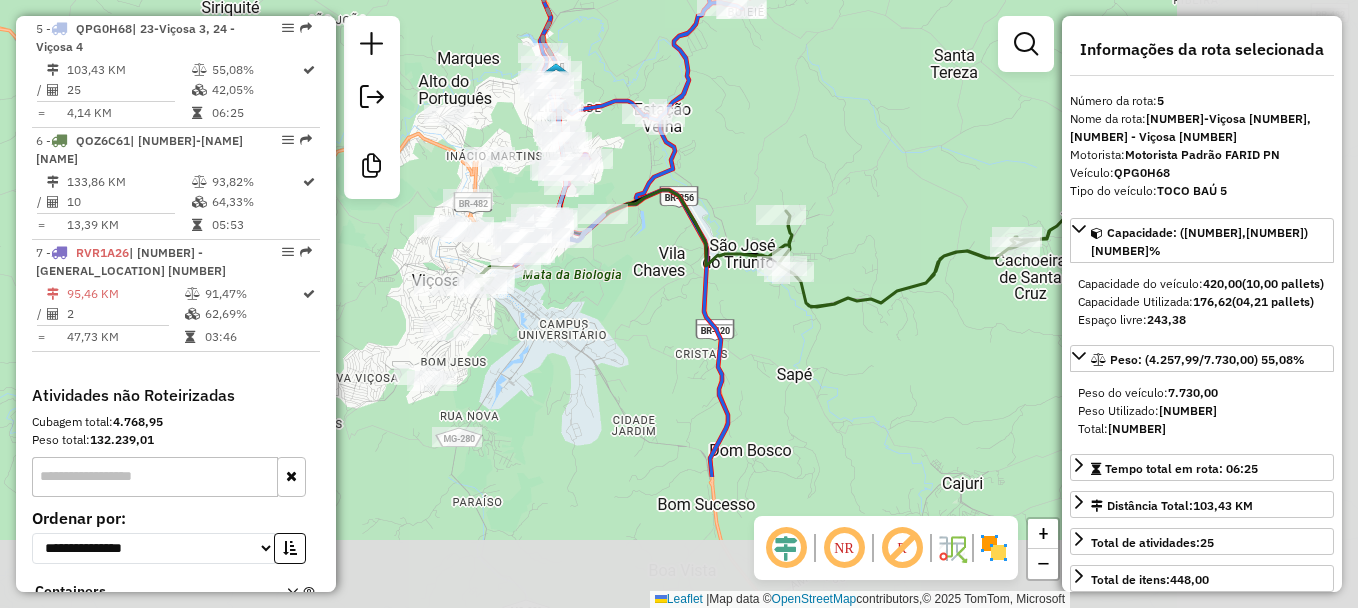 drag, startPoint x: 936, startPoint y: 341, endPoint x: 725, endPoint y: 149, distance: 285.28058 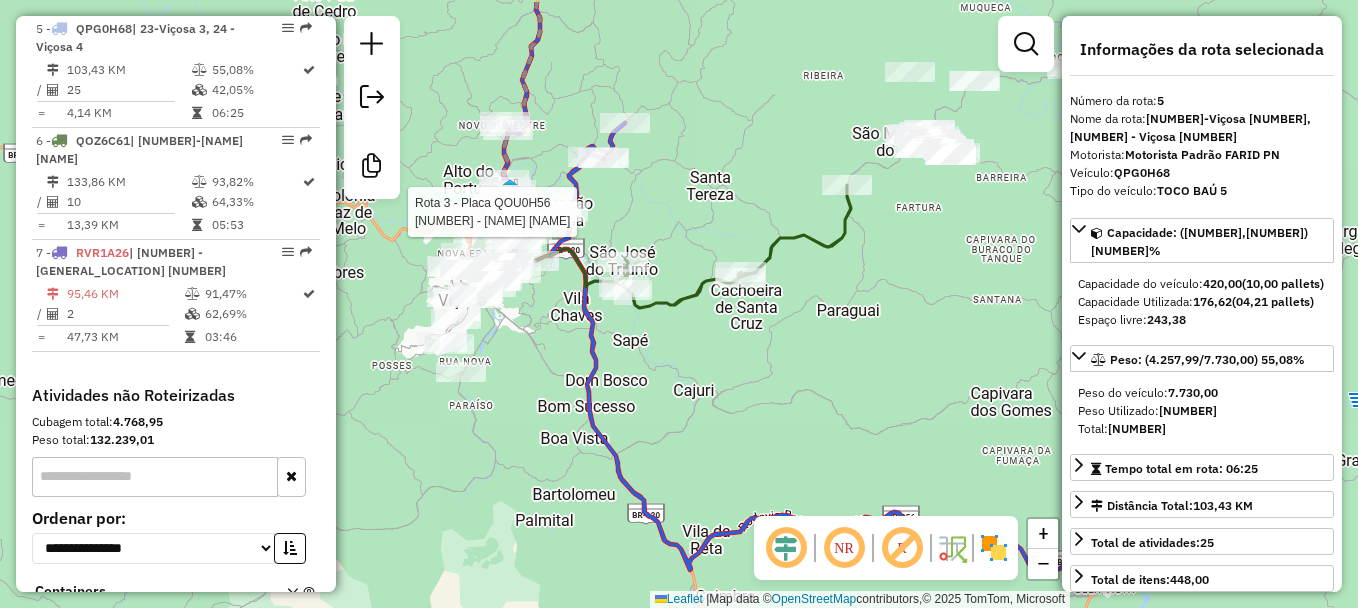 drag, startPoint x: 965, startPoint y: 323, endPoint x: 786, endPoint y: 394, distance: 192.56686 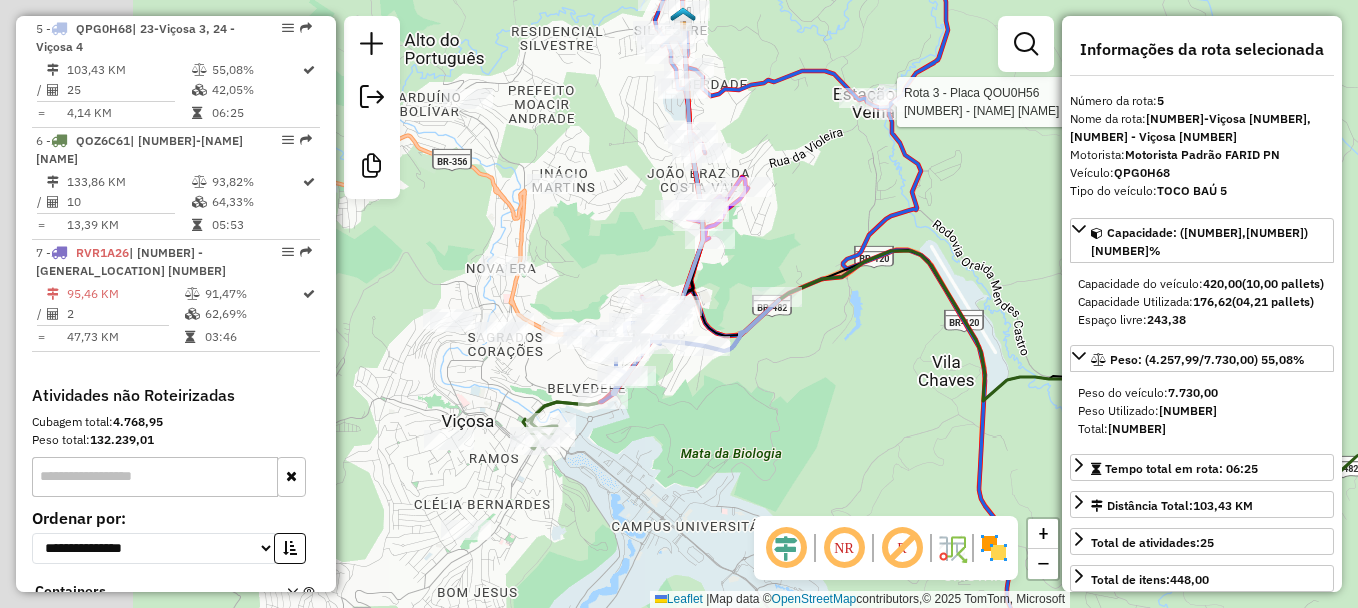 drag, startPoint x: 523, startPoint y: 365, endPoint x: 857, endPoint y: 391, distance: 335.01044 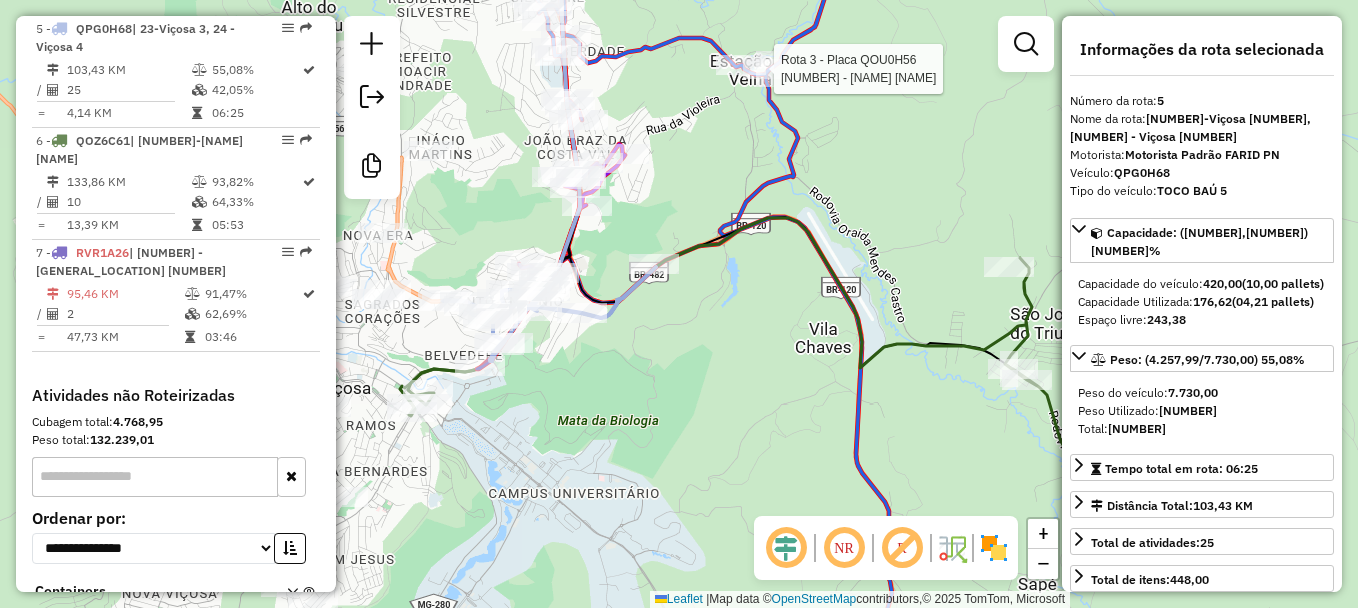 drag, startPoint x: 827, startPoint y: 213, endPoint x: 671, endPoint y: 170, distance: 161.8178 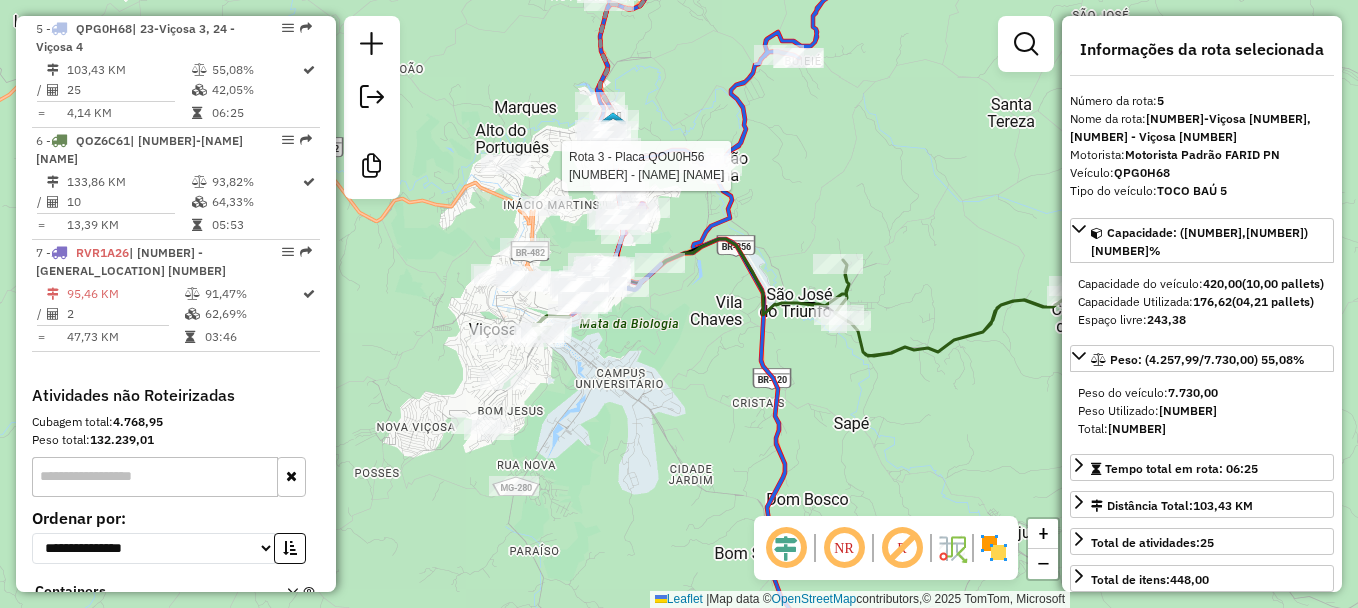 drag, startPoint x: 737, startPoint y: 327, endPoint x: 737, endPoint y: 357, distance: 30 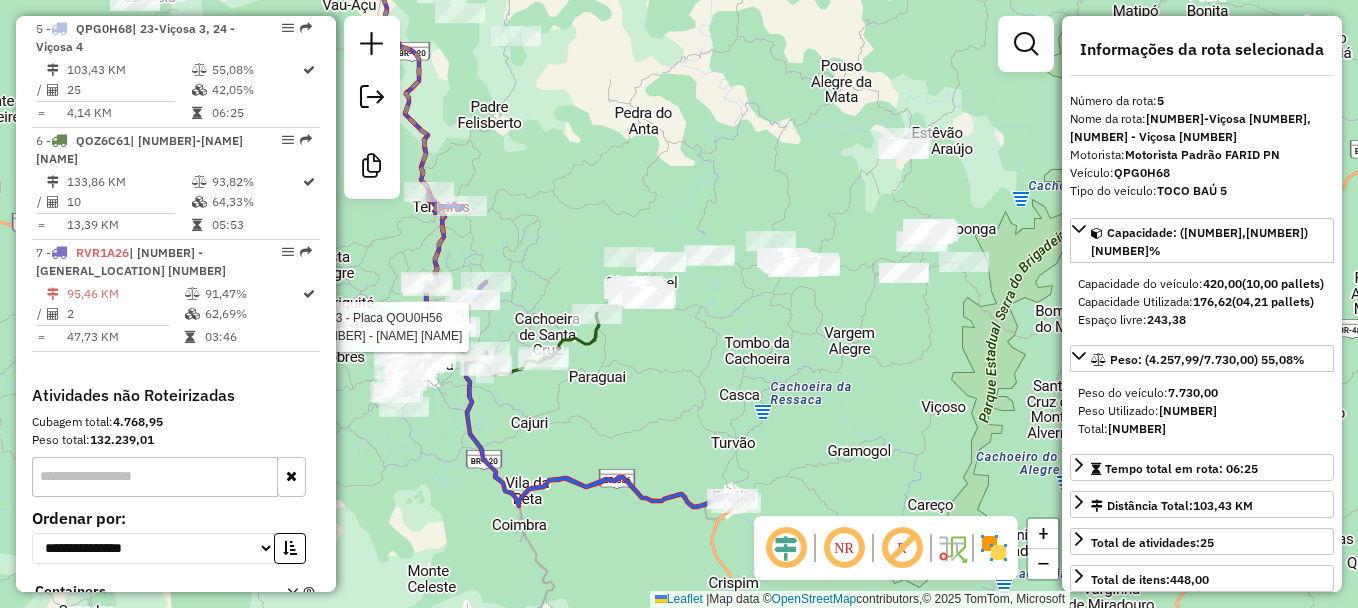 drag, startPoint x: 956, startPoint y: 385, endPoint x: 586, endPoint y: 393, distance: 370.0865 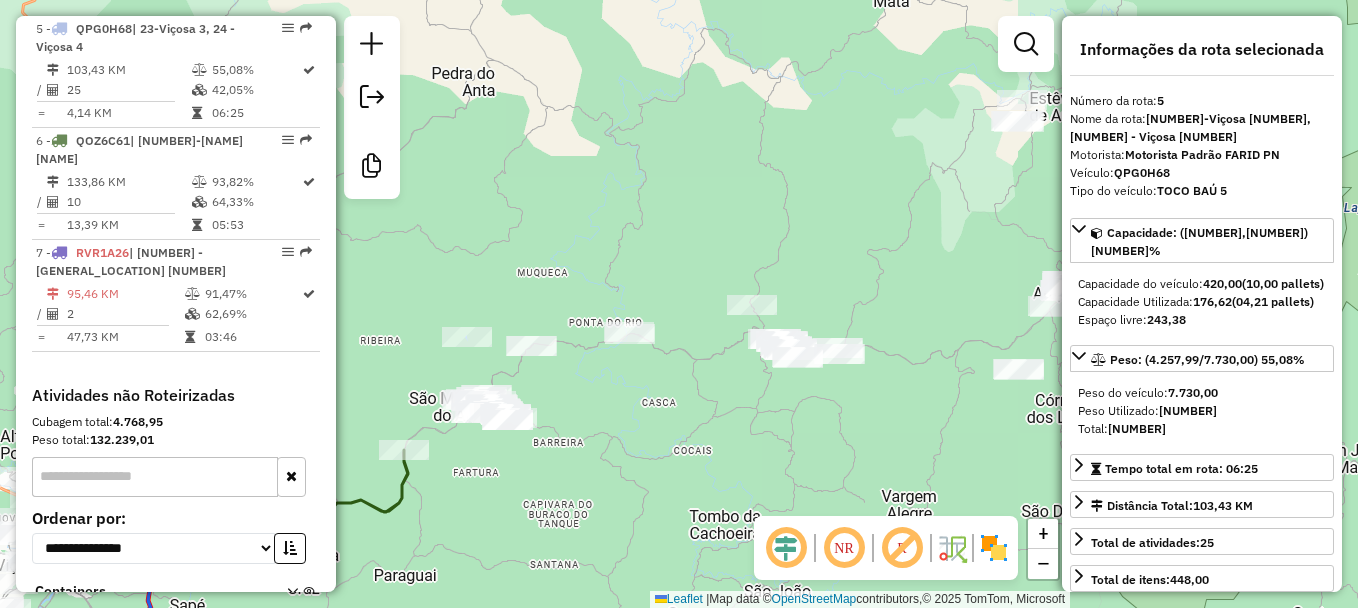 drag, startPoint x: 578, startPoint y: 237, endPoint x: 756, endPoint y: 220, distance: 178.80995 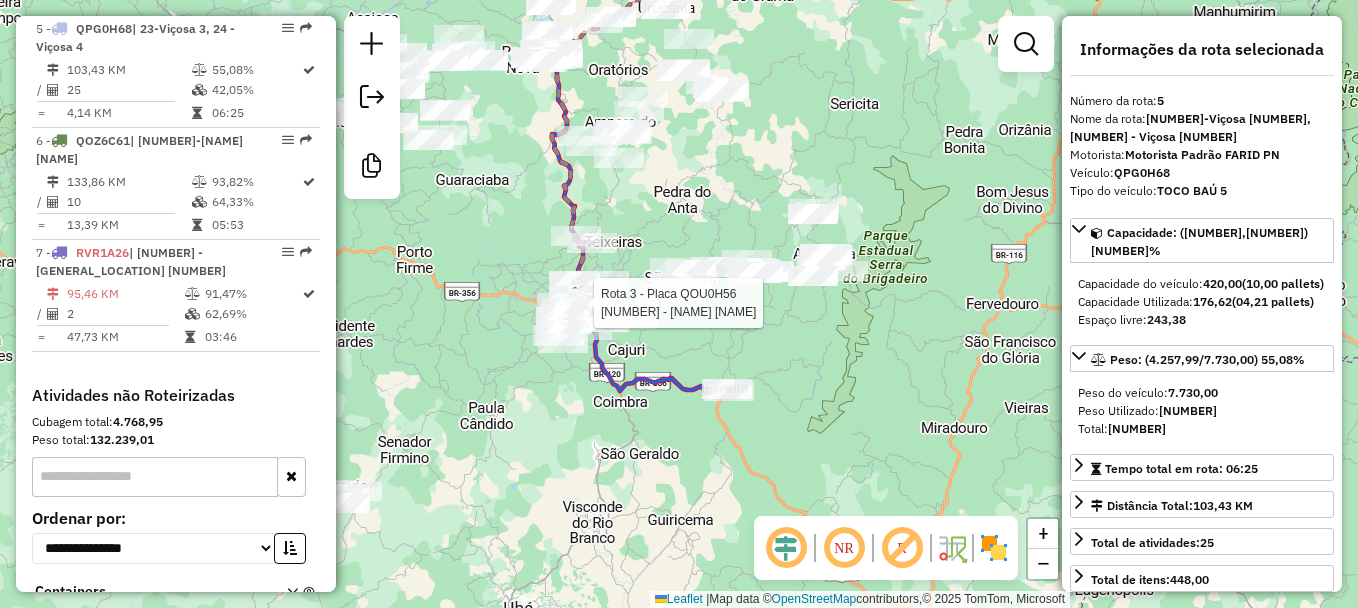 drag, startPoint x: 614, startPoint y: 223, endPoint x: 702, endPoint y: 201, distance: 90.70832 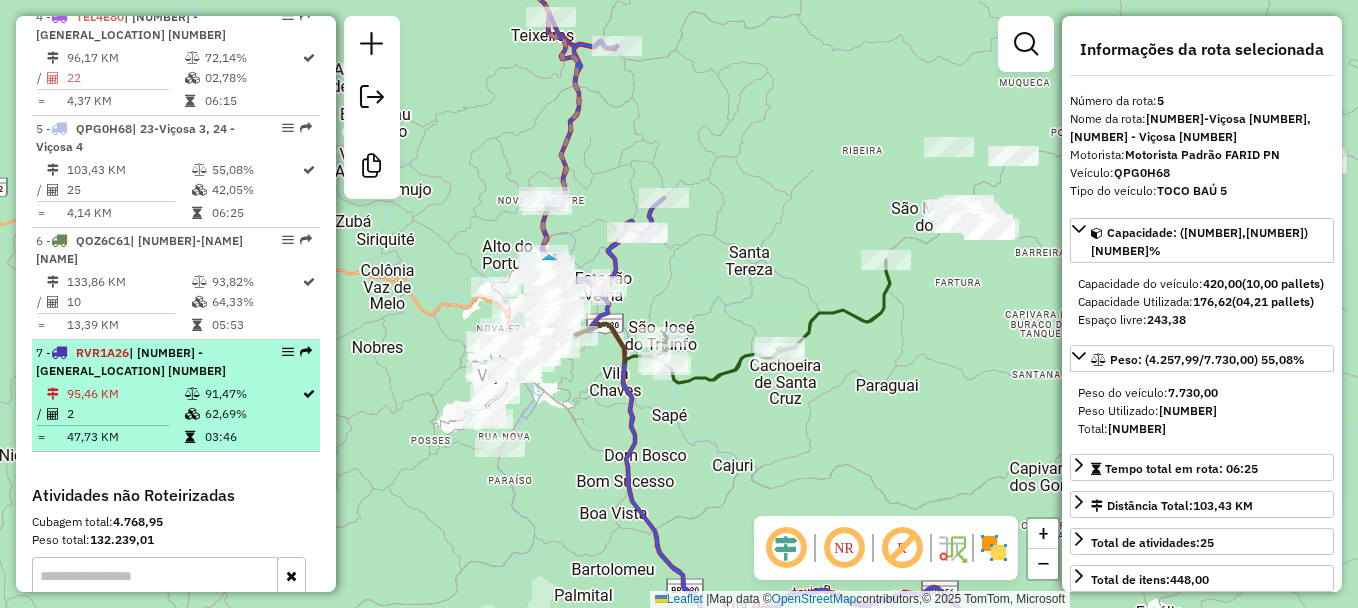 scroll, scrollTop: 994, scrollLeft: 0, axis: vertical 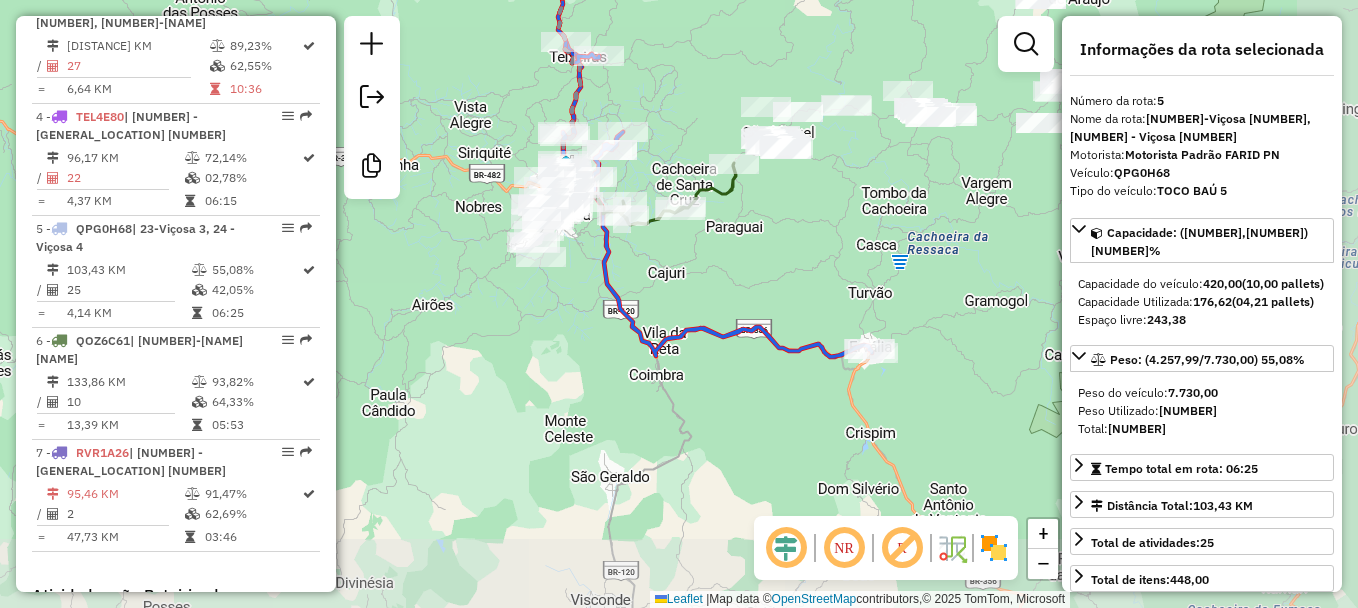drag, startPoint x: 861, startPoint y: 432, endPoint x: 723, endPoint y: 268, distance: 214.33618 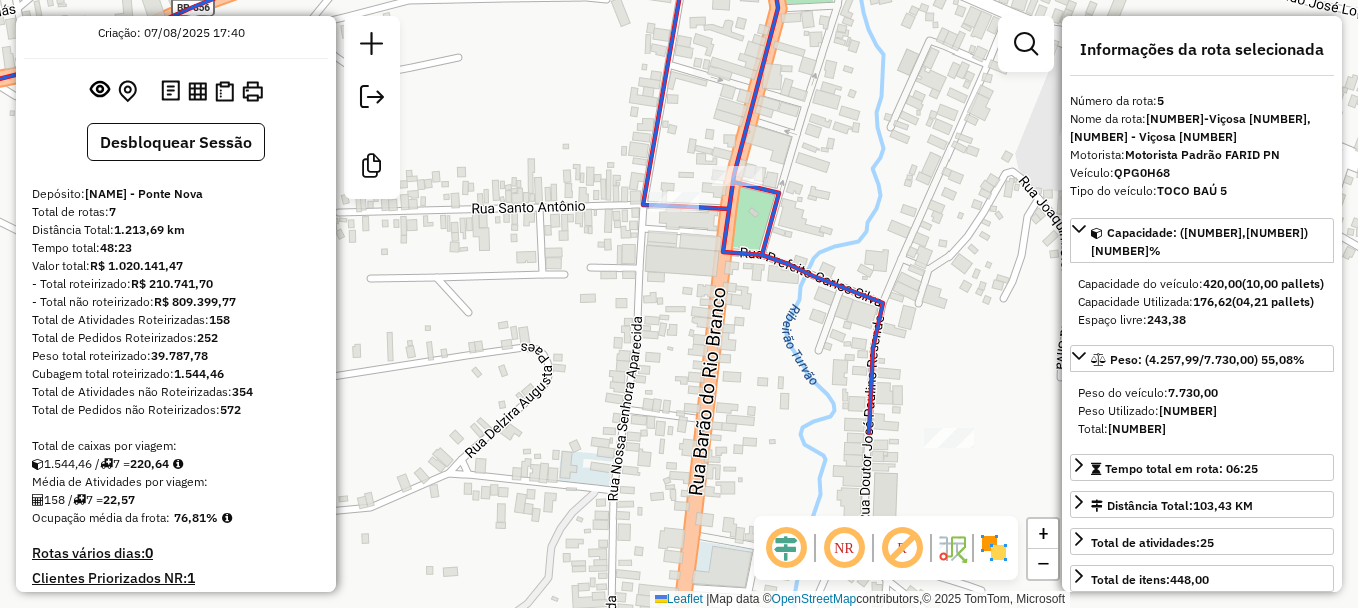 scroll, scrollTop: 0, scrollLeft: 0, axis: both 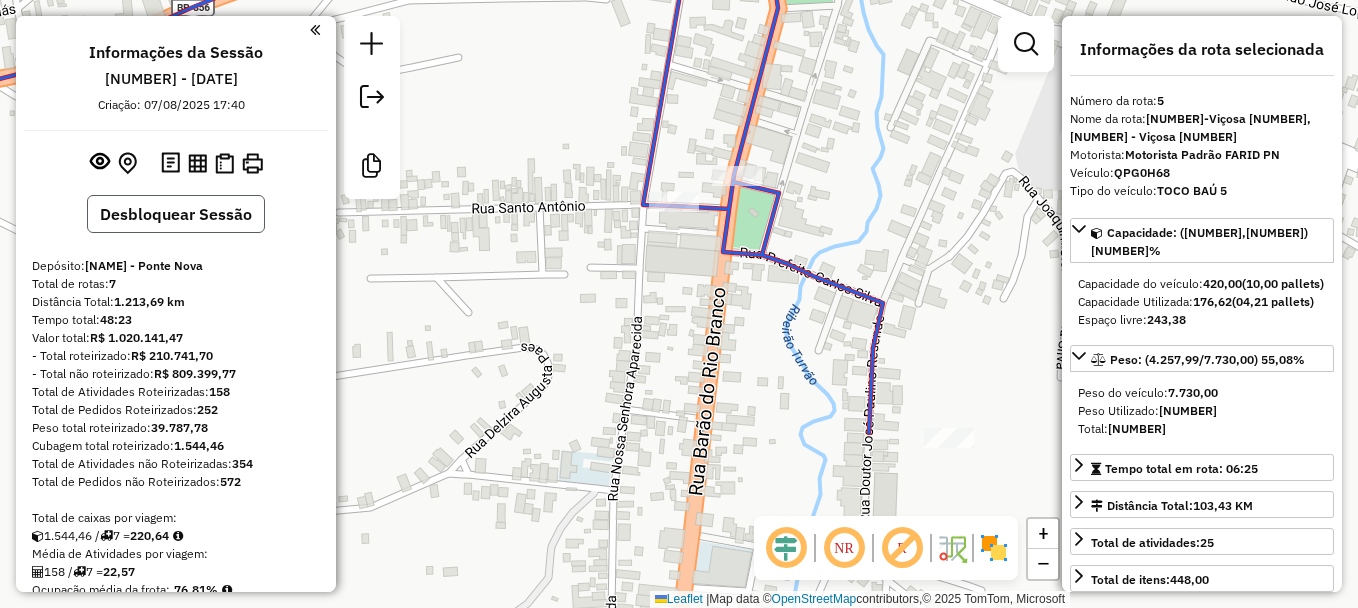 click on "Desbloquear Sessão" at bounding box center (176, 214) 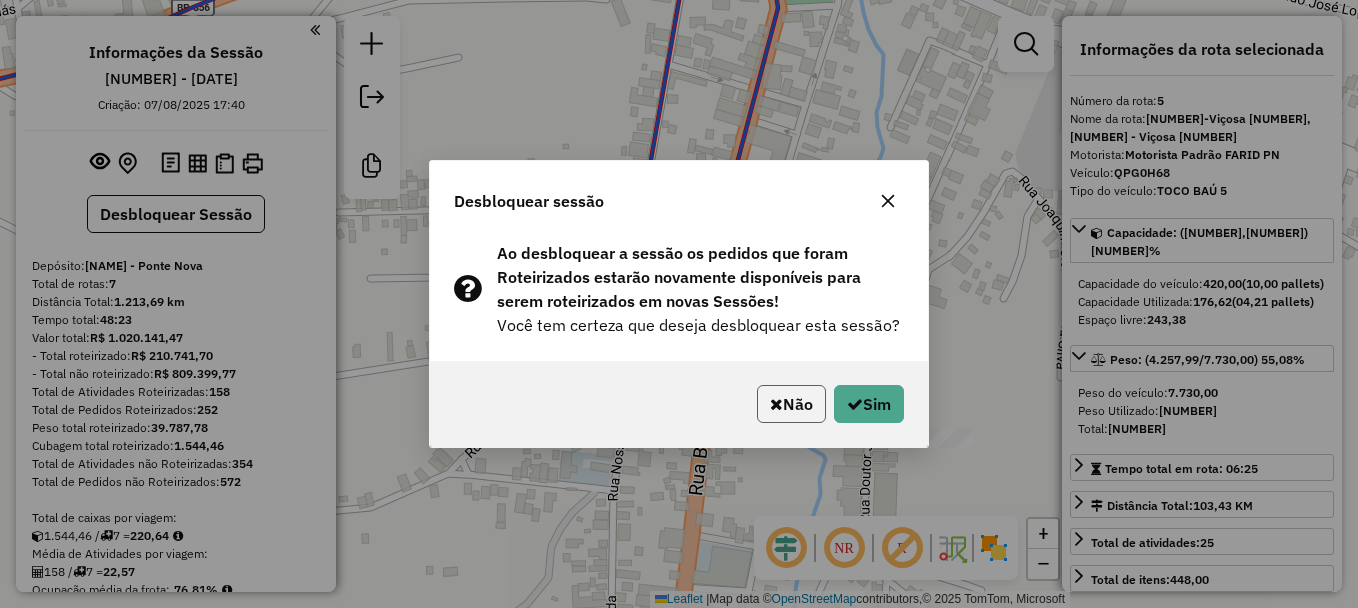 click on "Não" 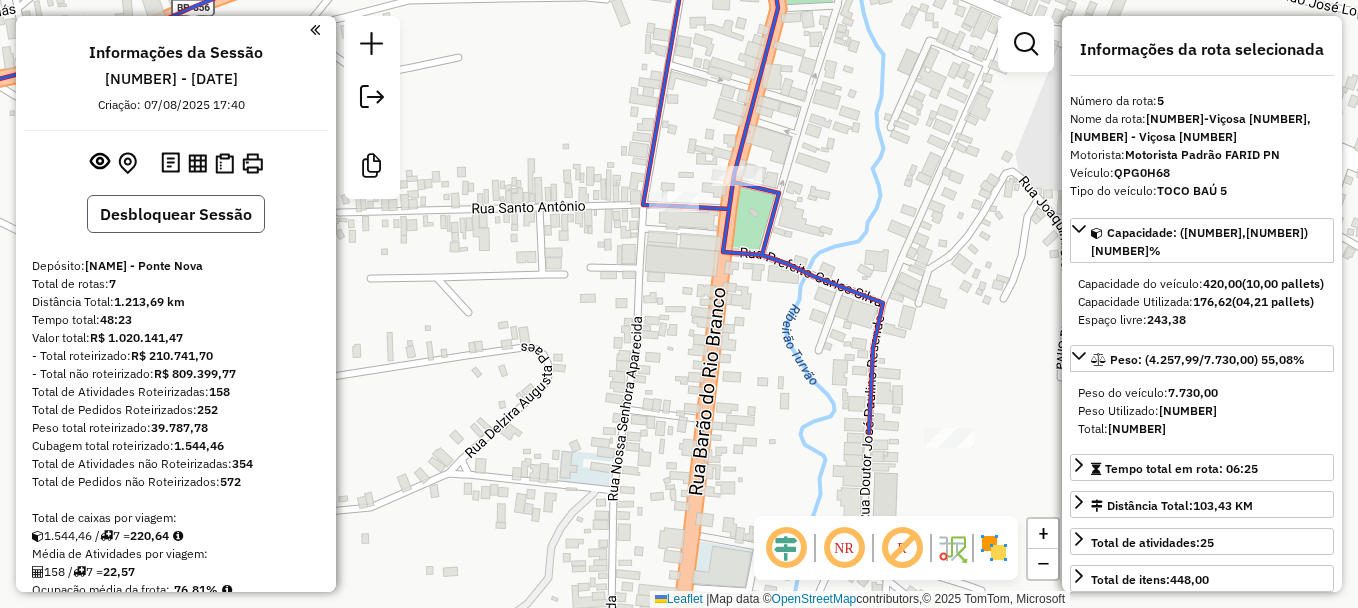 click on "Desbloquear Sessão" at bounding box center [176, 214] 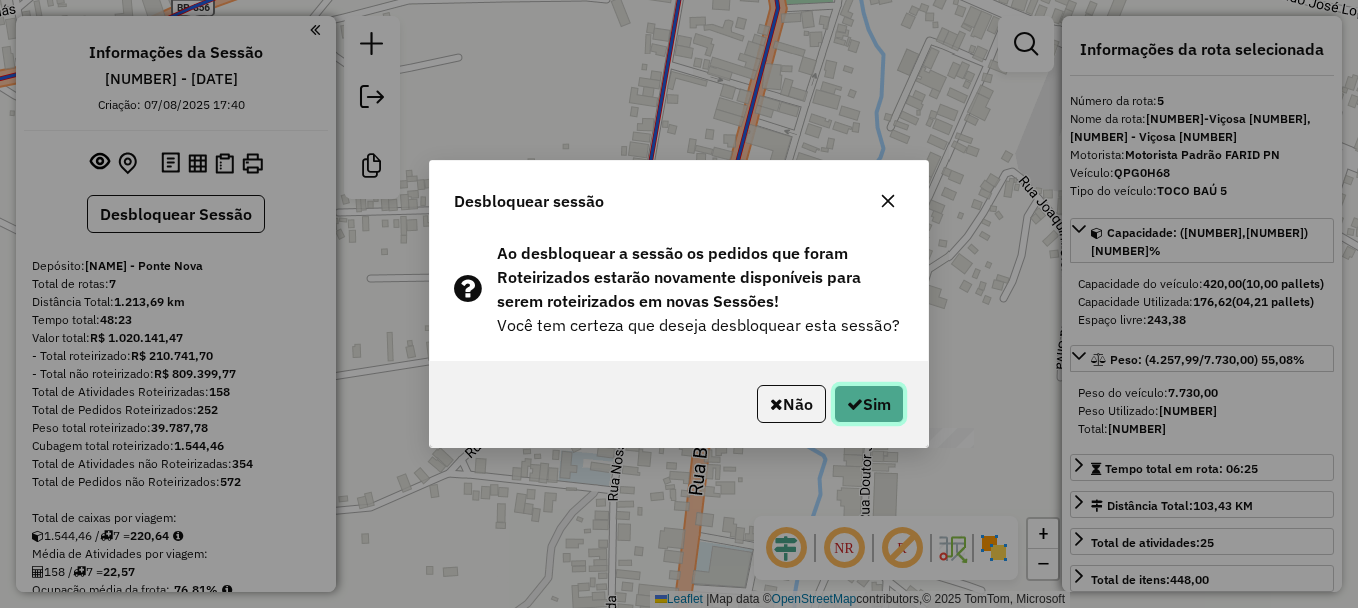 click on "Sim" 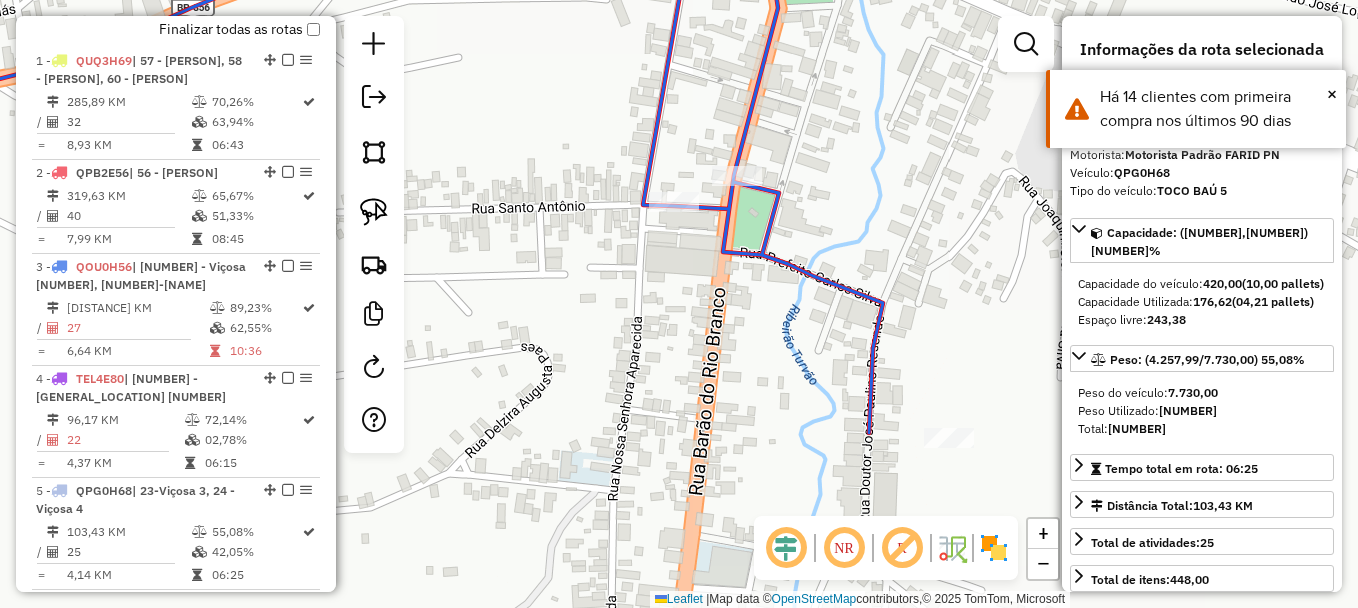 scroll, scrollTop: 1194, scrollLeft: 0, axis: vertical 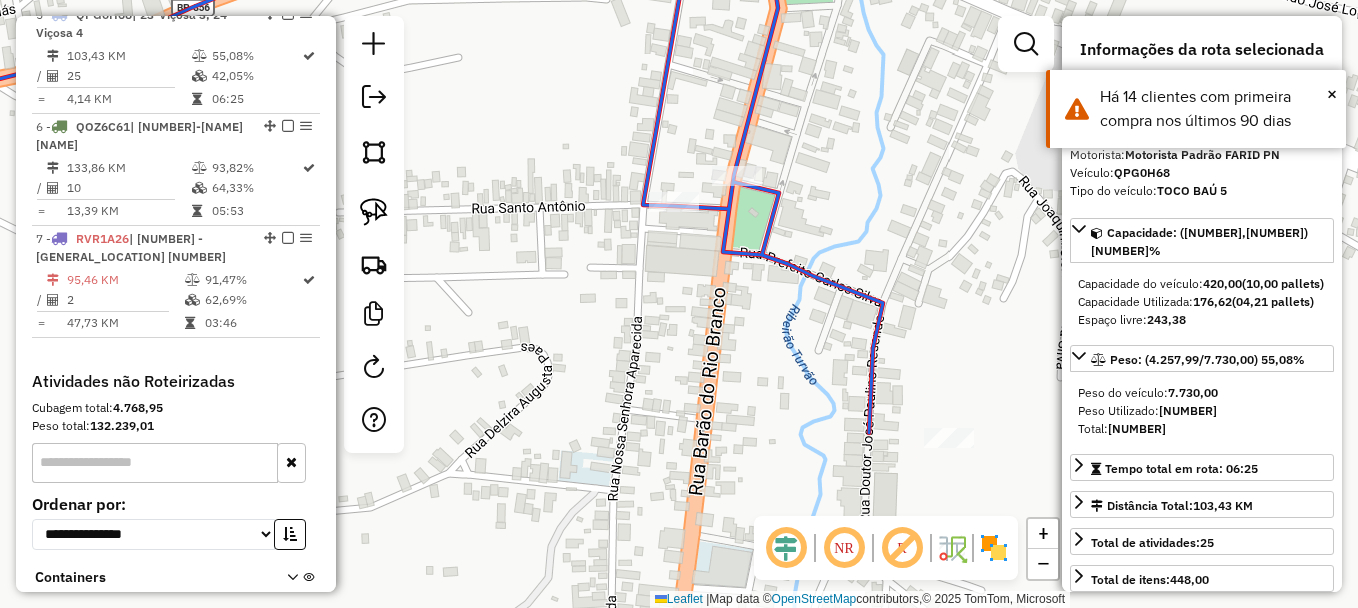 drag, startPoint x: 843, startPoint y: 130, endPoint x: 807, endPoint y: 126, distance: 36.221542 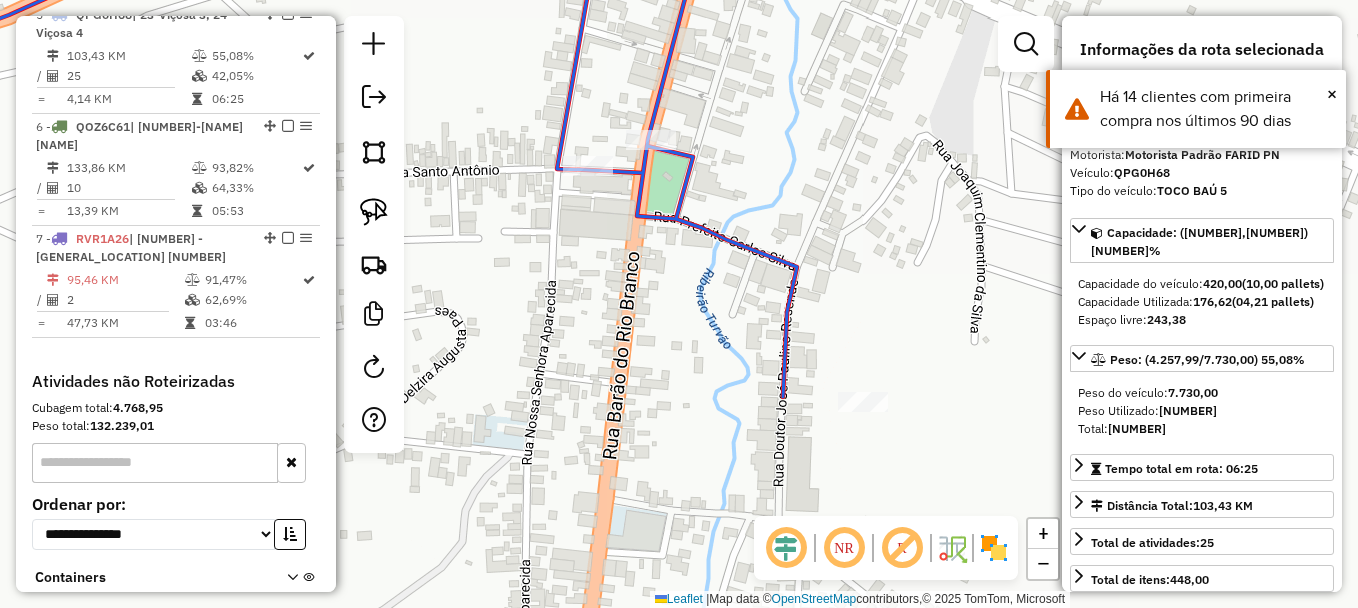 drag, startPoint x: 782, startPoint y: 141, endPoint x: 732, endPoint y: 109, distance: 59.36329 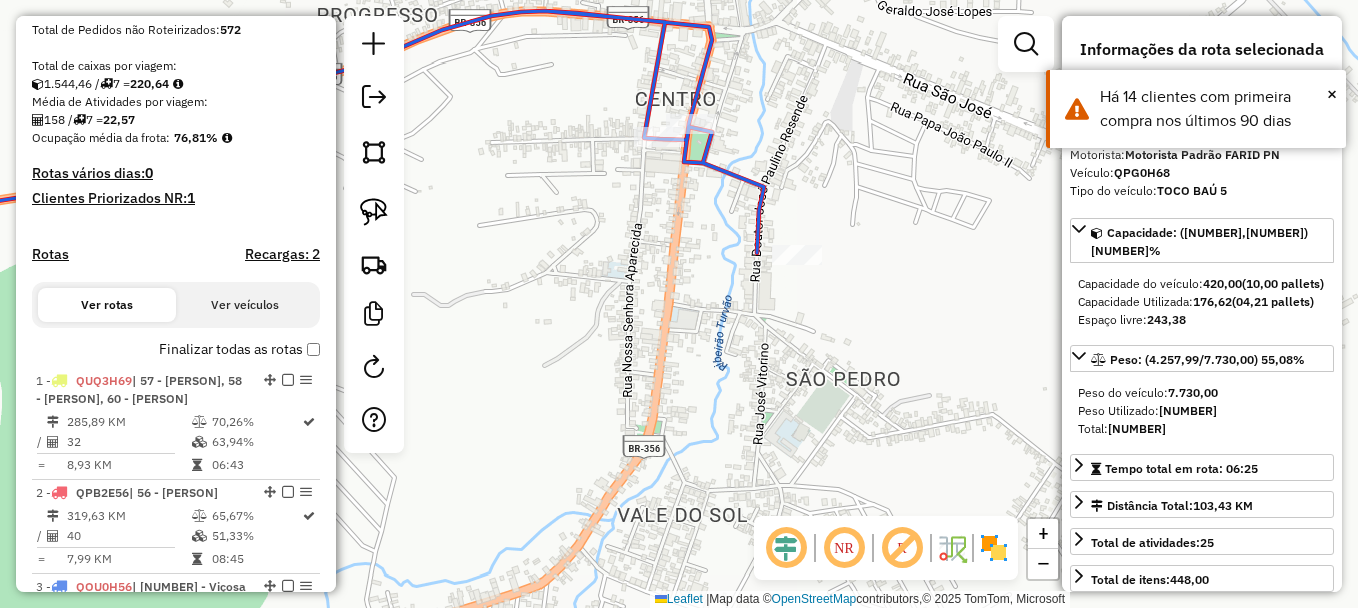 scroll, scrollTop: 394, scrollLeft: 0, axis: vertical 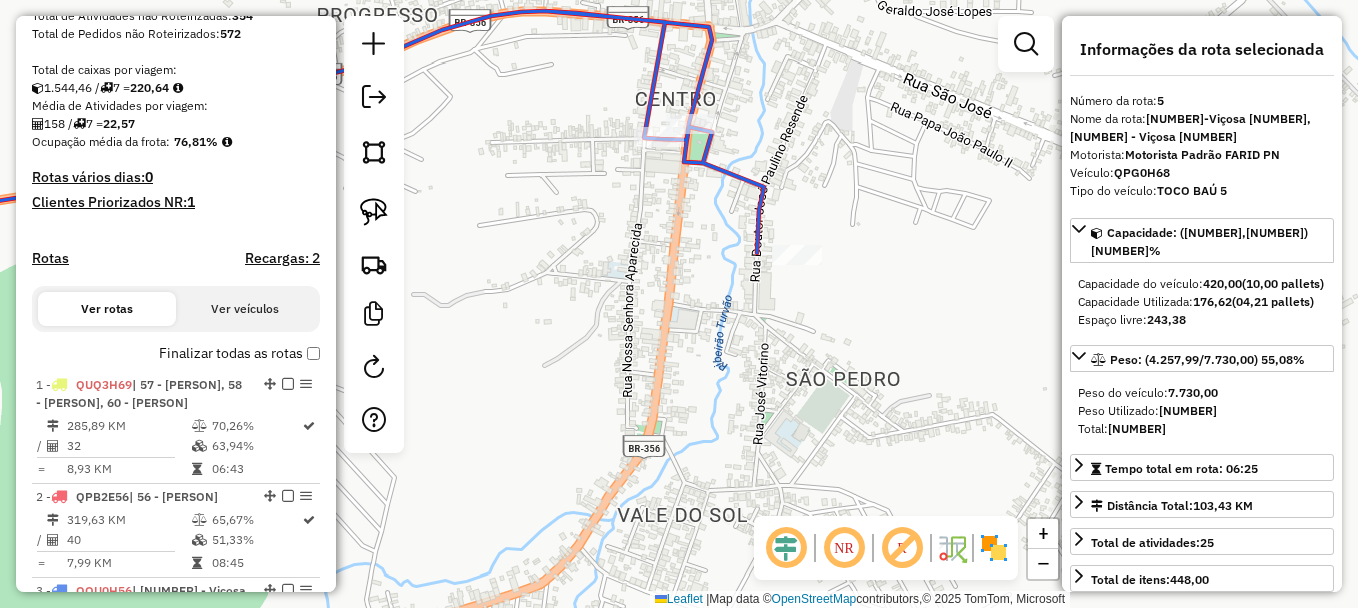drag, startPoint x: 363, startPoint y: 206, endPoint x: 522, endPoint y: 242, distance: 163.02454 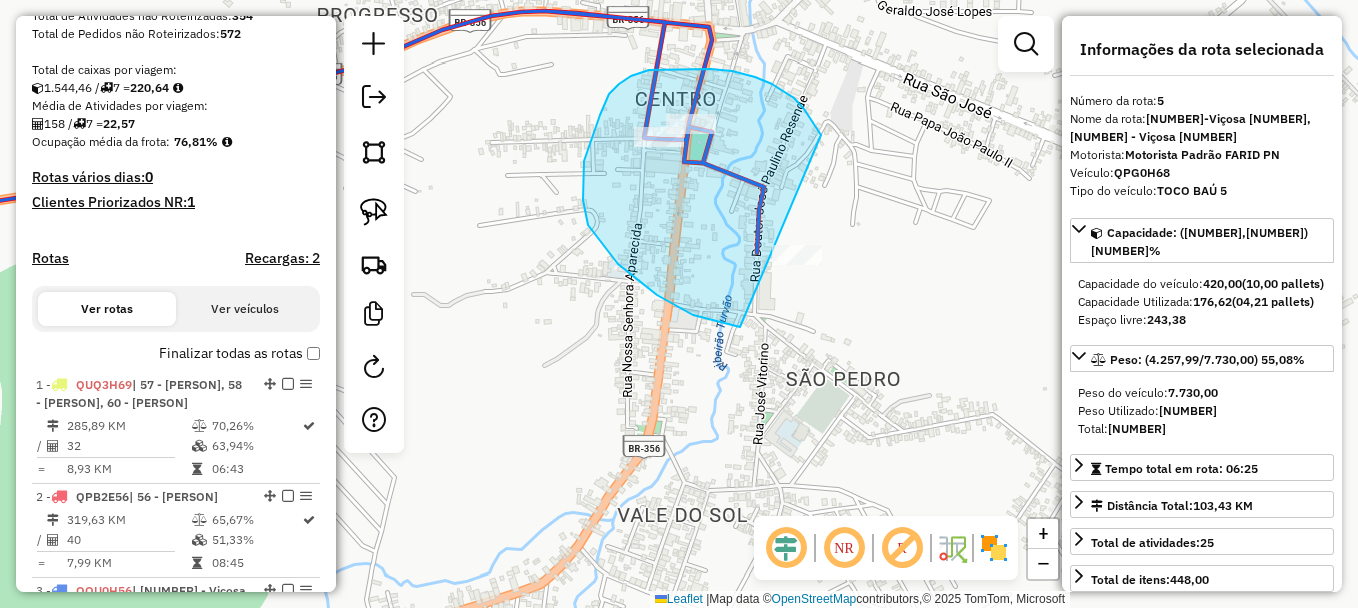 drag, startPoint x: 820, startPoint y: 134, endPoint x: 983, endPoint y: 297, distance: 230.51682 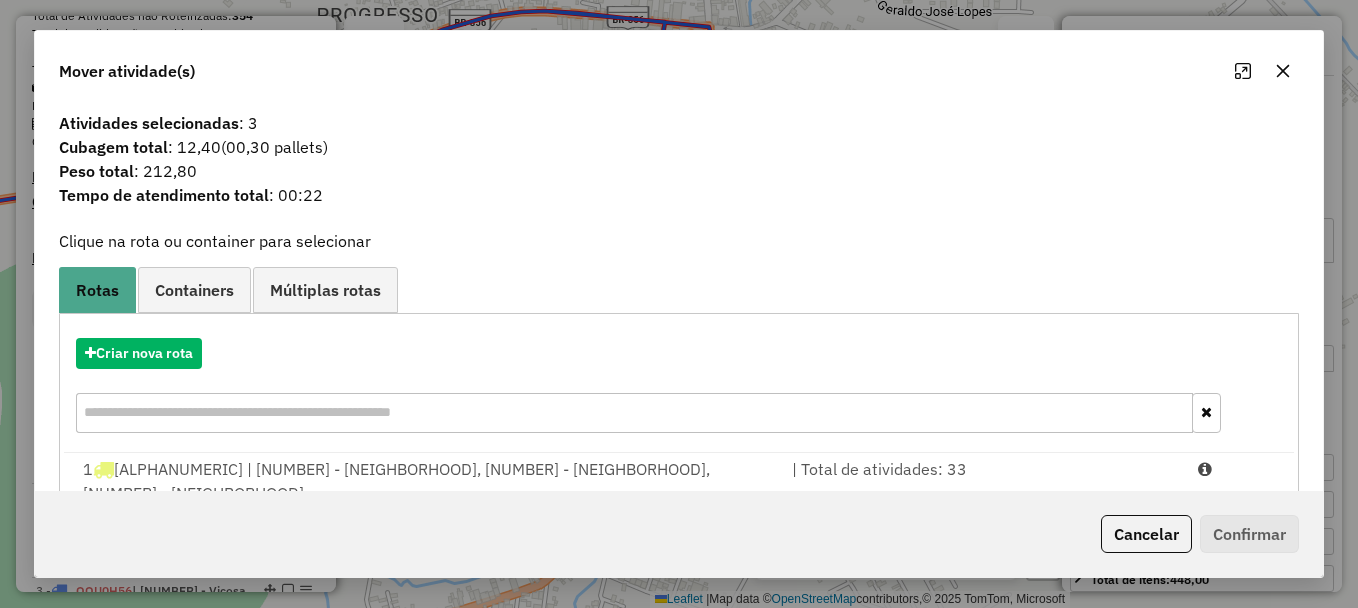 click 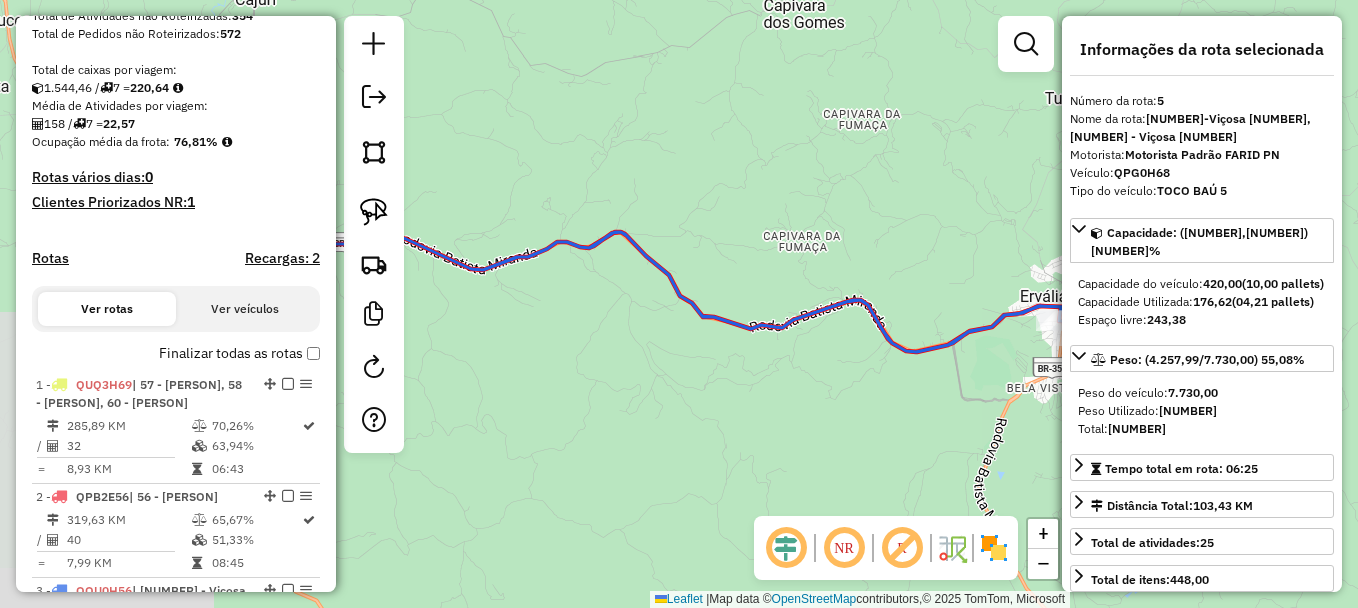 drag, startPoint x: 715, startPoint y: 321, endPoint x: 1028, endPoint y: 349, distance: 314.2499 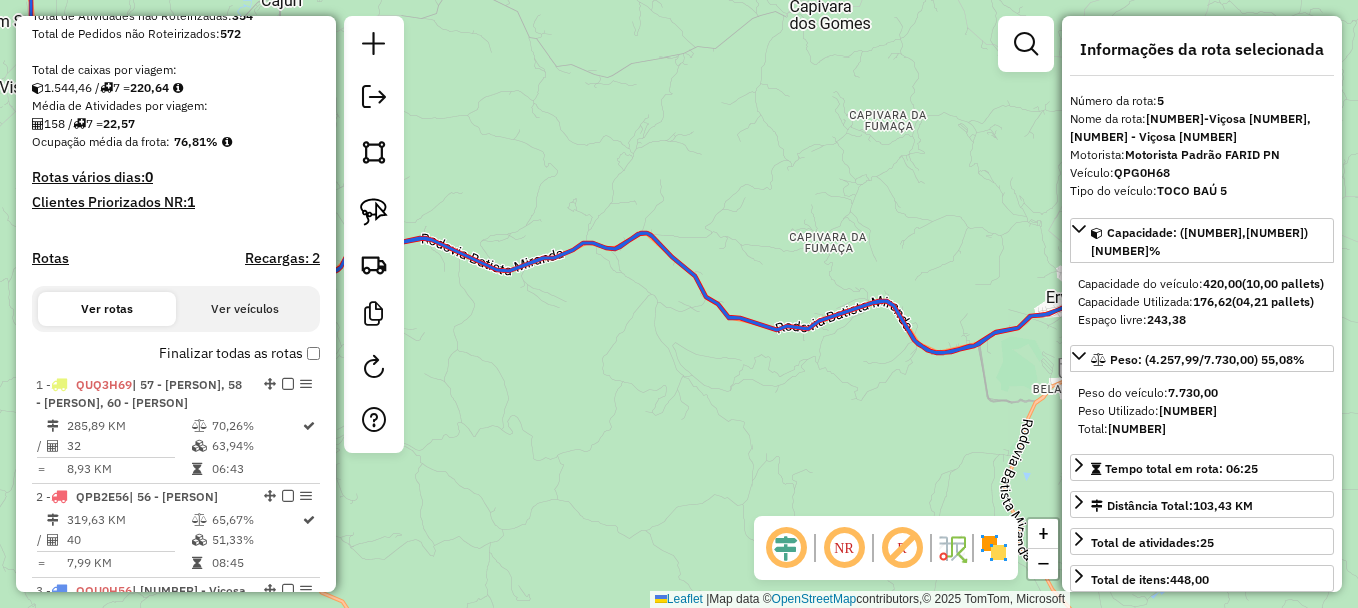 drag, startPoint x: 503, startPoint y: 186, endPoint x: 997, endPoint y: 230, distance: 495.95566 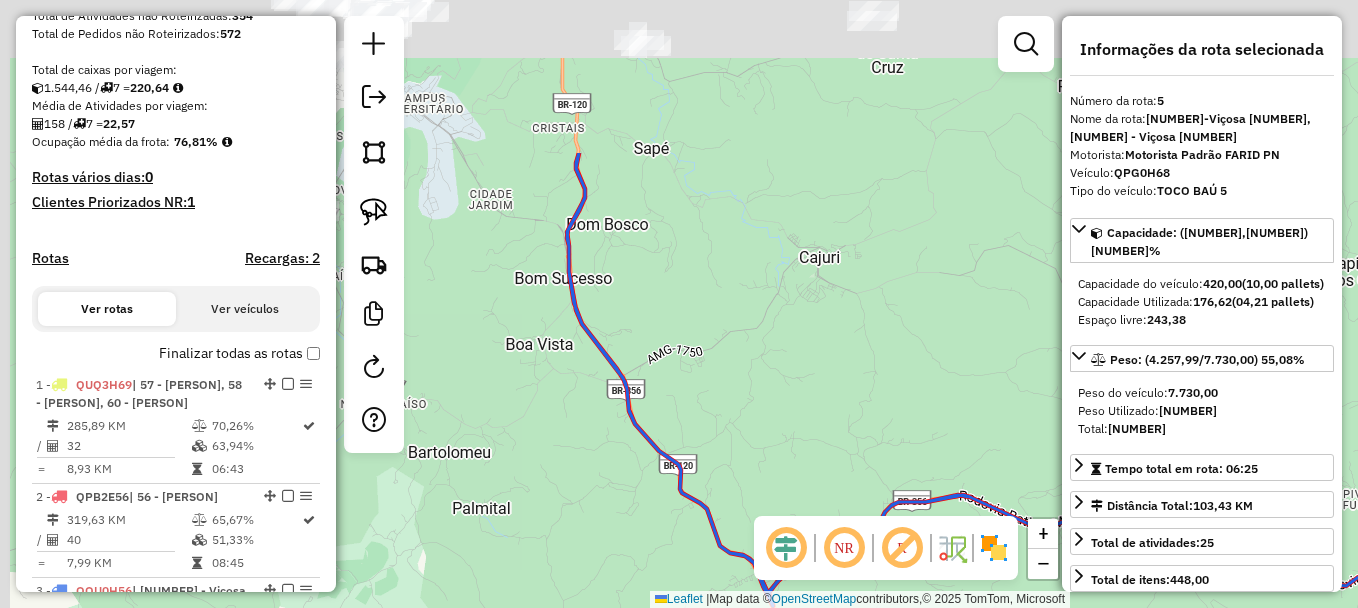 drag, startPoint x: 668, startPoint y: 168, endPoint x: 737, endPoint y: 385, distance: 227.70595 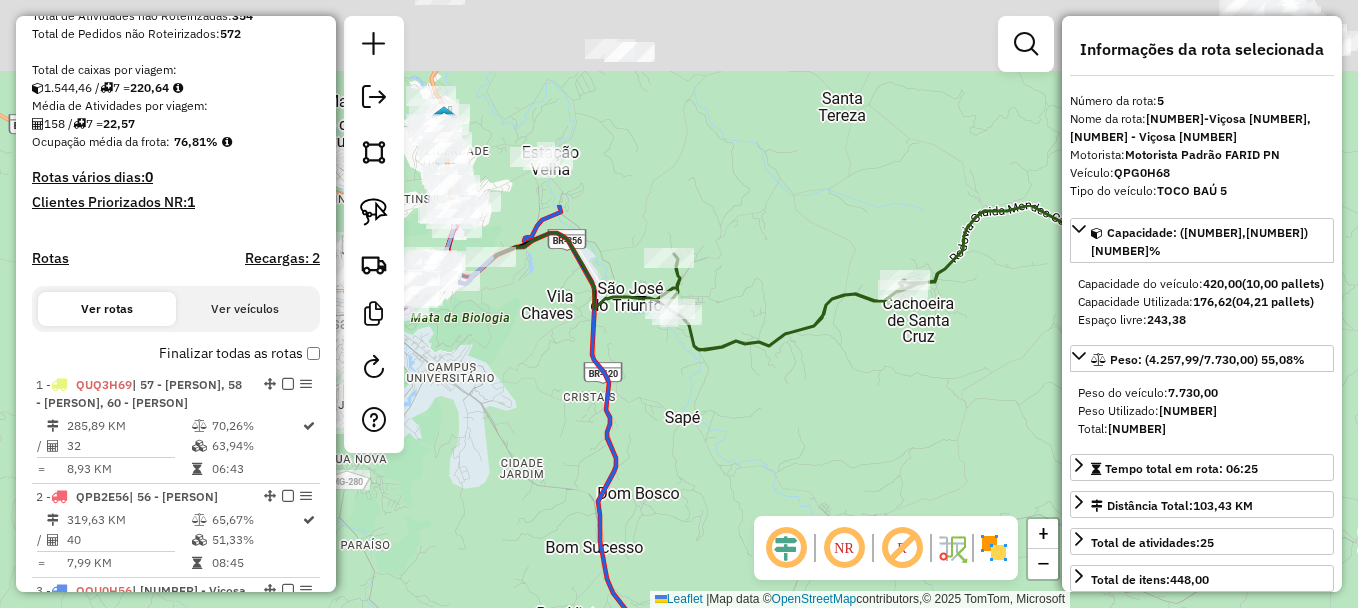drag, startPoint x: 659, startPoint y: 238, endPoint x: 721, endPoint y: 479, distance: 248.84734 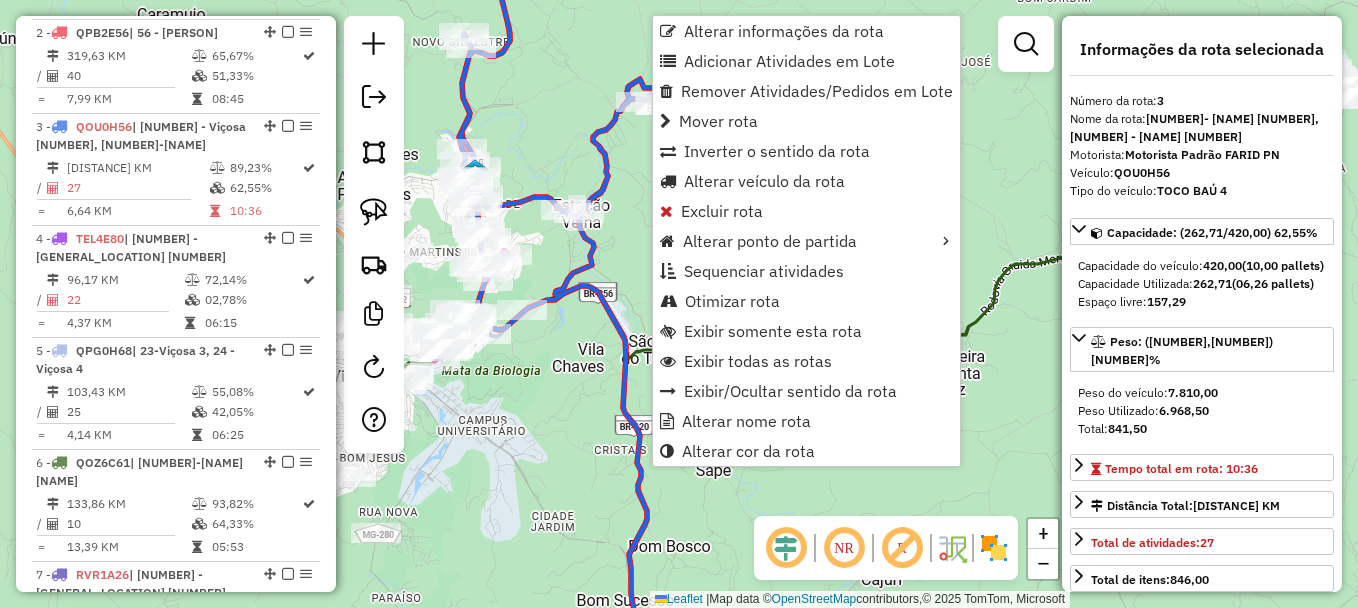 scroll, scrollTop: 974, scrollLeft: 0, axis: vertical 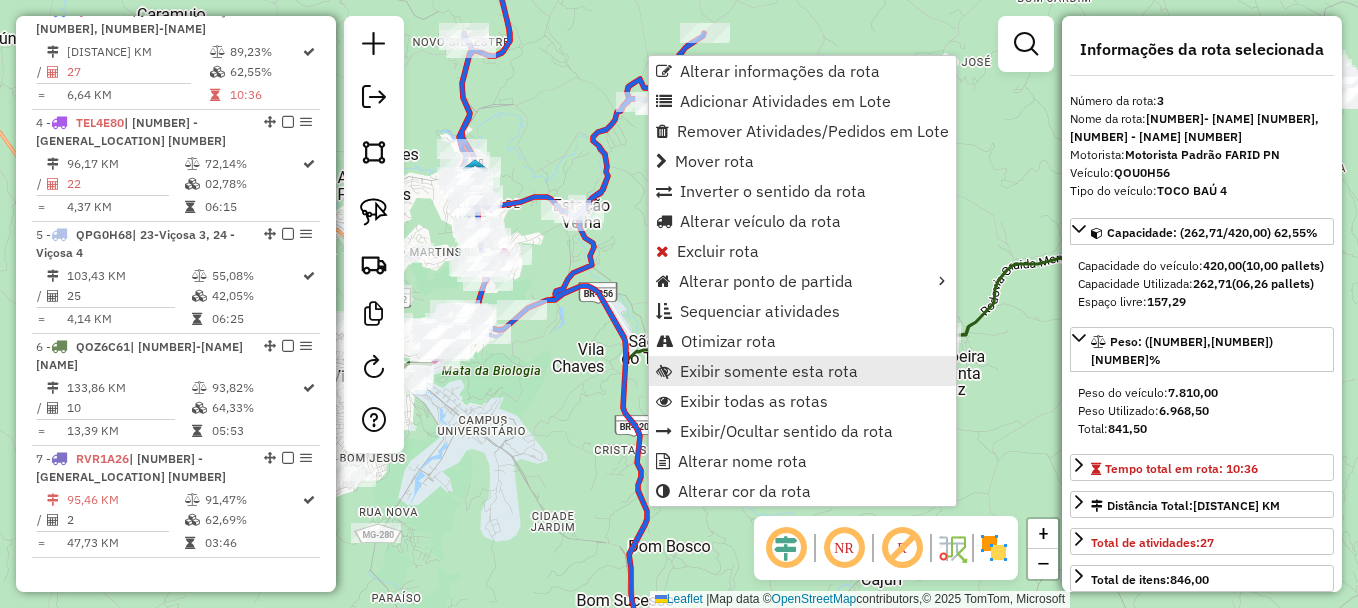 click on "Exibir somente esta rota" at bounding box center [769, 371] 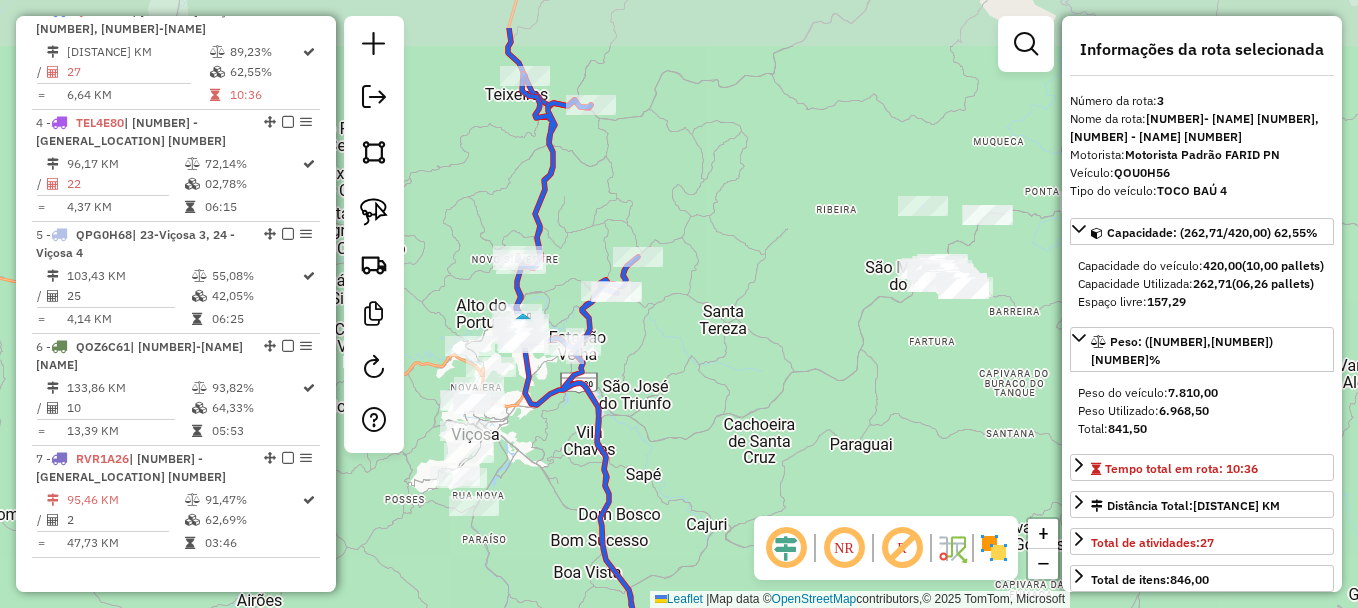 drag, startPoint x: 578, startPoint y: 290, endPoint x: 618, endPoint y: 379, distance: 97.575615 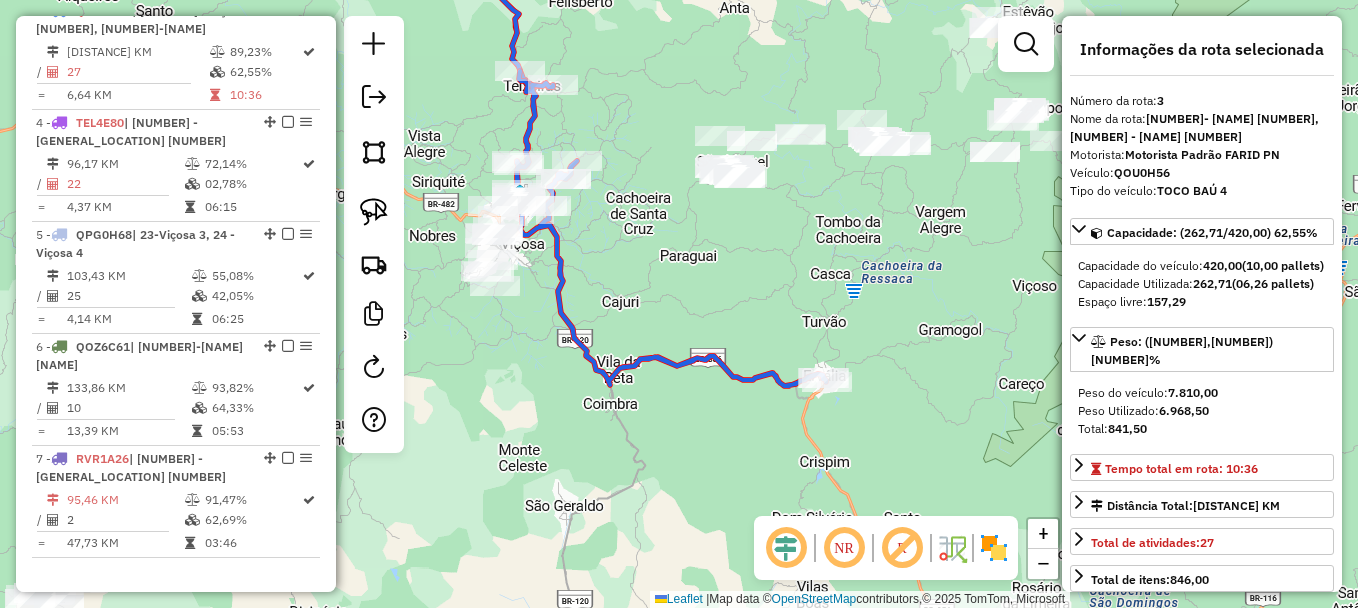 drag, startPoint x: 780, startPoint y: 360, endPoint x: 648, endPoint y: 213, distance: 197.5677 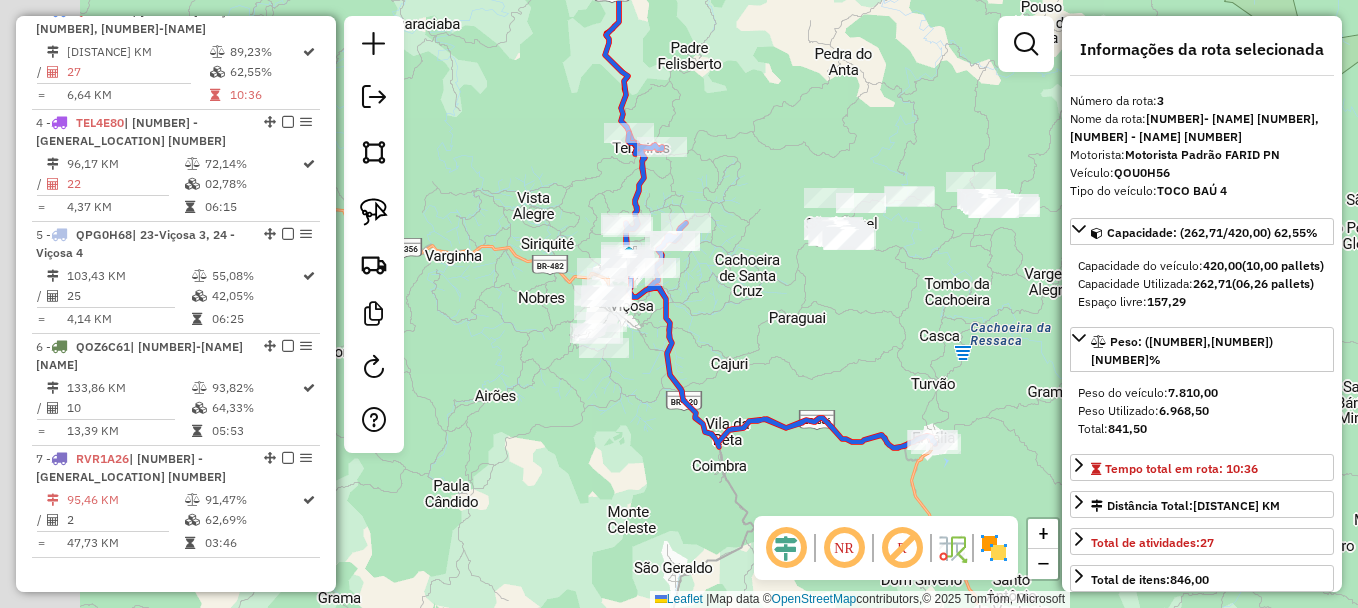 drag, startPoint x: 607, startPoint y: 143, endPoint x: 742, endPoint y: 222, distance: 156.4161 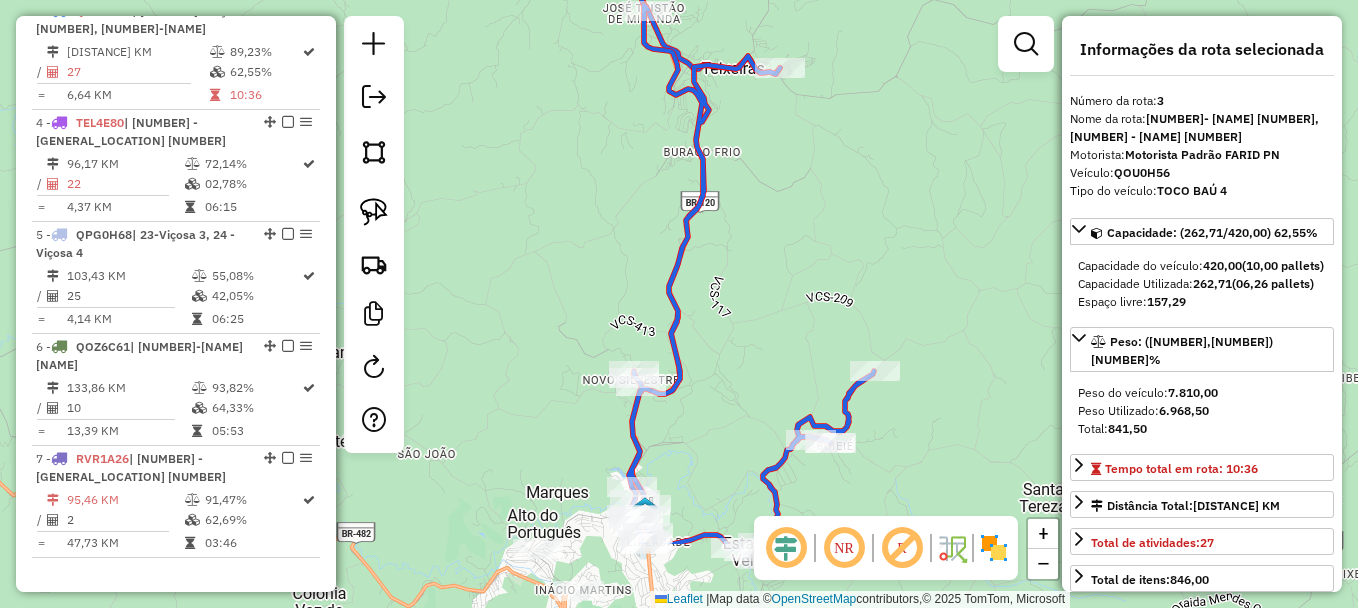 drag, startPoint x: 663, startPoint y: 303, endPoint x: 774, endPoint y: 153, distance: 186.60385 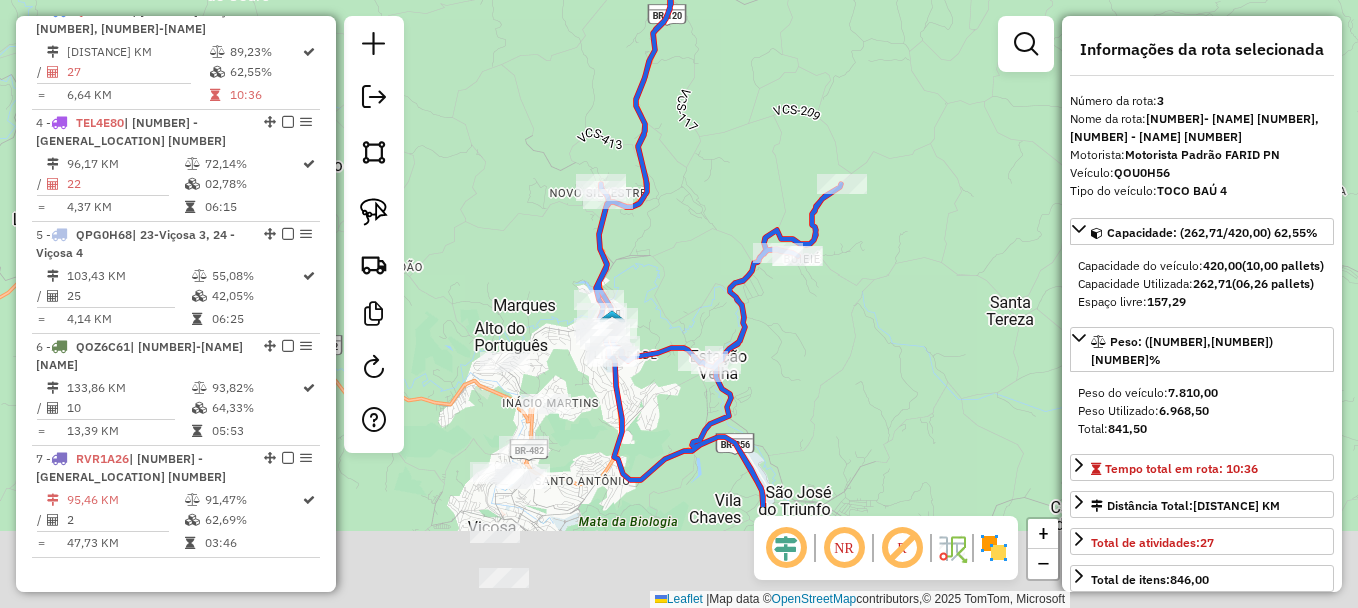drag, startPoint x: 808, startPoint y: 310, endPoint x: 769, endPoint y: 56, distance: 256.97665 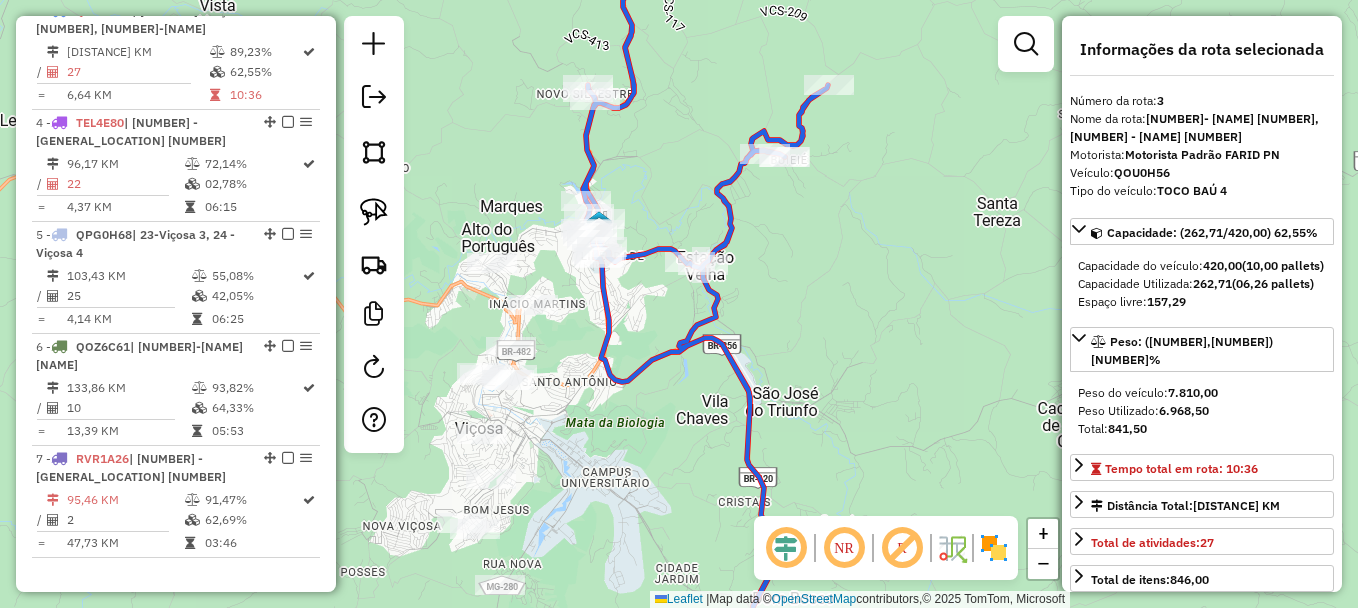 drag, startPoint x: 832, startPoint y: 316, endPoint x: 729, endPoint y: 59, distance: 276.87183 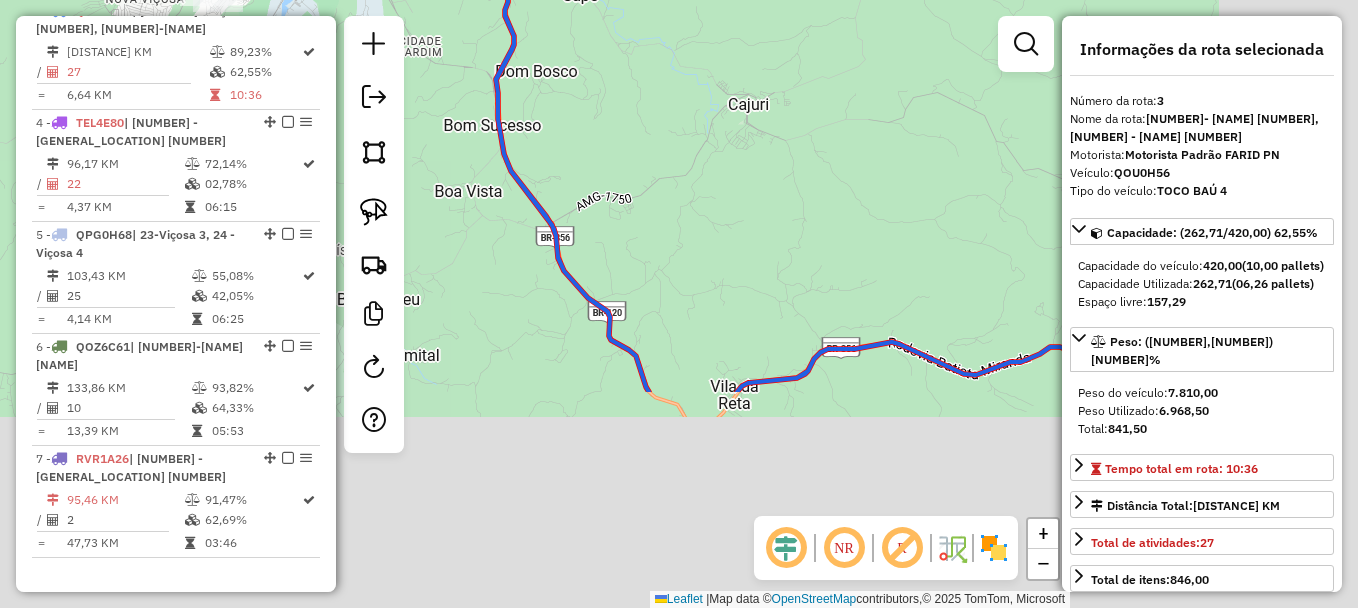 drag, startPoint x: 788, startPoint y: 346, endPoint x: 598, endPoint y: 31, distance: 367.86548 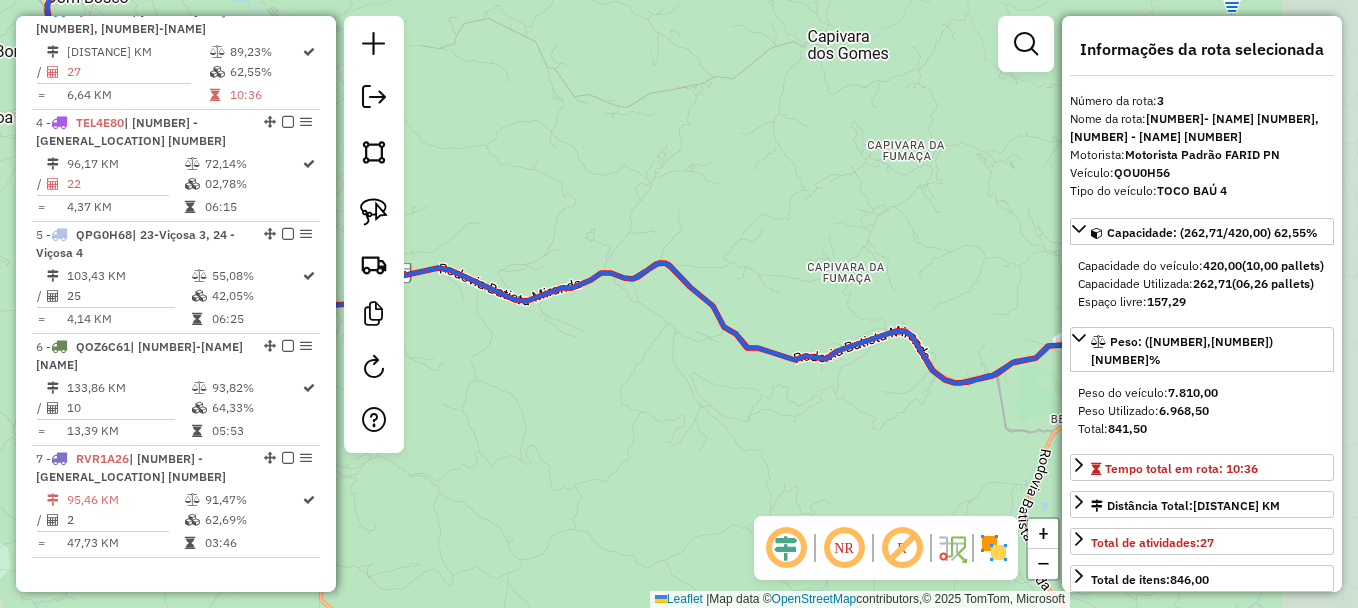 drag, startPoint x: 883, startPoint y: 166, endPoint x: 460, endPoint y: 129, distance: 424.6151 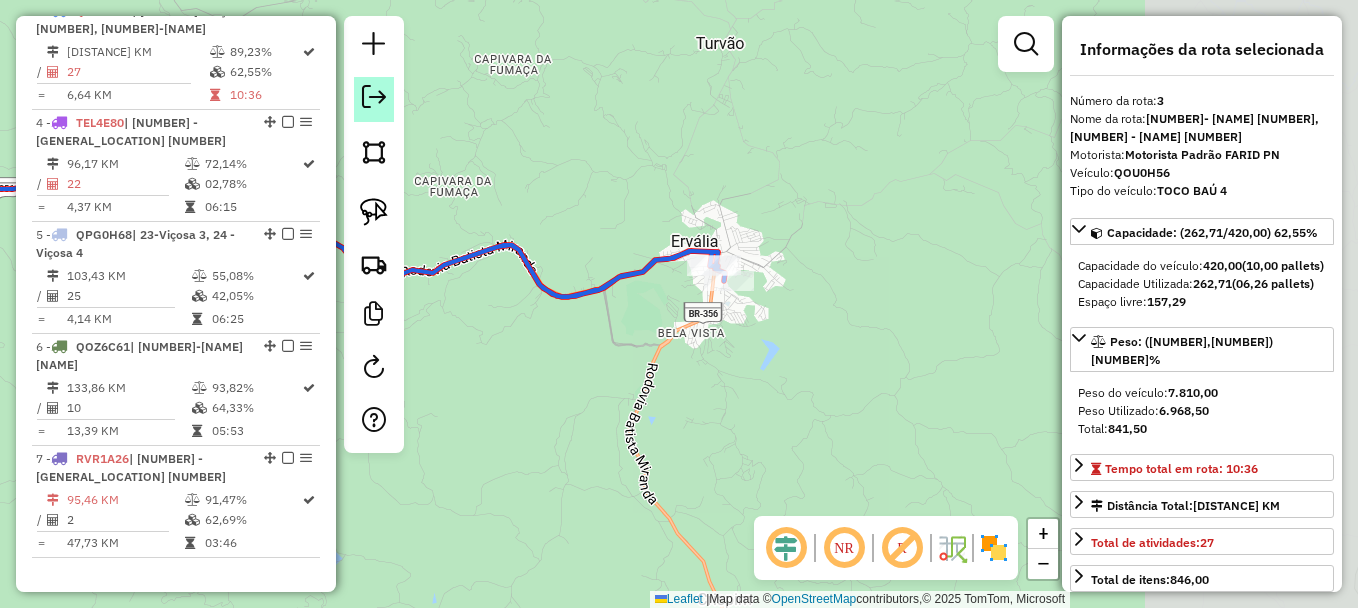 drag, startPoint x: 807, startPoint y: 208, endPoint x: 387, endPoint y: 115, distance: 430.17322 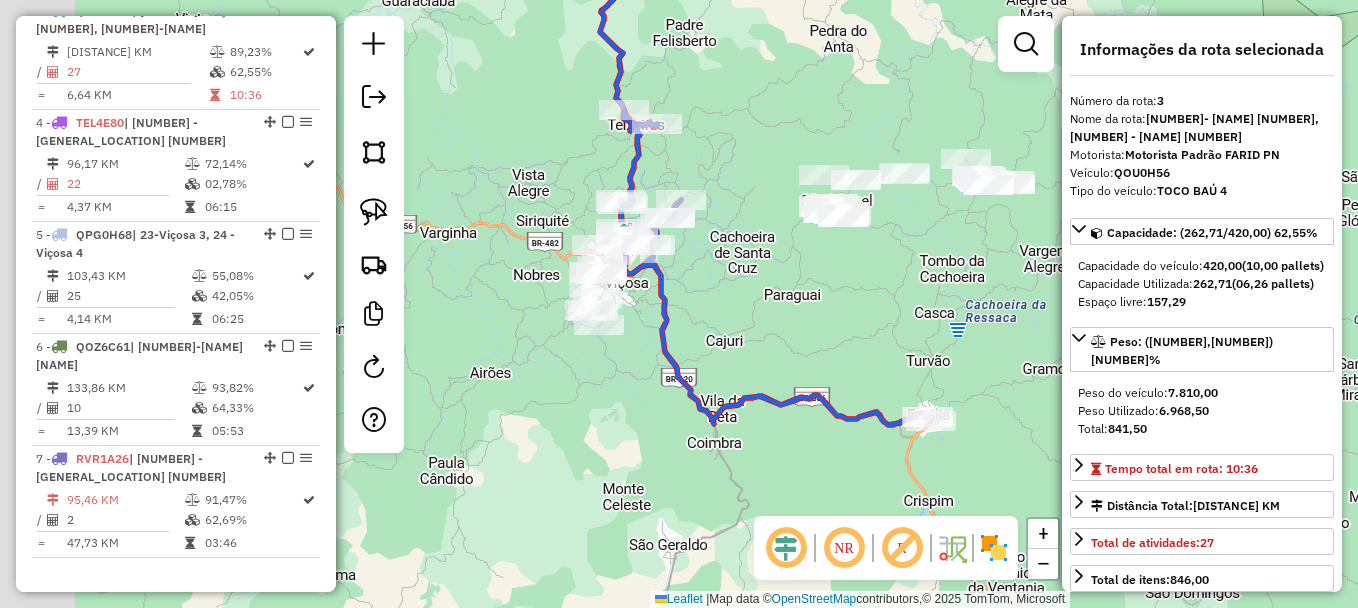 drag, startPoint x: 598, startPoint y: 405, endPoint x: 893, endPoint y: 455, distance: 299.20728 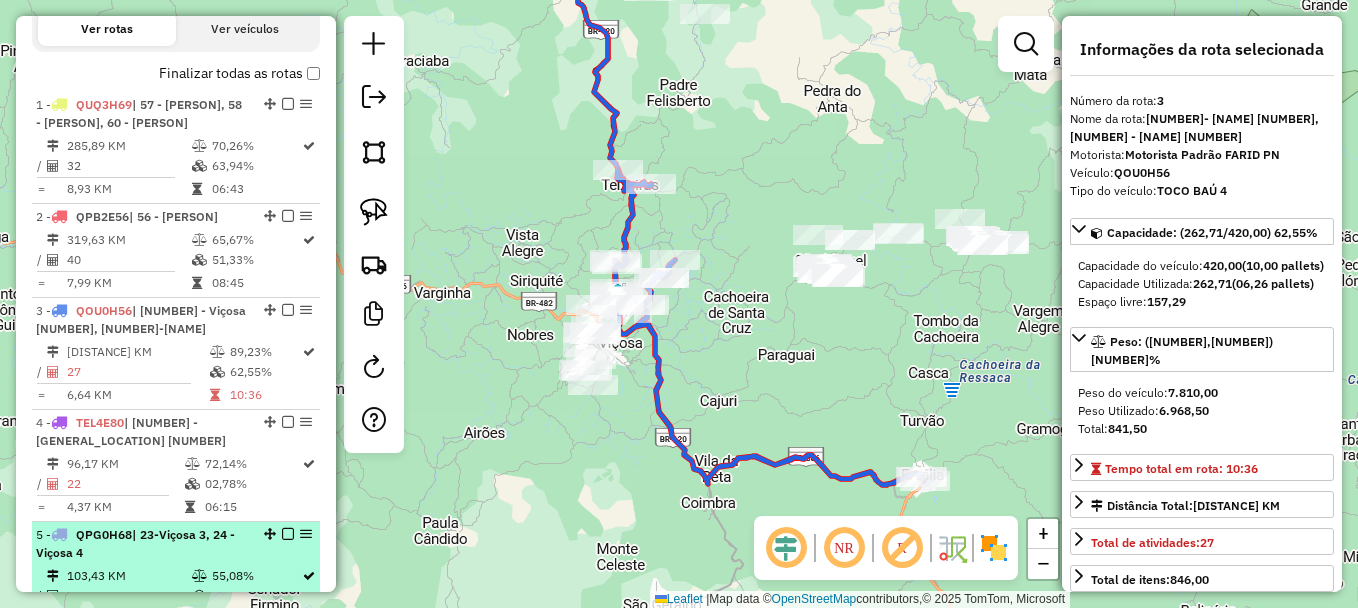 scroll, scrollTop: 774, scrollLeft: 0, axis: vertical 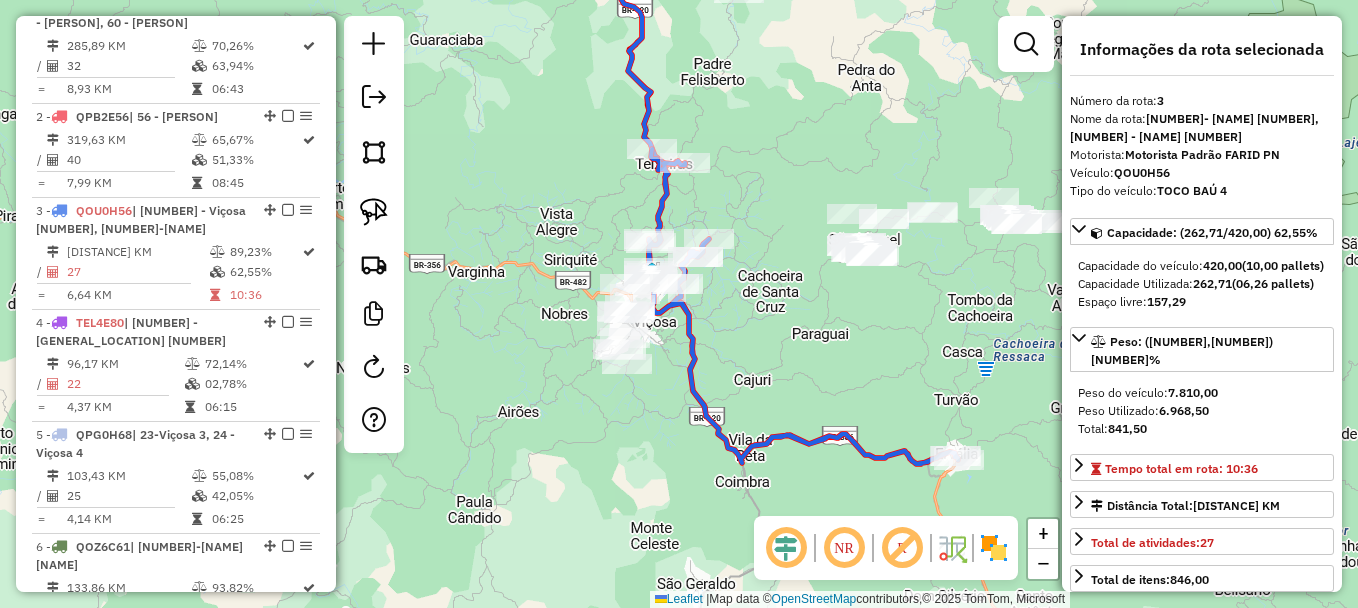 drag, startPoint x: 794, startPoint y: 345, endPoint x: 828, endPoint y: 322, distance: 41.04875 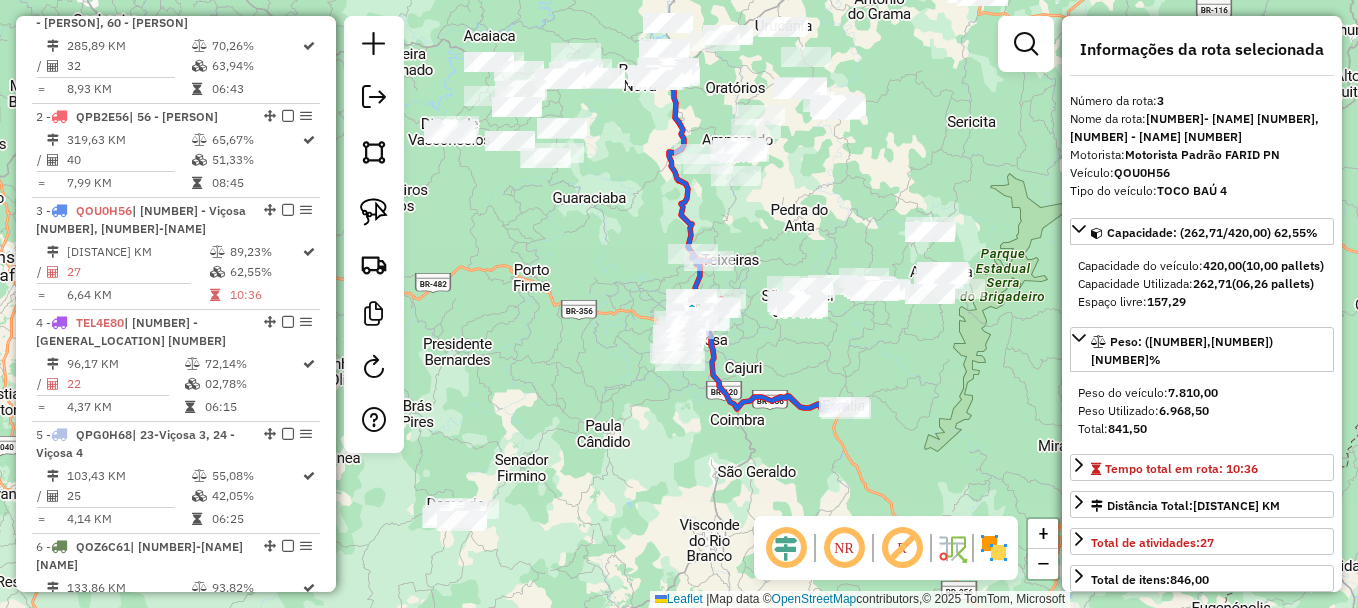 drag, startPoint x: 800, startPoint y: 227, endPoint x: 751, endPoint y: 223, distance: 49.162994 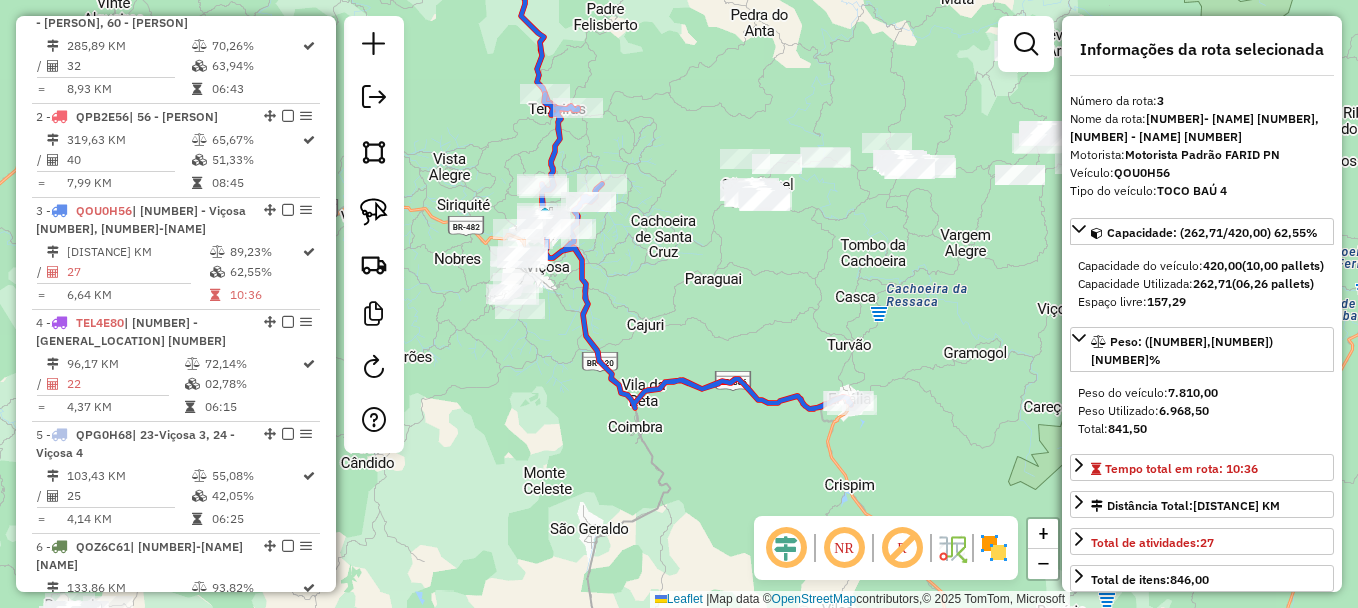 drag, startPoint x: 760, startPoint y: 340, endPoint x: 689, endPoint y: 156, distance: 197.22322 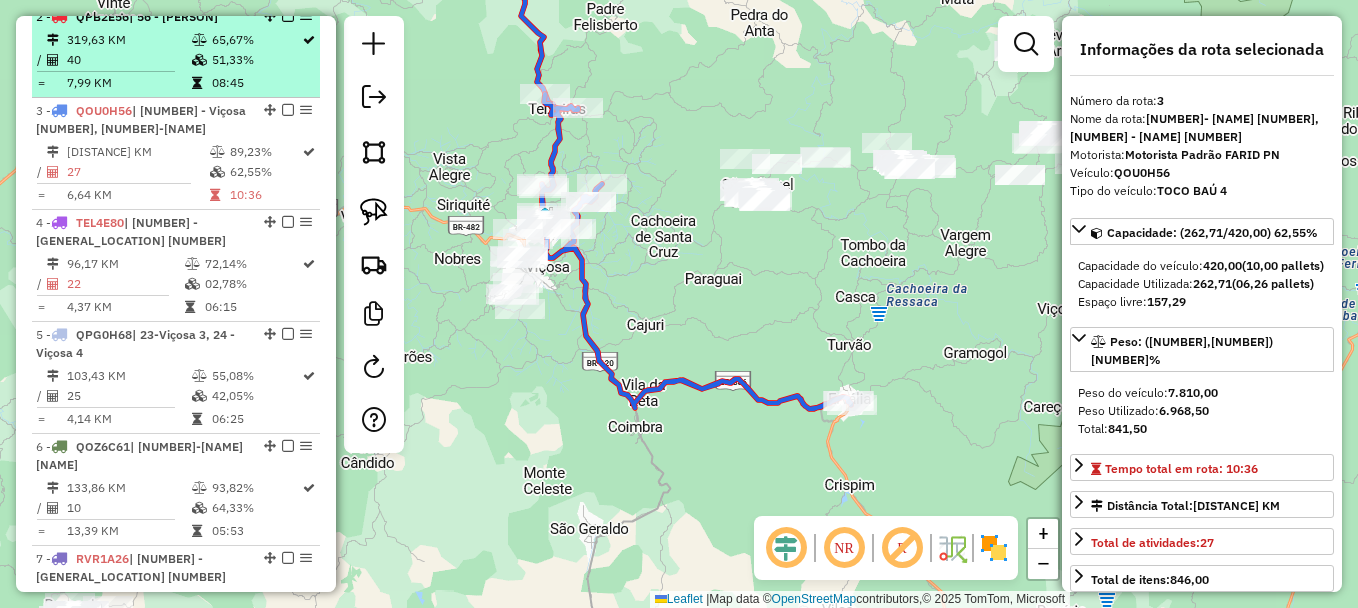 scroll, scrollTop: 974, scrollLeft: 0, axis: vertical 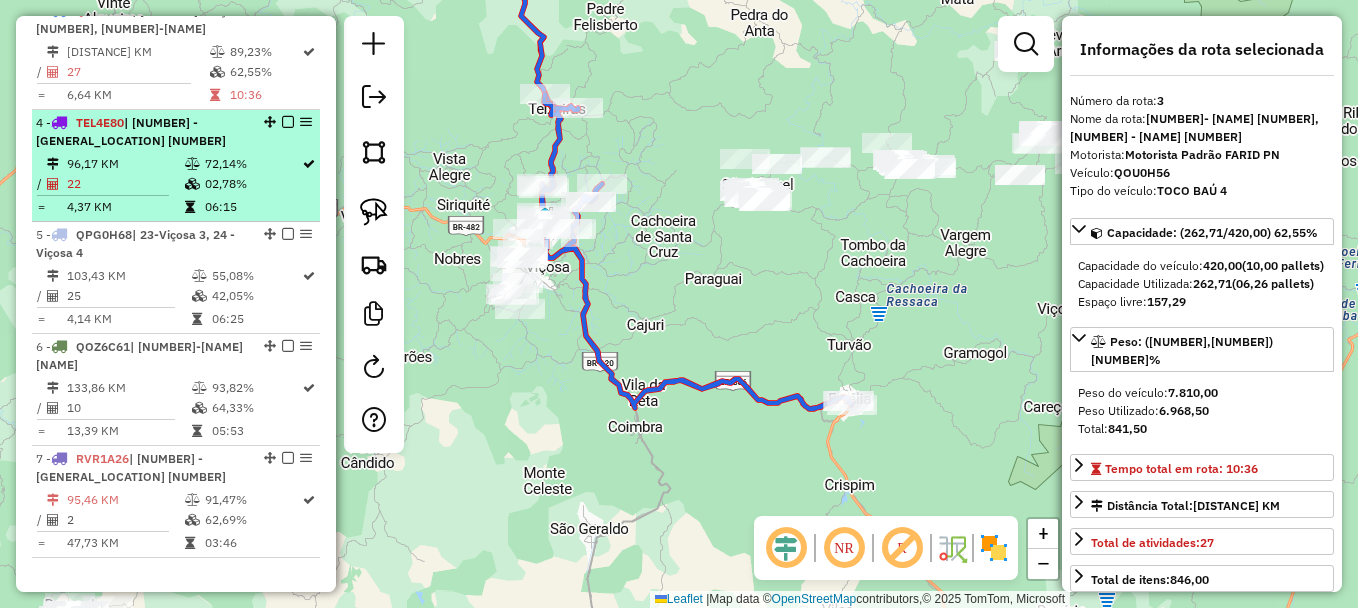 click at bounding box center [103, 195] 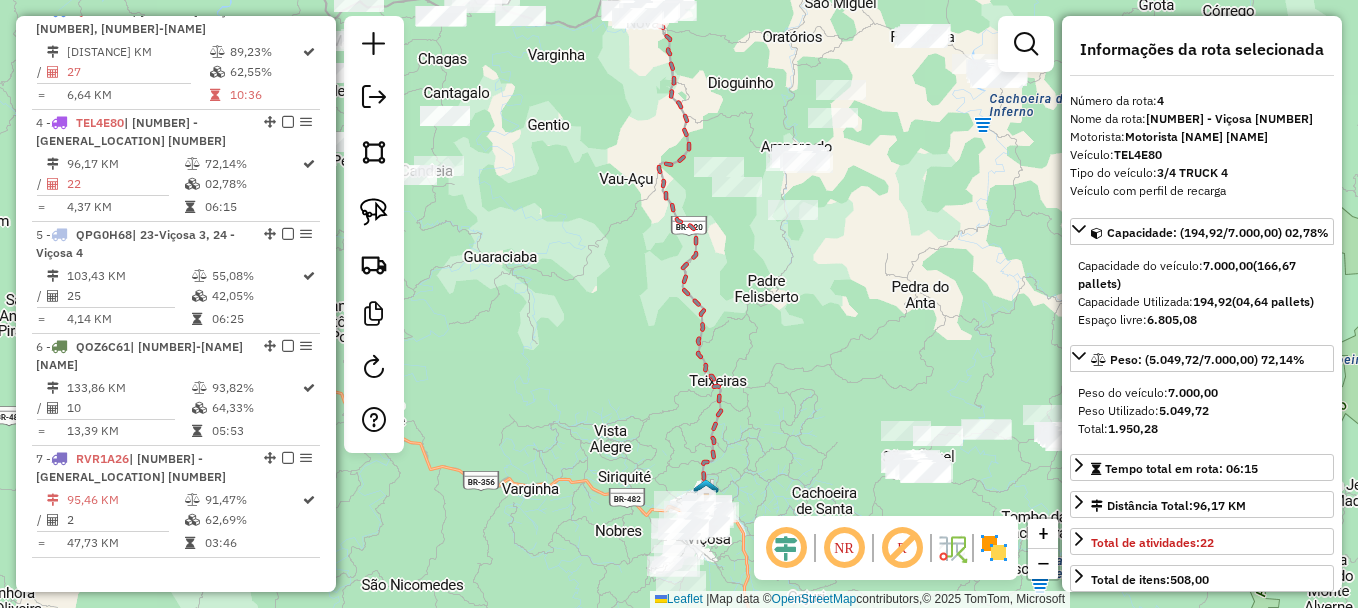drag, startPoint x: 603, startPoint y: 406, endPoint x: 582, endPoint y: 213, distance: 194.13913 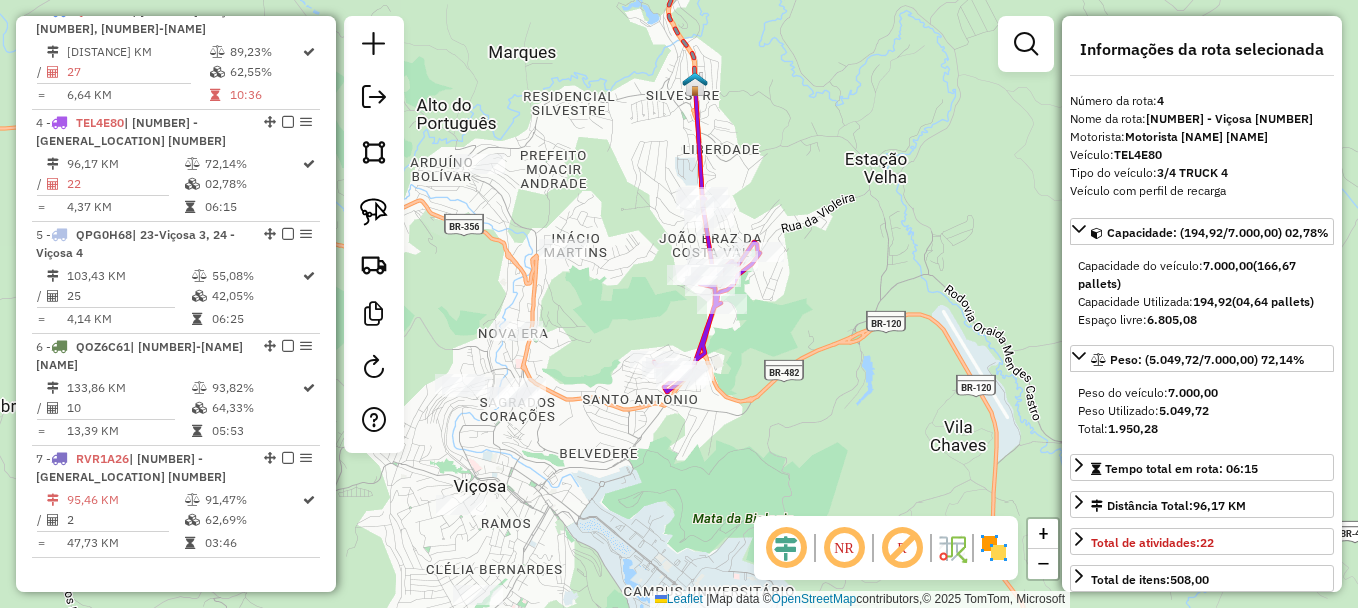 drag, startPoint x: 666, startPoint y: 360, endPoint x: 489, endPoint y: 199, distance: 239.26973 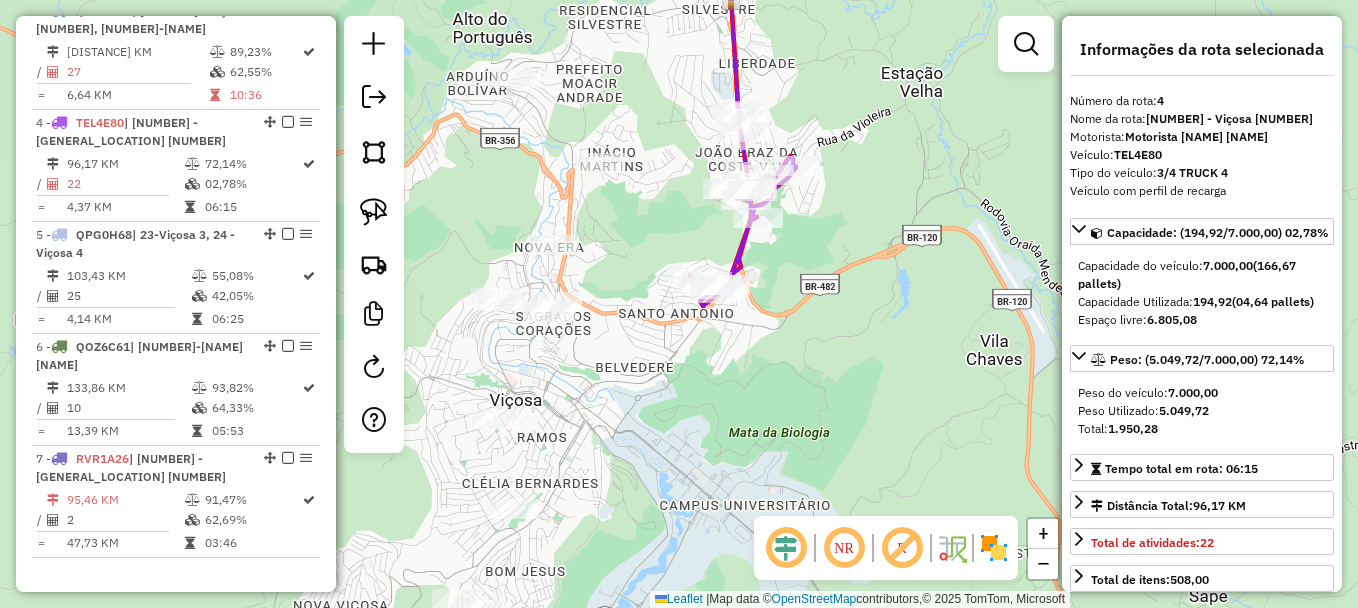 drag, startPoint x: 632, startPoint y: 310, endPoint x: 694, endPoint y: 230, distance: 101.21265 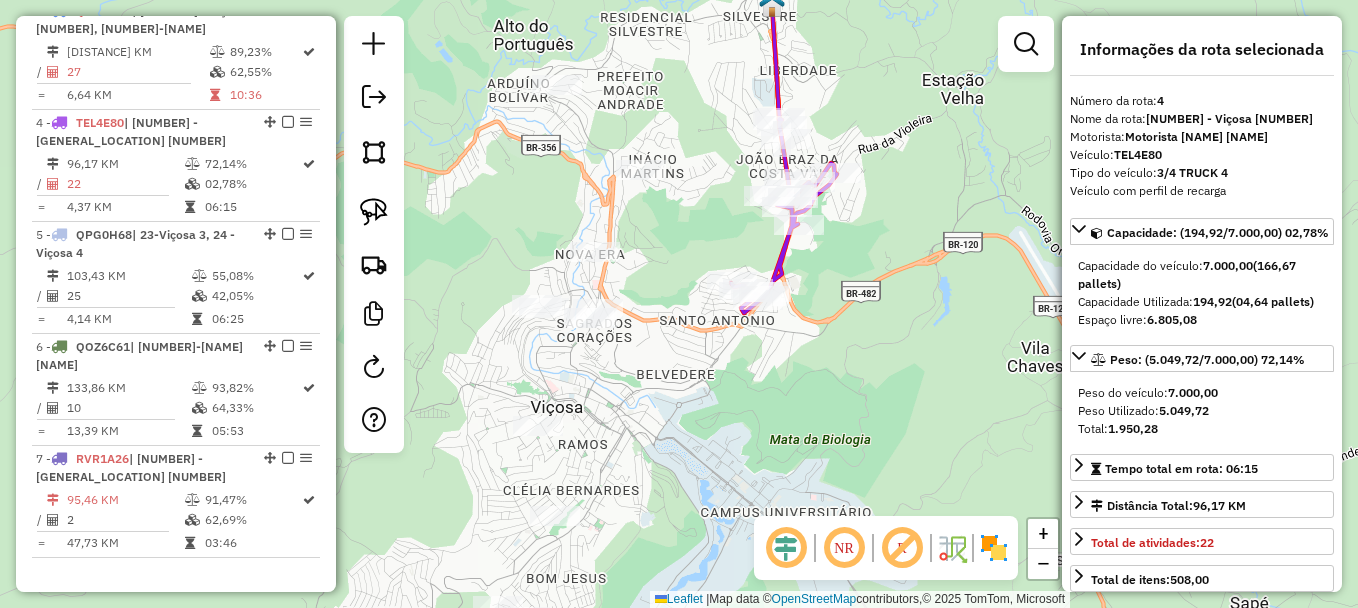 drag, startPoint x: 885, startPoint y: 223, endPoint x: 883, endPoint y: 255, distance: 32.06244 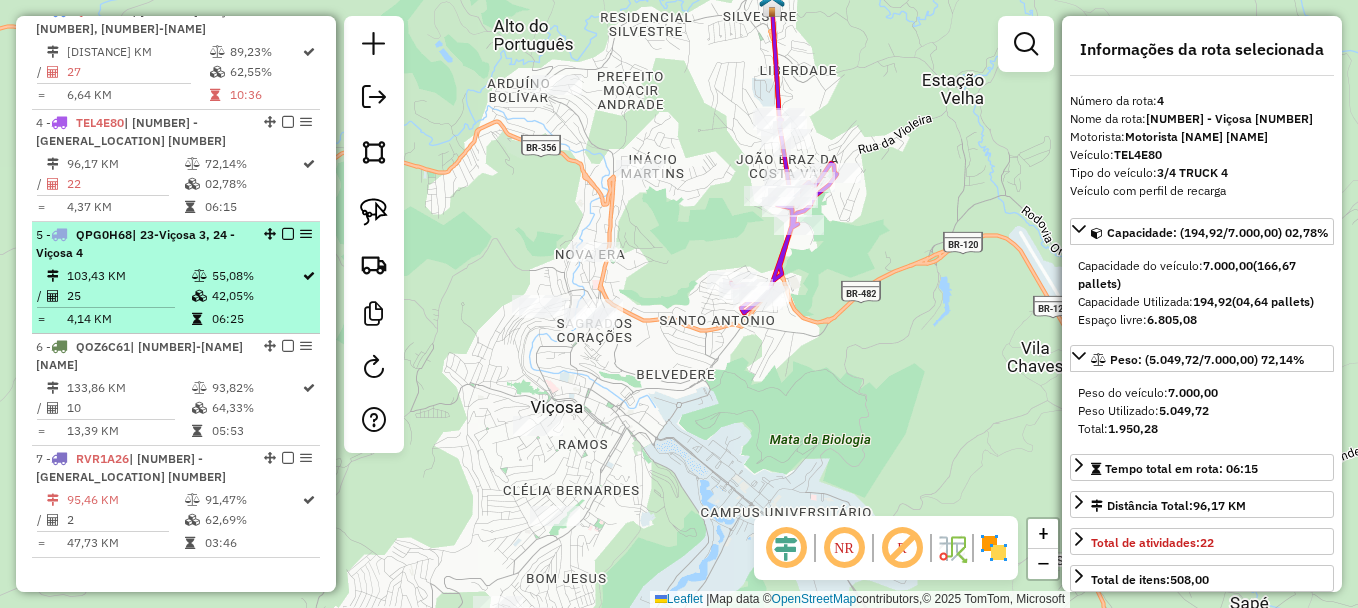 click on "5 -       QPG0H68   | 23-Viçosa 3, 24 - Viçosa 4" at bounding box center [142, 244] 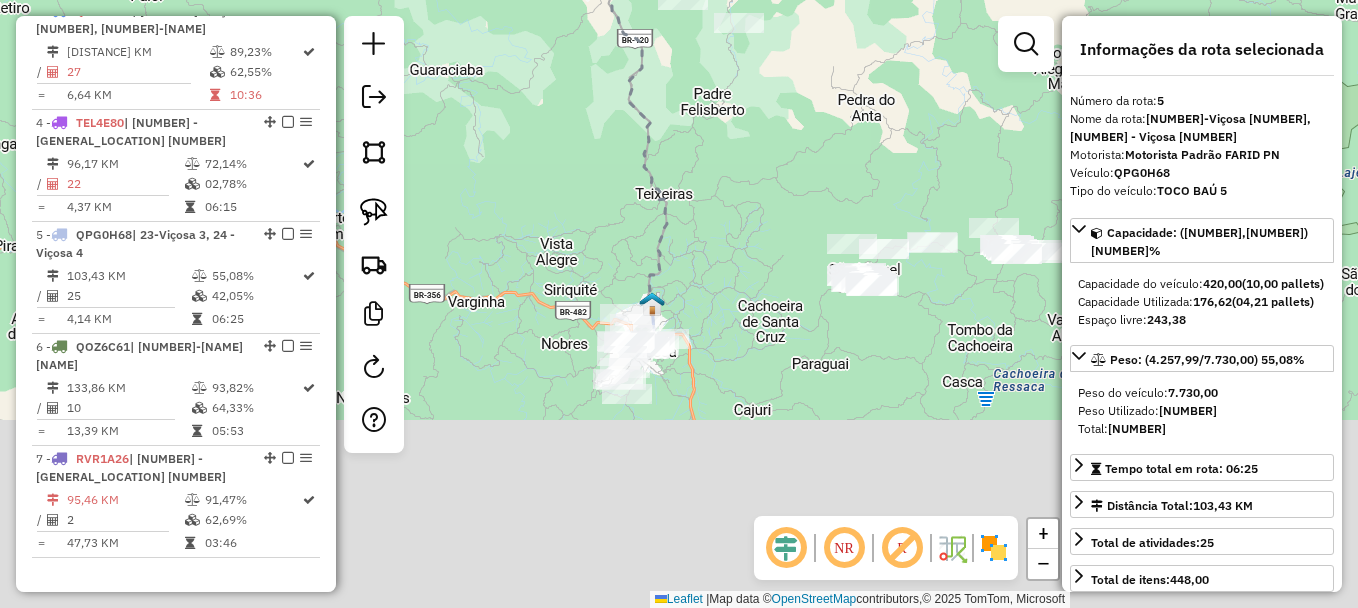 drag, startPoint x: 611, startPoint y: 369, endPoint x: 573, endPoint y: 47, distance: 324.2345 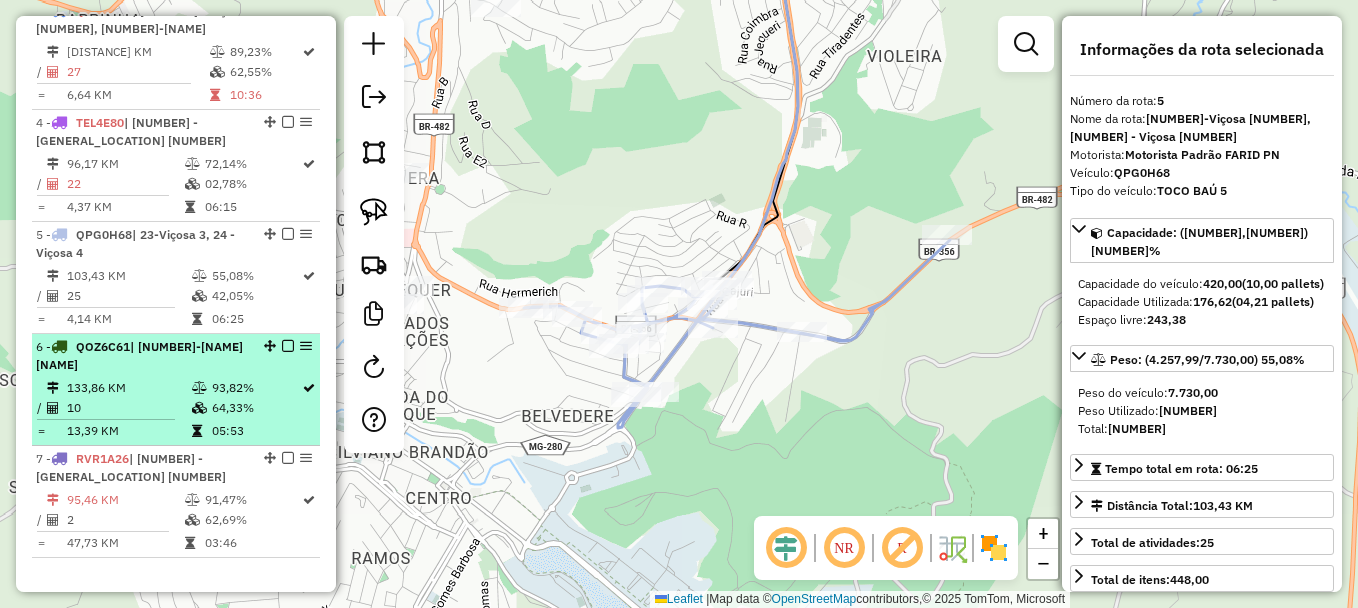 click on "93,82%" at bounding box center (256, 388) 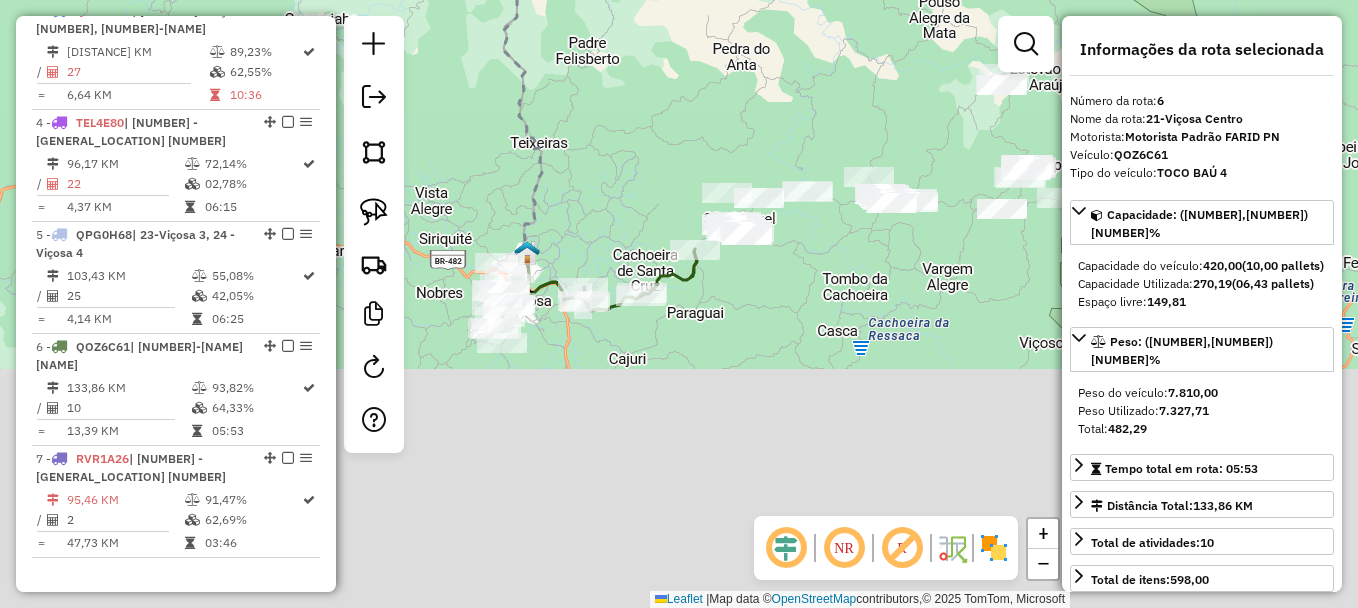 drag, startPoint x: 618, startPoint y: 429, endPoint x: 509, endPoint y: 132, distance: 316.37003 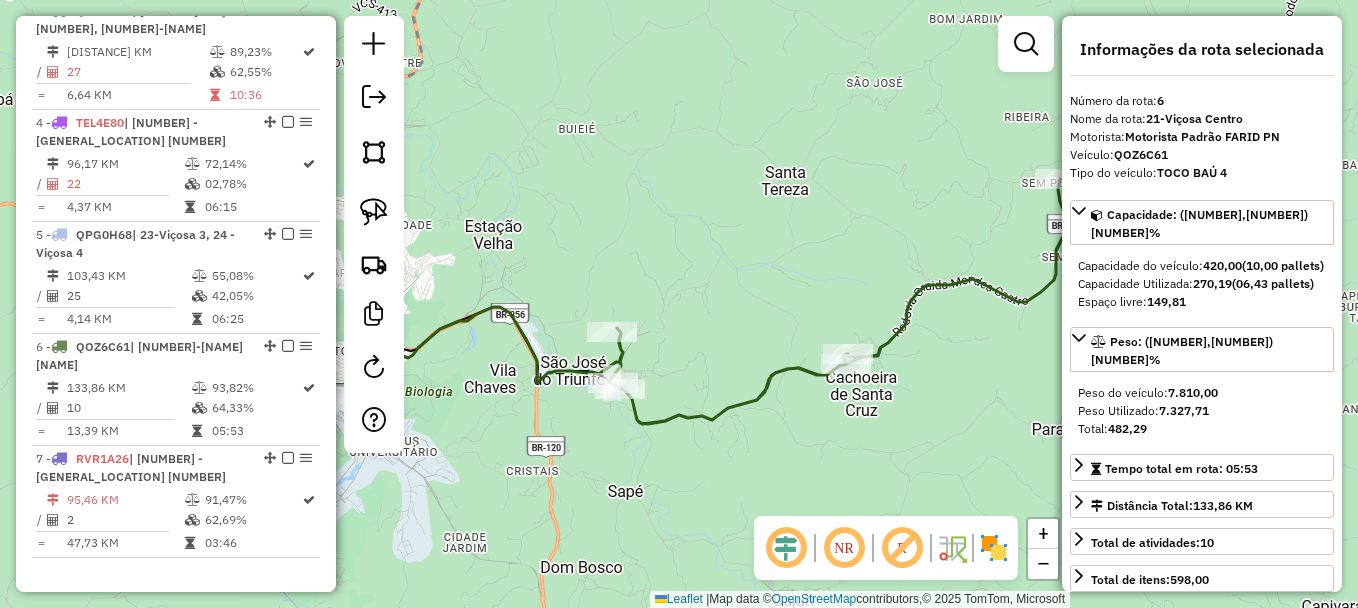 drag, startPoint x: 679, startPoint y: 252, endPoint x: 862, endPoint y: 228, distance: 184.56706 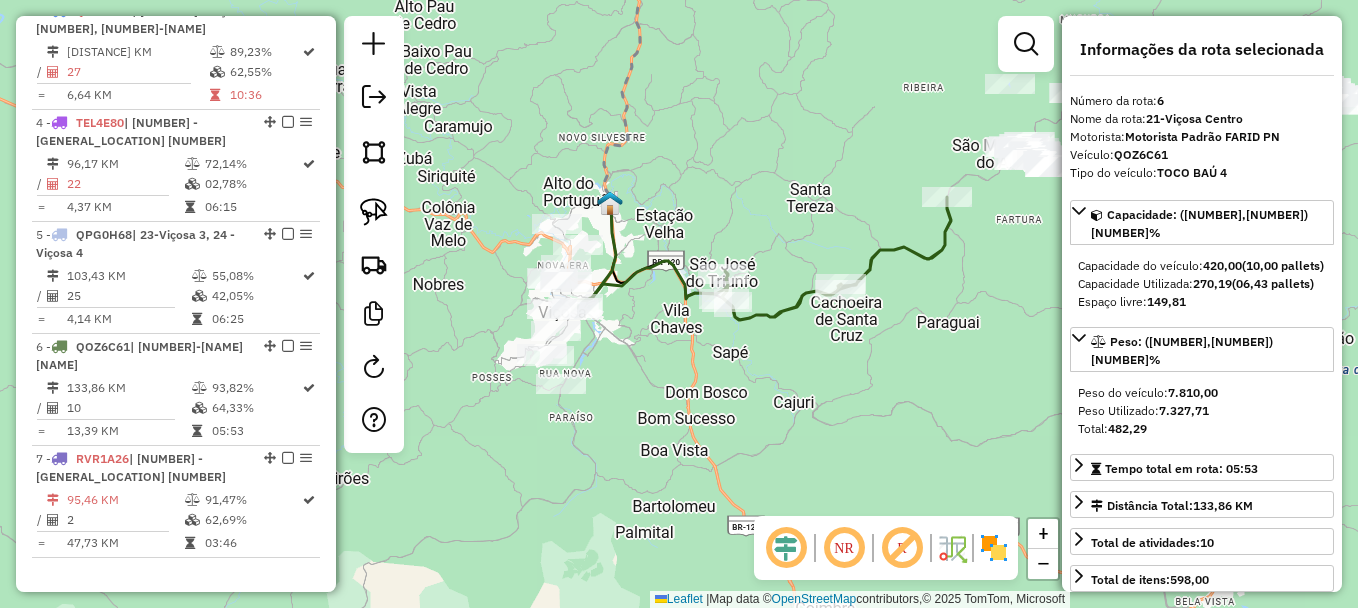 drag, startPoint x: 865, startPoint y: 223, endPoint x: 847, endPoint y: 219, distance: 18.439089 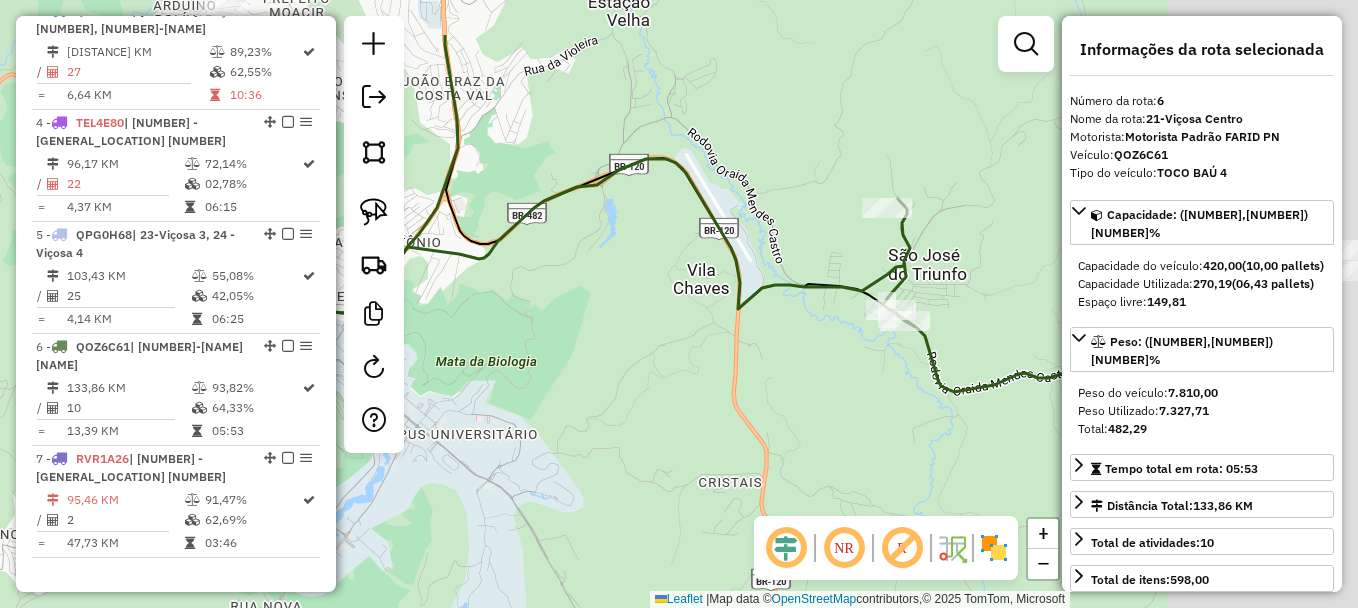 drag, startPoint x: 893, startPoint y: 292, endPoint x: 561, endPoint y: 388, distance: 345.60092 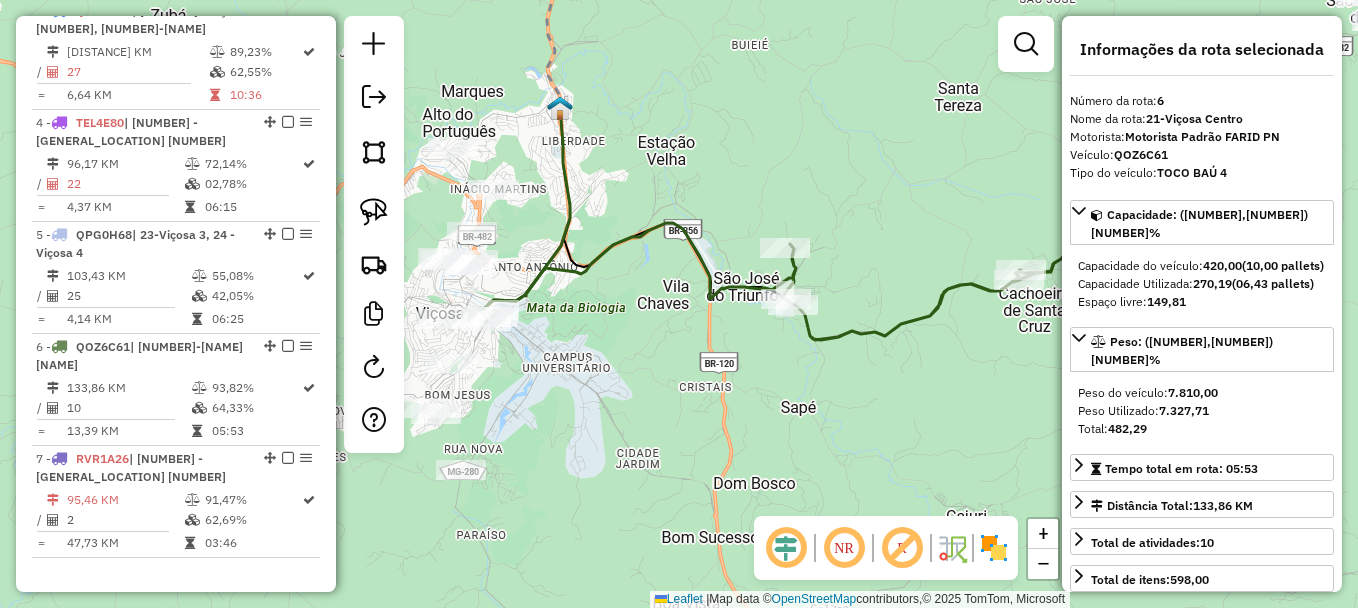 drag, startPoint x: 868, startPoint y: 388, endPoint x: 854, endPoint y: 373, distance: 20.518284 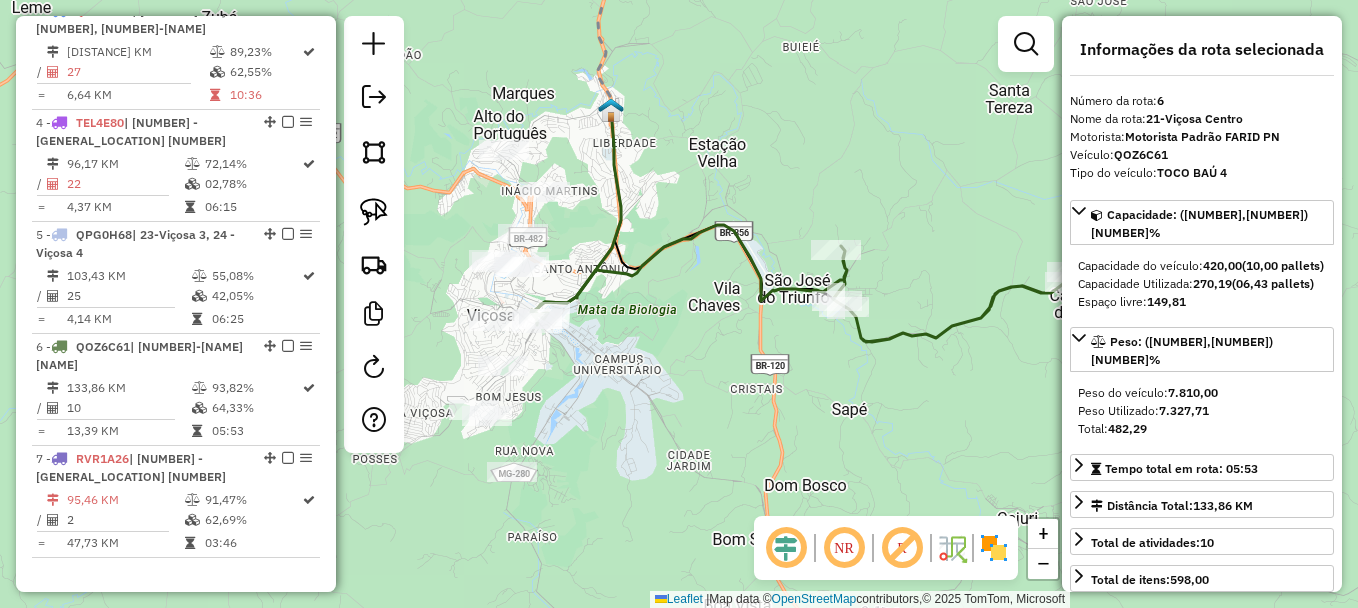 drag, startPoint x: 513, startPoint y: 388, endPoint x: 628, endPoint y: 388, distance: 115 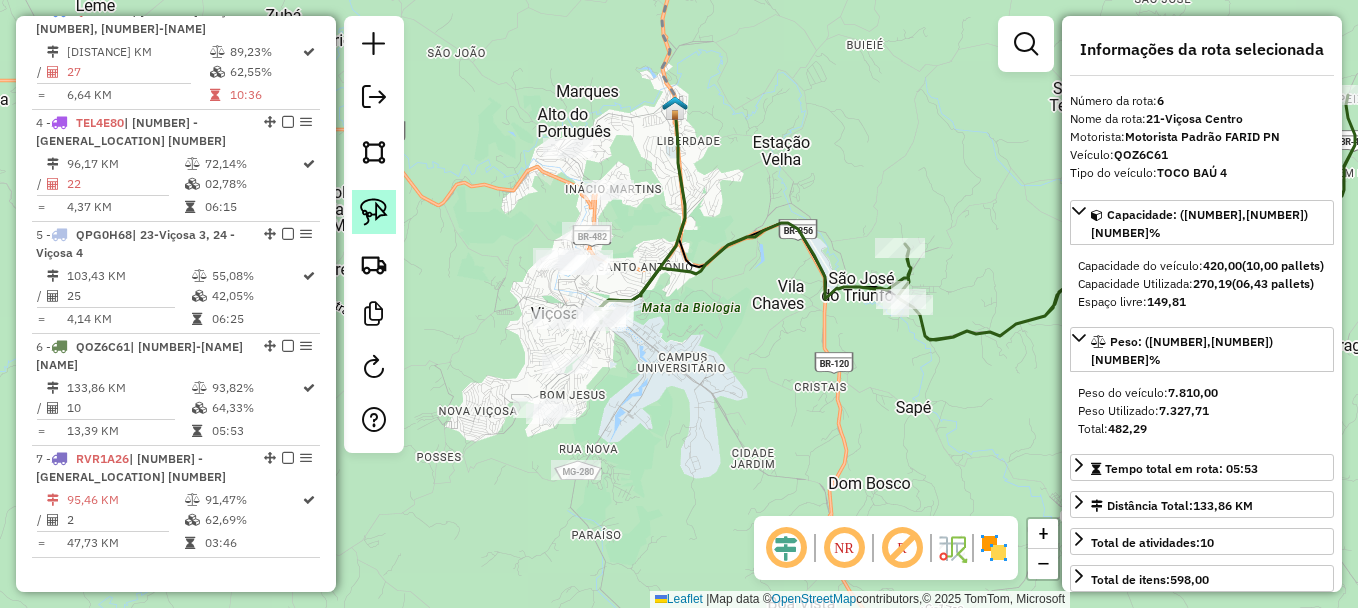 click 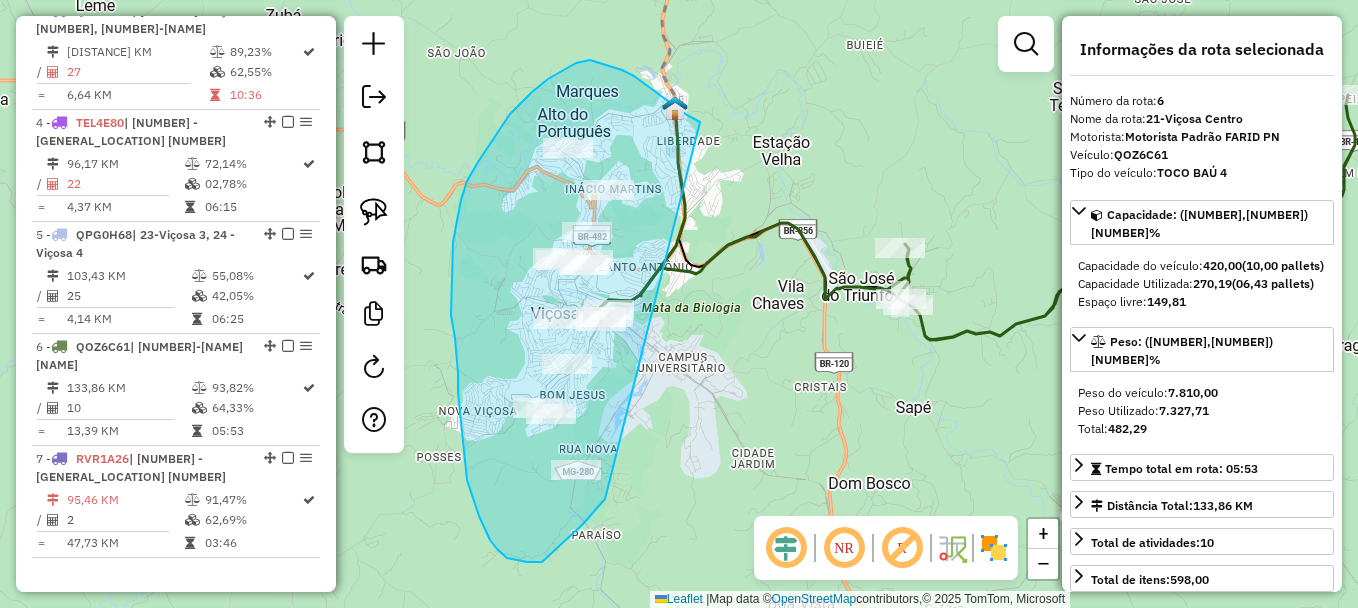 drag, startPoint x: 634, startPoint y: 76, endPoint x: 664, endPoint y: 428, distance: 353.2761 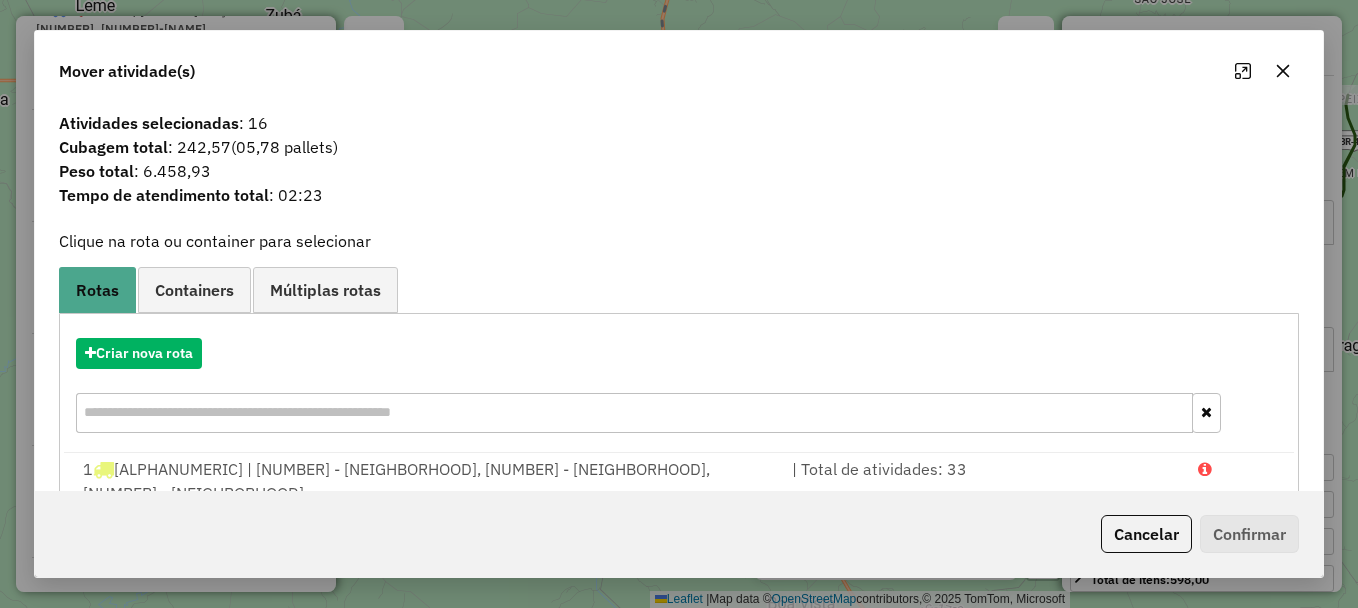 click 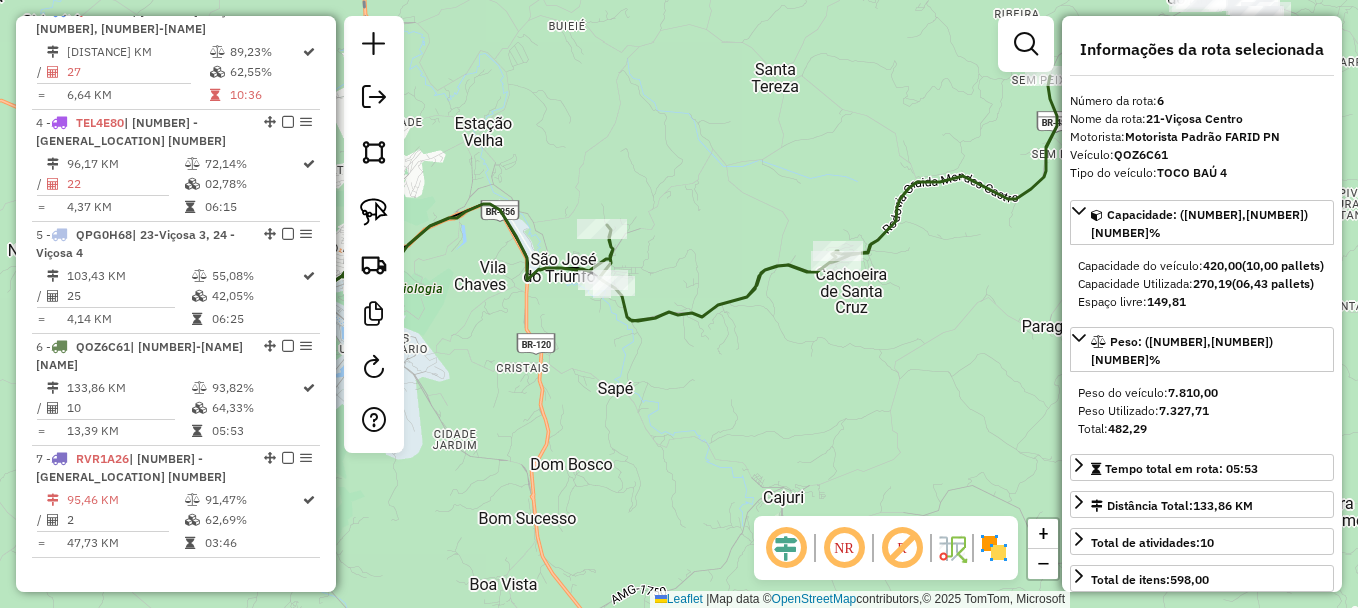 drag, startPoint x: 890, startPoint y: 360, endPoint x: 543, endPoint y: 343, distance: 347.41617 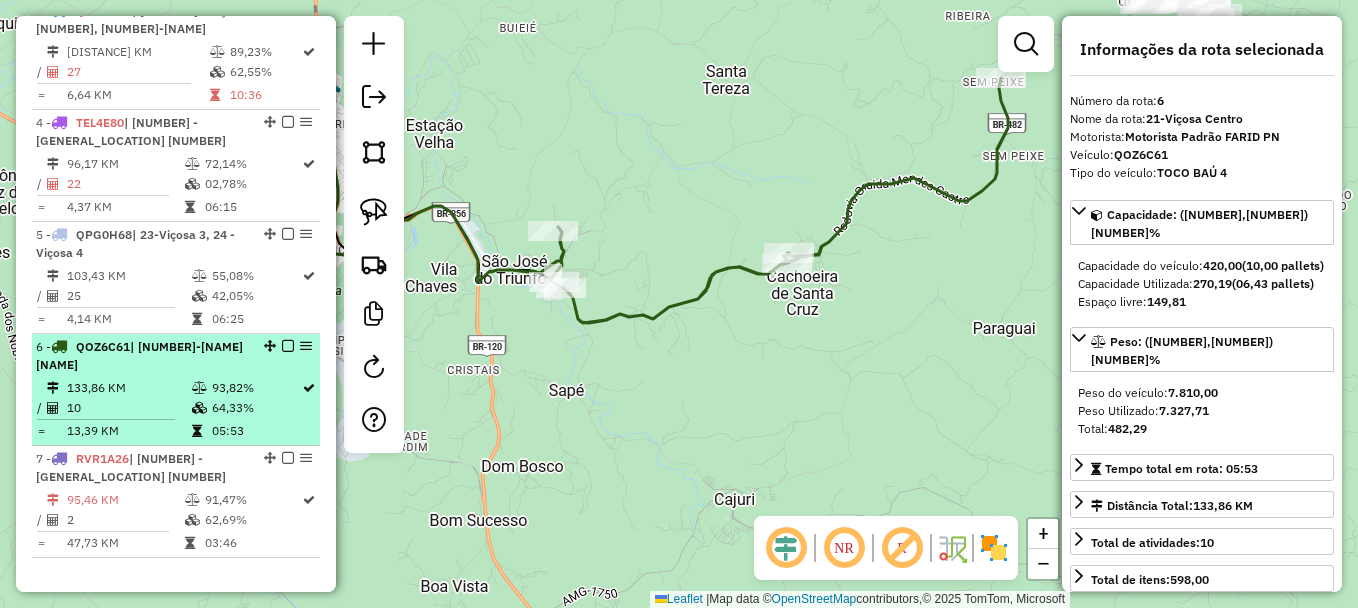 click on "133,86 KM" at bounding box center (128, 388) 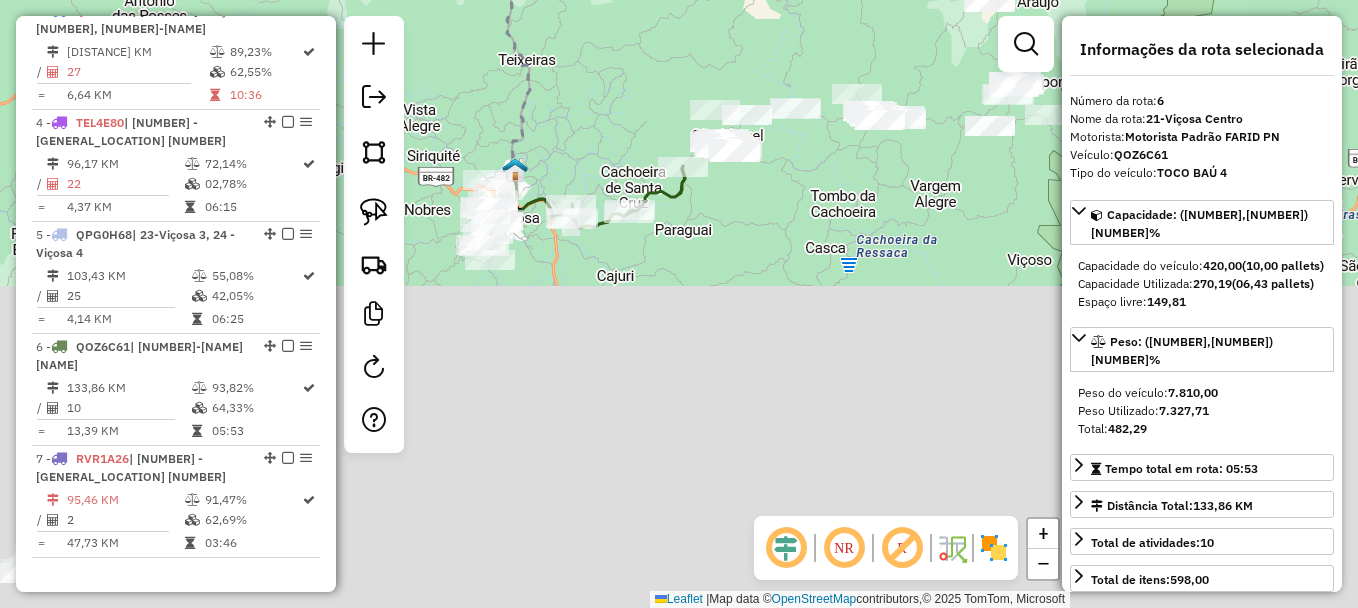drag, startPoint x: 702, startPoint y: 514, endPoint x: 583, endPoint y: 146, distance: 386.7622 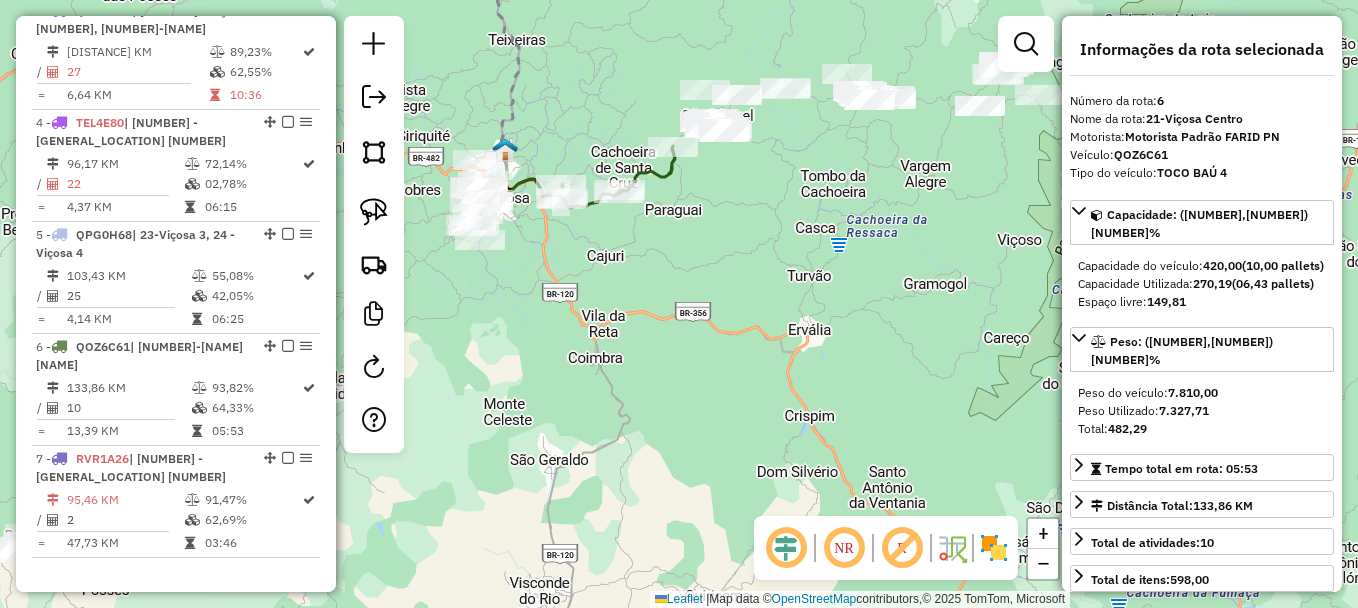 scroll, scrollTop: 200, scrollLeft: 0, axis: vertical 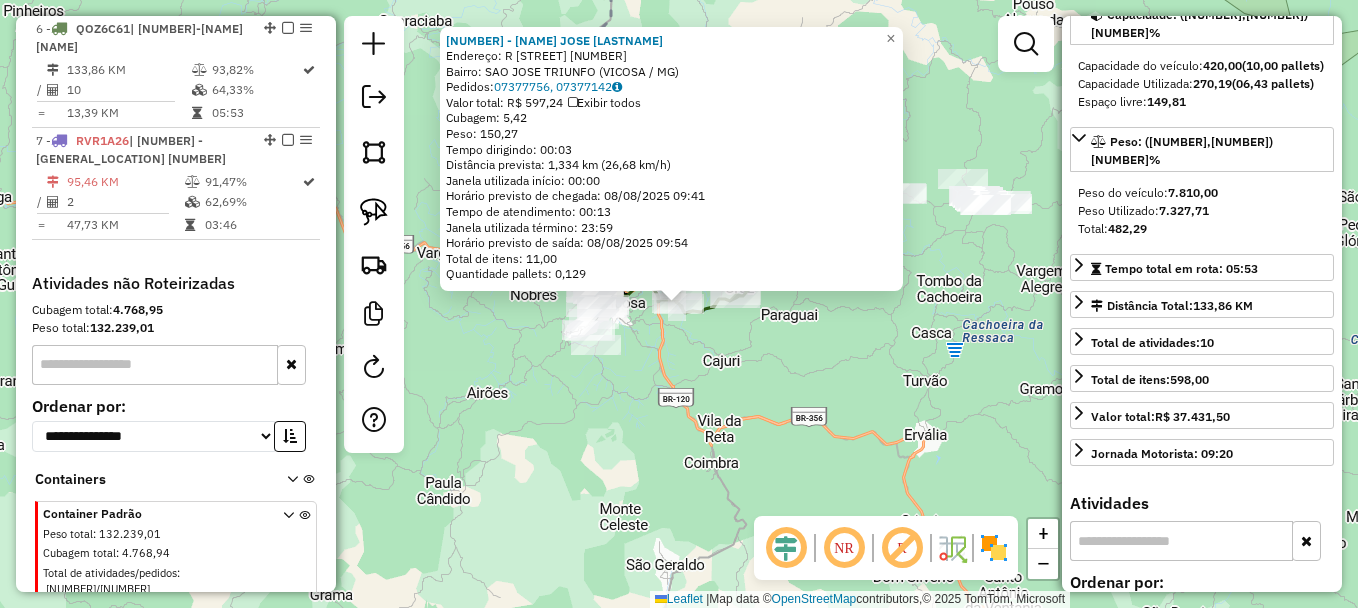 click on "10065 - [FIRST] [LAST]  Endereço: R   [STREET_NAME]                  [NUMBER]   Bairro: [NEIGHBORHOOD] ([CITY] / MG)   Pedidos:  07377756, 07377142   Valor total: R$ 597,24   Exibir todos   Cubagem: 5,42  Peso: 150,27  Tempo dirigindo: 00:03   Distância prevista: 1,334 km (26,68 km/h)   Janela utilizada início: 00:00   Horário previsto de chegada: 08/08/2025 09:41   Tempo de atendimento: 00:13   Janela utilizada término: 23:59   Horário previsto de saída: 08/08/2025 09:54   Total de itens: 11,00   Quantidade pallets: 0,129  × Janela de atendimento Grade de atendimento Capacidade Transportadoras Veículos Cliente Pedidos  Rotas Selecione os dias de semana para filtrar as janelas de atendimento  Seg   Ter   Qua   Qui   Sex   Sáb   Dom  Informe o período da janela de atendimento: De: Até:  Filtrar exatamente a janela do cliente  Considerar janela de atendimento padrão  Selecione os dias de semana para filtrar as grades de atendimento  Seg   Ter   Qua   Qui   Sex   Sáb   Dom   Peso mínimo:   De:  +" 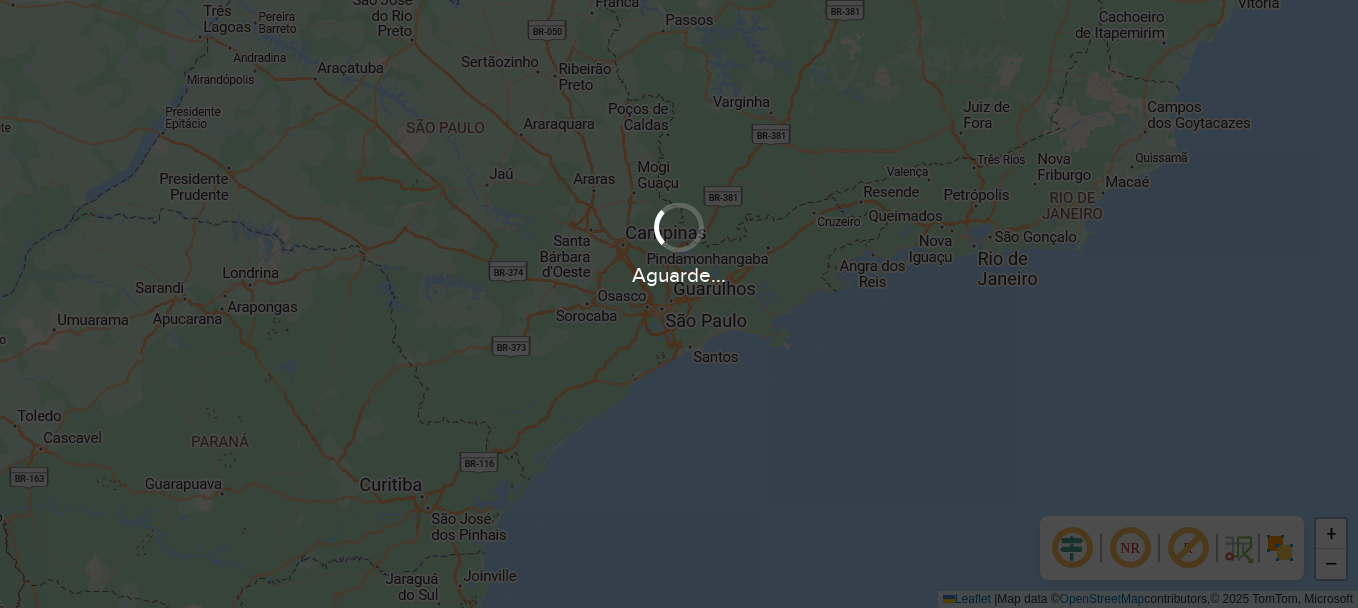 scroll, scrollTop: 0, scrollLeft: 0, axis: both 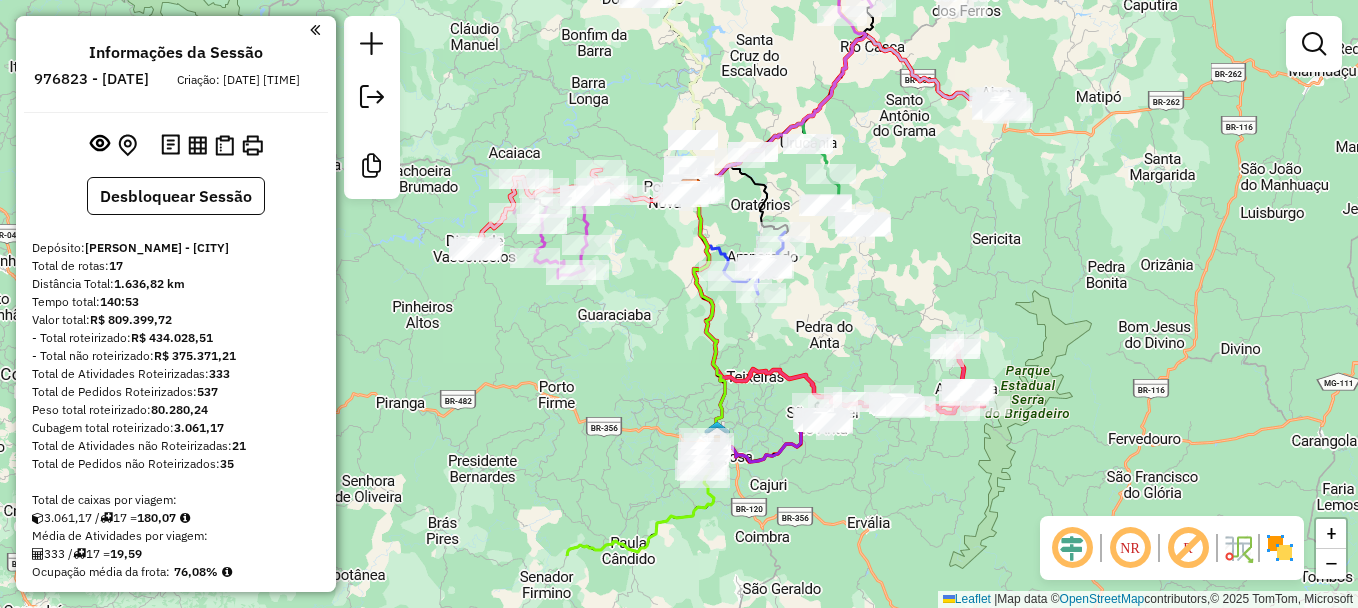 drag, startPoint x: 779, startPoint y: 407, endPoint x: 791, endPoint y: 294, distance: 113.63538 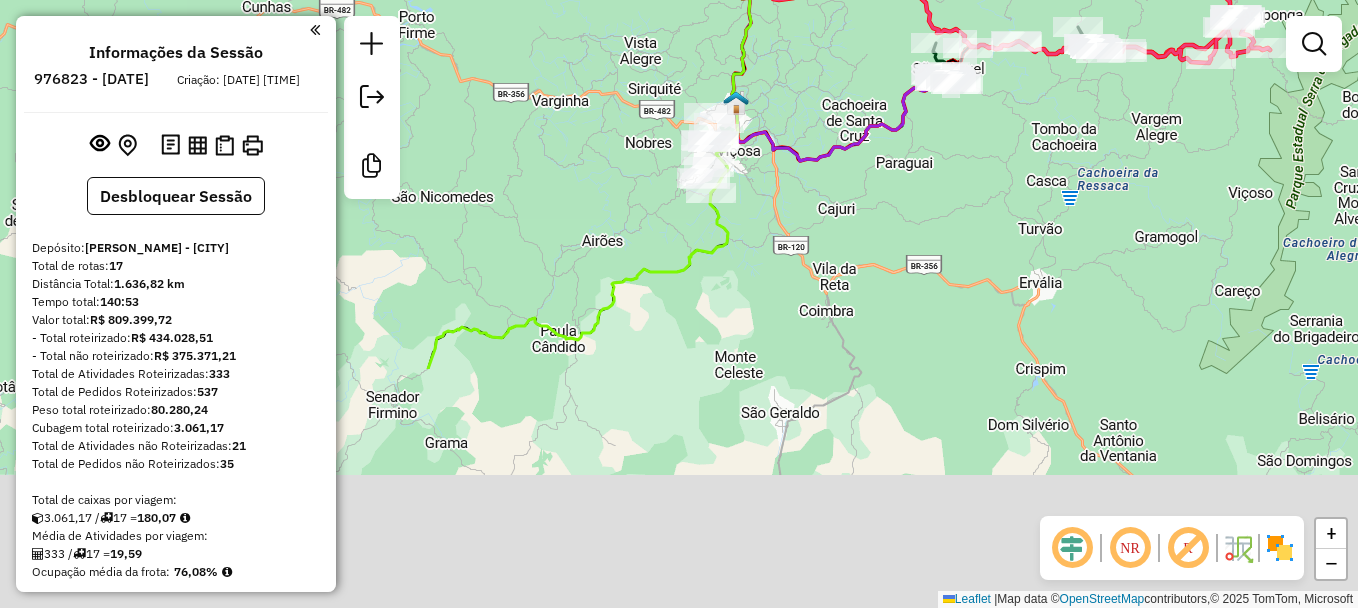 drag, startPoint x: 705, startPoint y: 367, endPoint x: 773, endPoint y: 124, distance: 252.3351 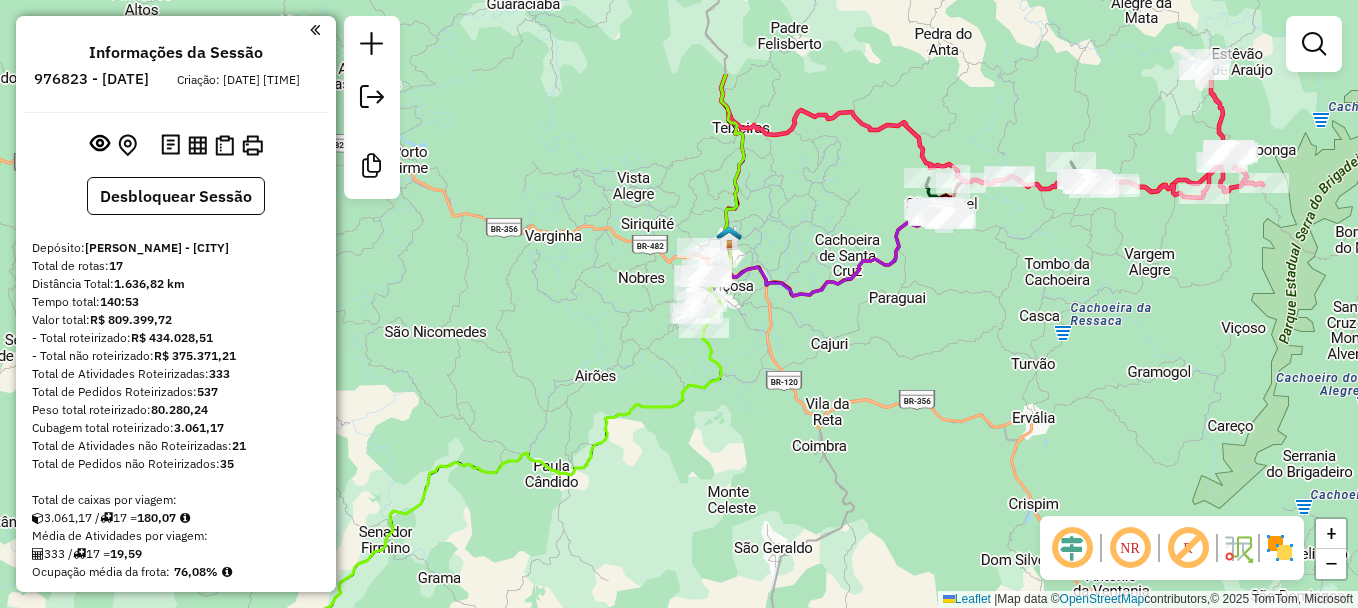 drag, startPoint x: 738, startPoint y: 197, endPoint x: 730, endPoint y: 335, distance: 138.23169 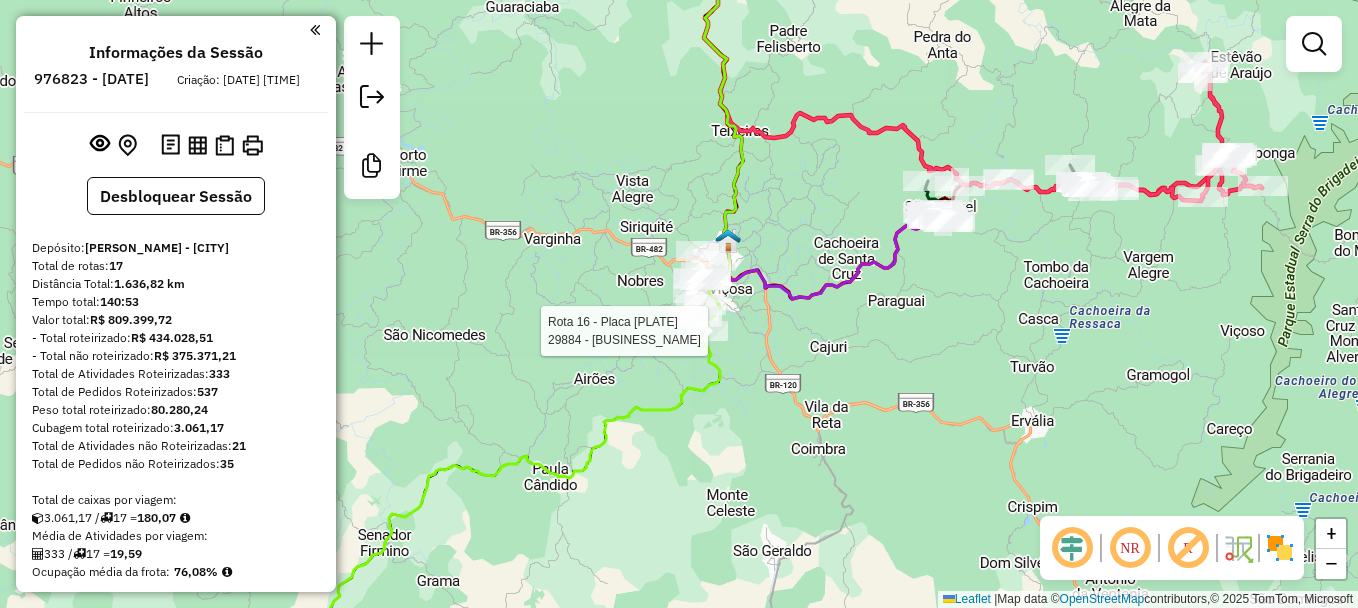 click 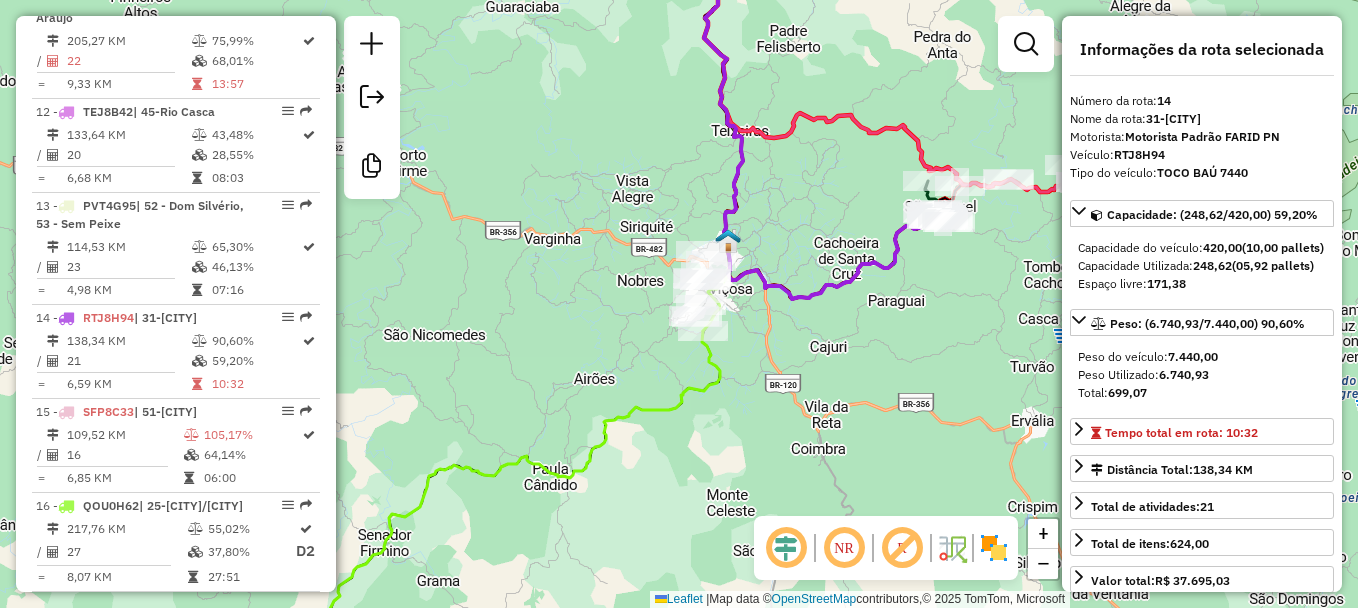 scroll, scrollTop: 2172, scrollLeft: 0, axis: vertical 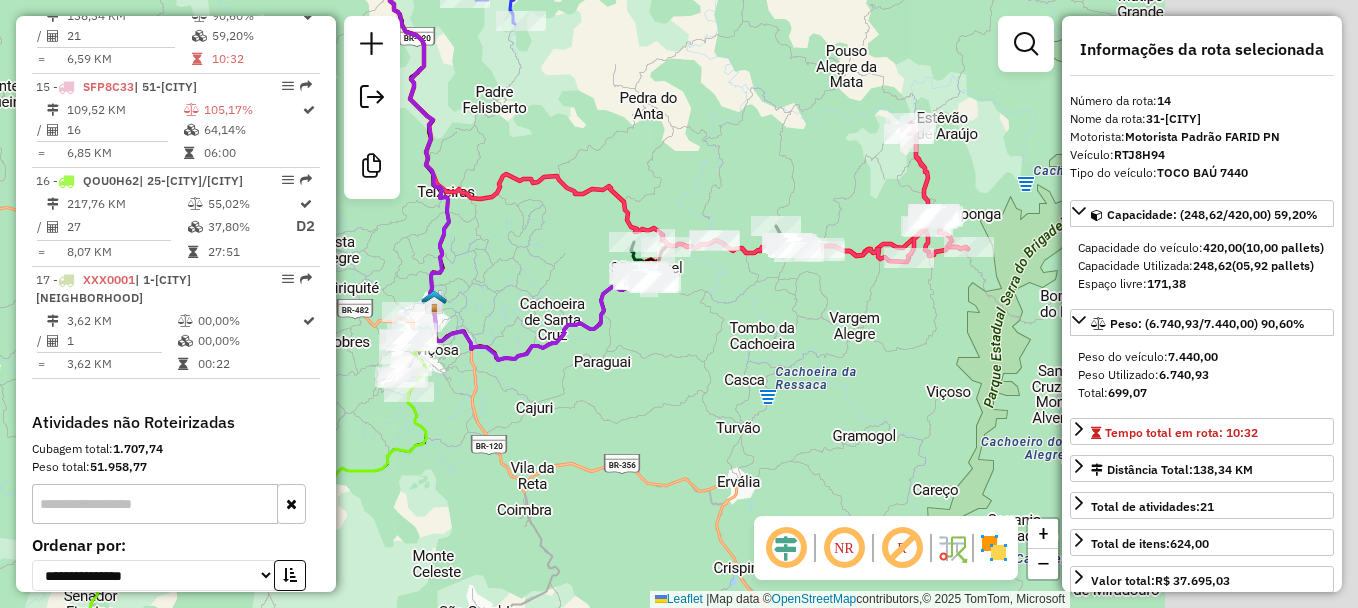 drag, startPoint x: 899, startPoint y: 288, endPoint x: 528, endPoint y: 369, distance: 379.73938 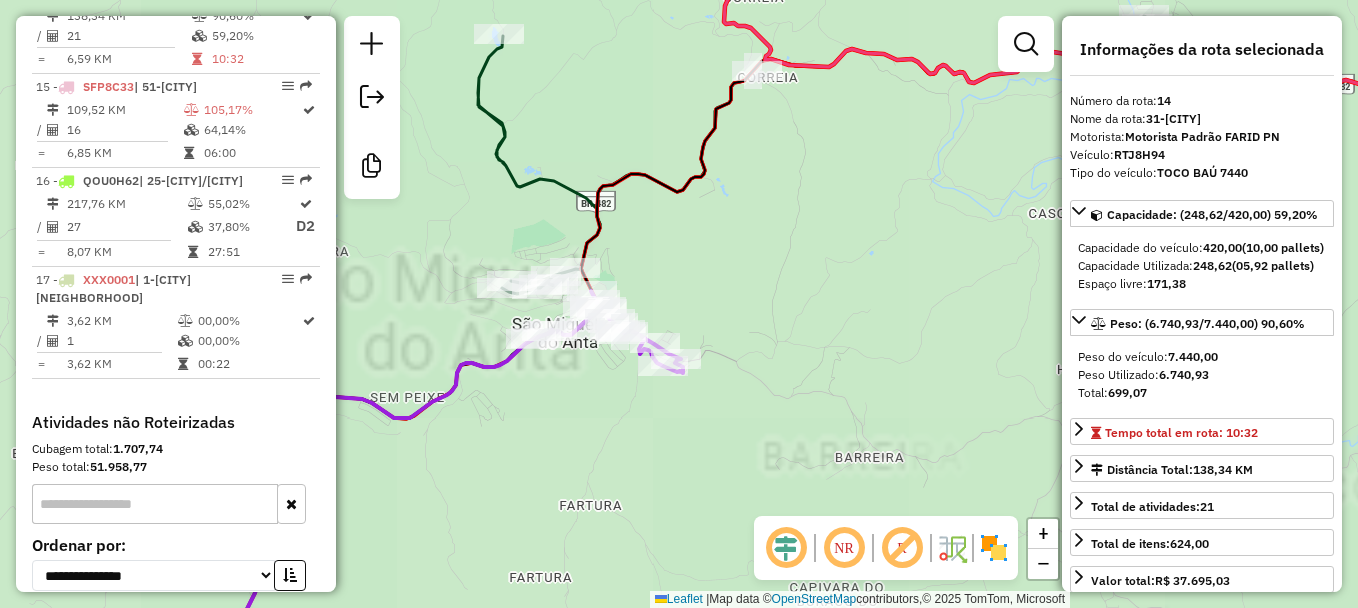 click 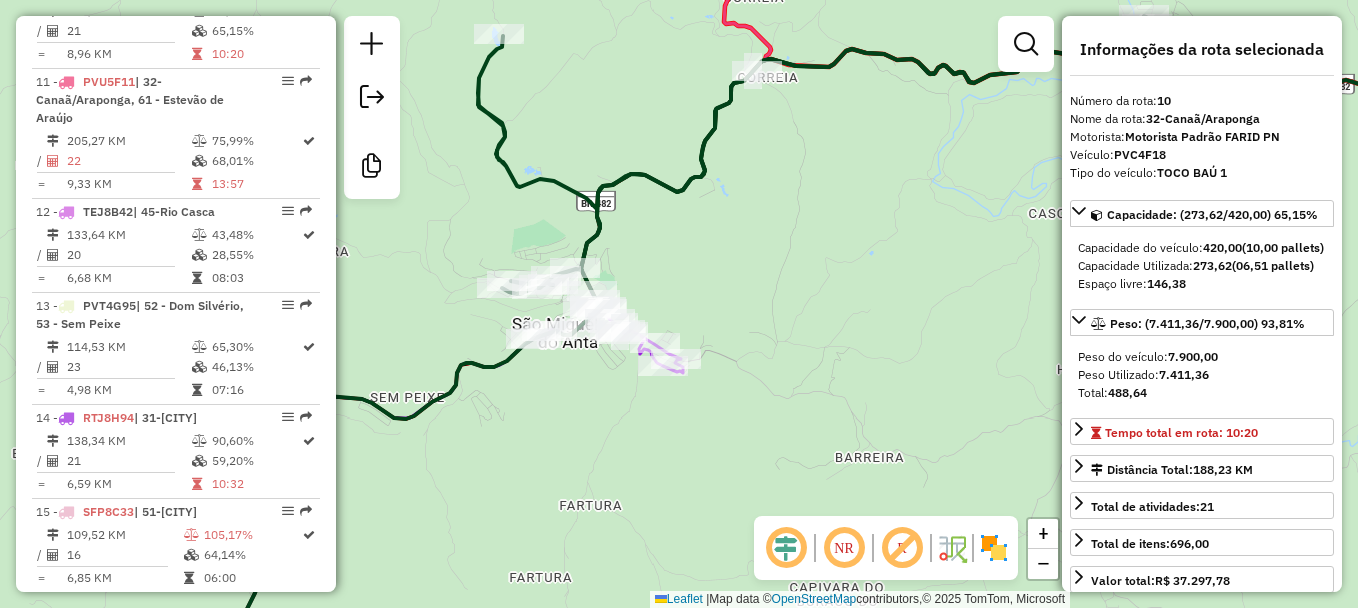 scroll, scrollTop: 1724, scrollLeft: 0, axis: vertical 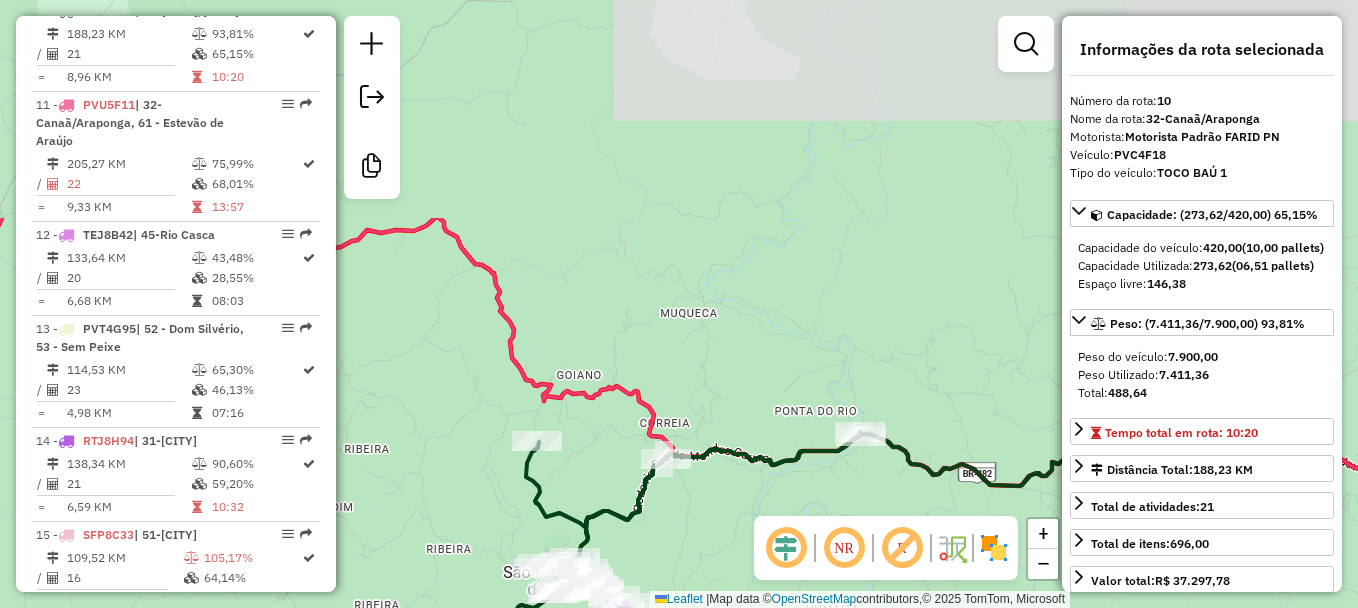 drag, startPoint x: 716, startPoint y: 306, endPoint x: 814, endPoint y: 543, distance: 256.46246 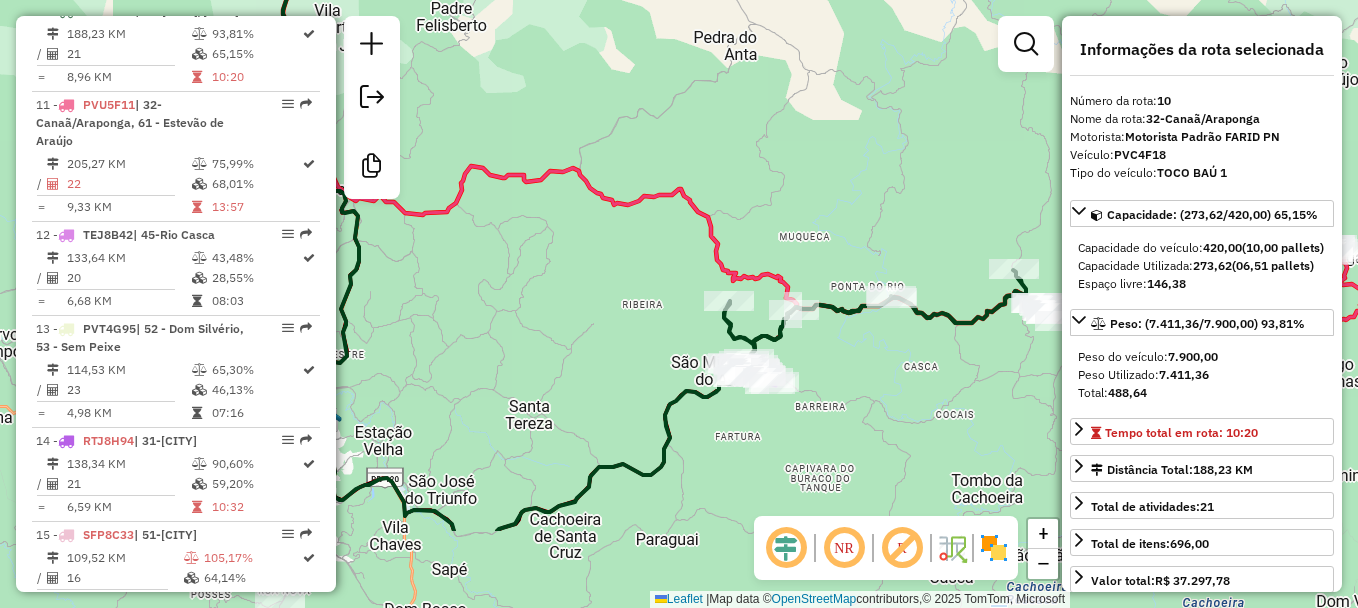 drag, startPoint x: 842, startPoint y: 489, endPoint x: 874, endPoint y: 356, distance: 136.79547 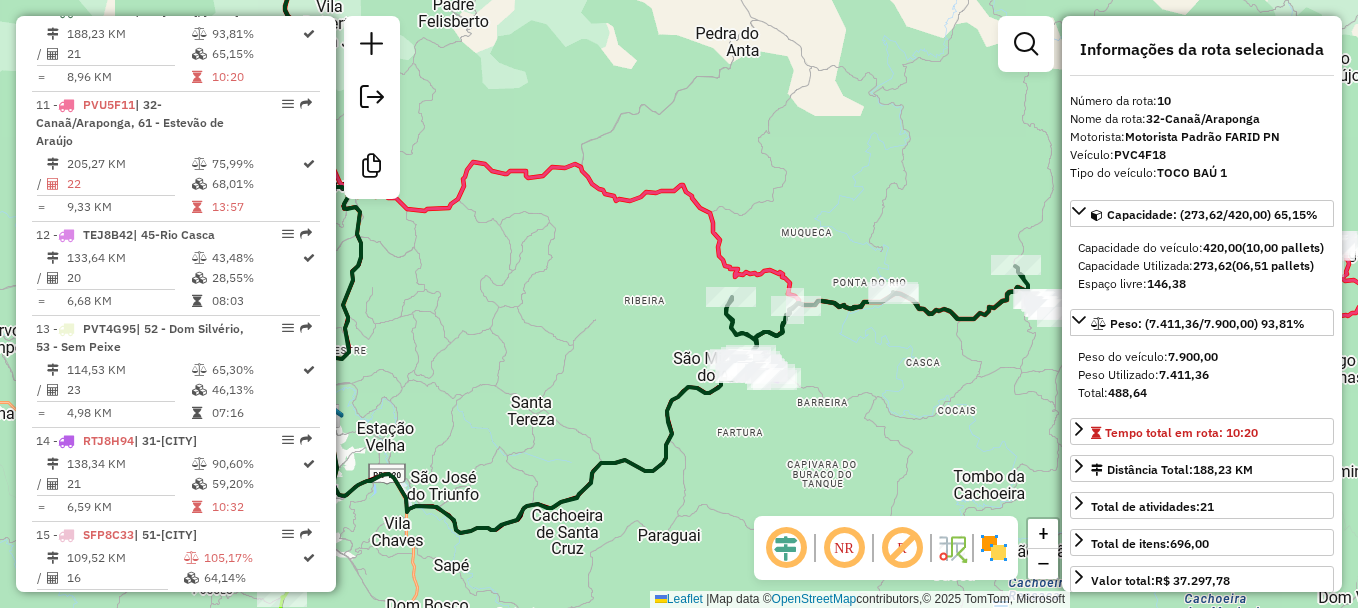 click 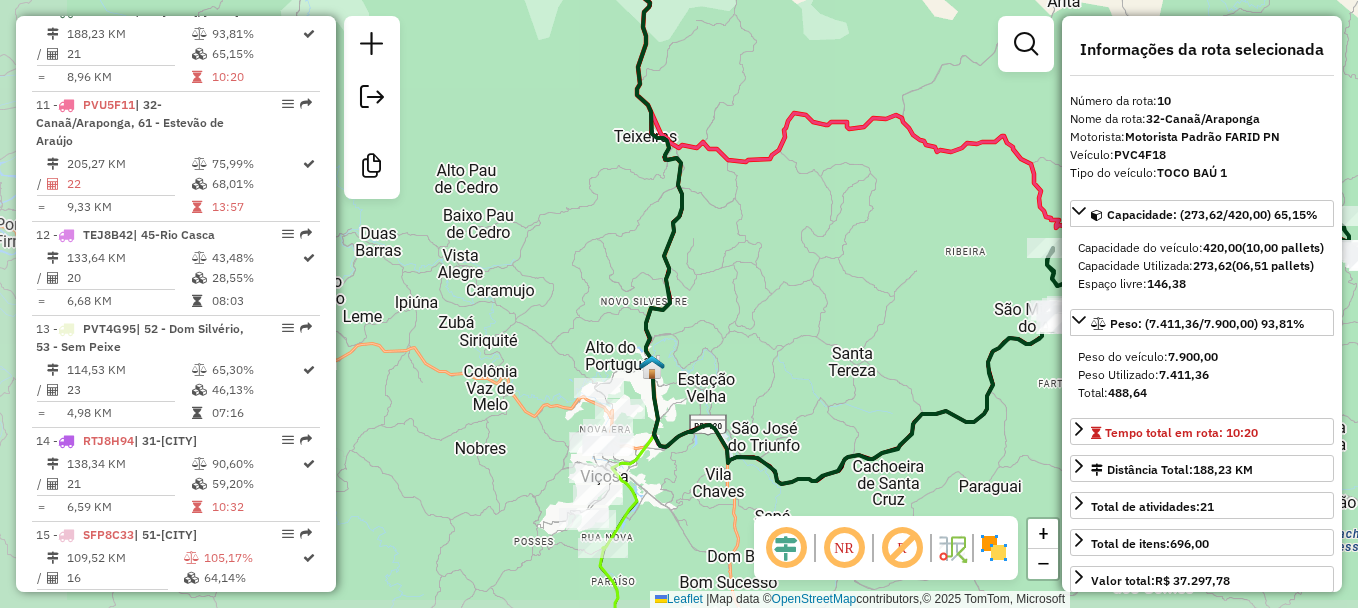 drag, startPoint x: 455, startPoint y: 295, endPoint x: 776, endPoint y: 246, distance: 324.71835 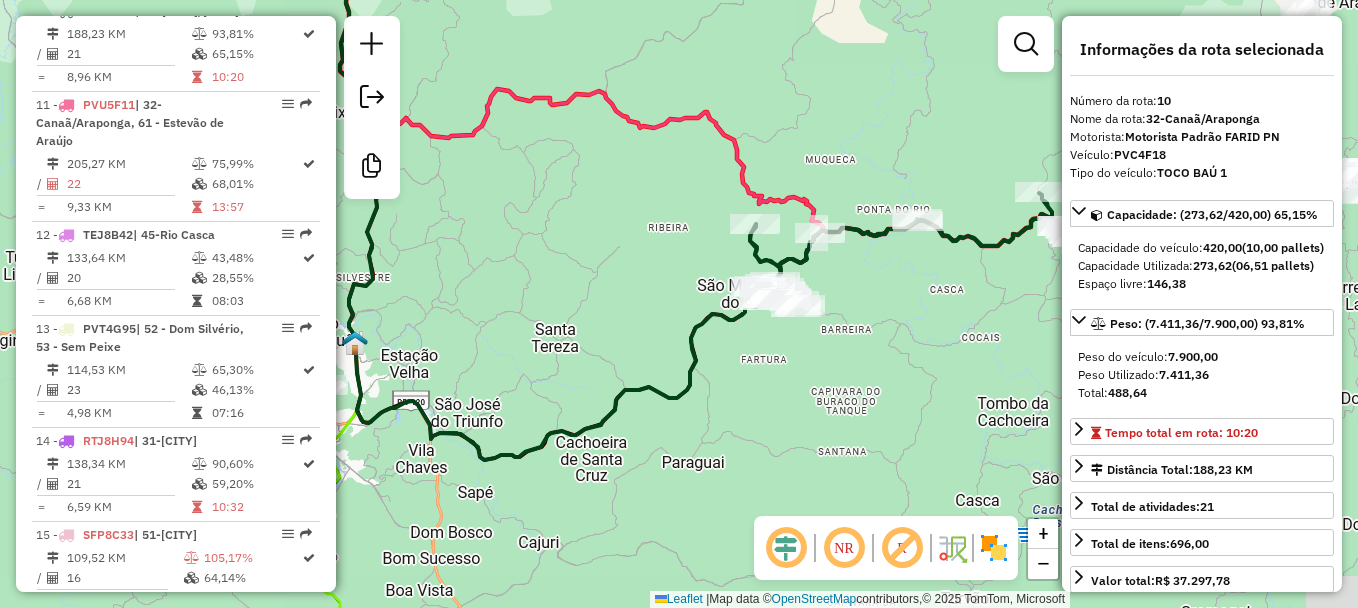 drag, startPoint x: 714, startPoint y: 341, endPoint x: 538, endPoint y: 316, distance: 177.76671 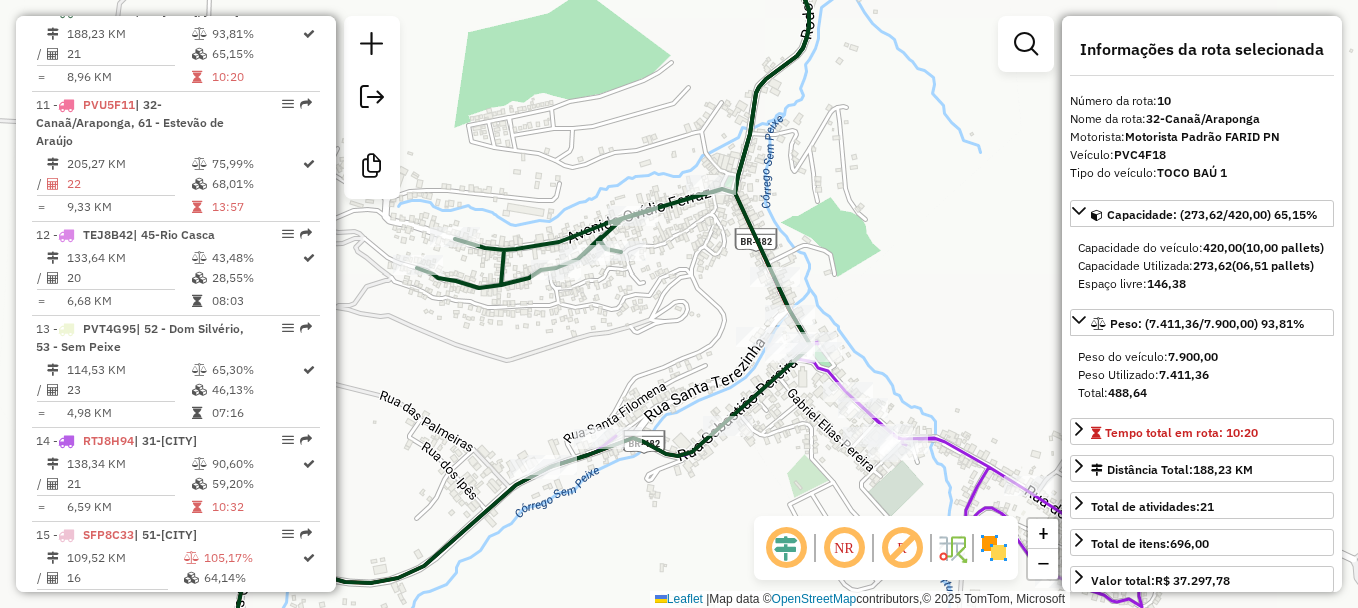 click 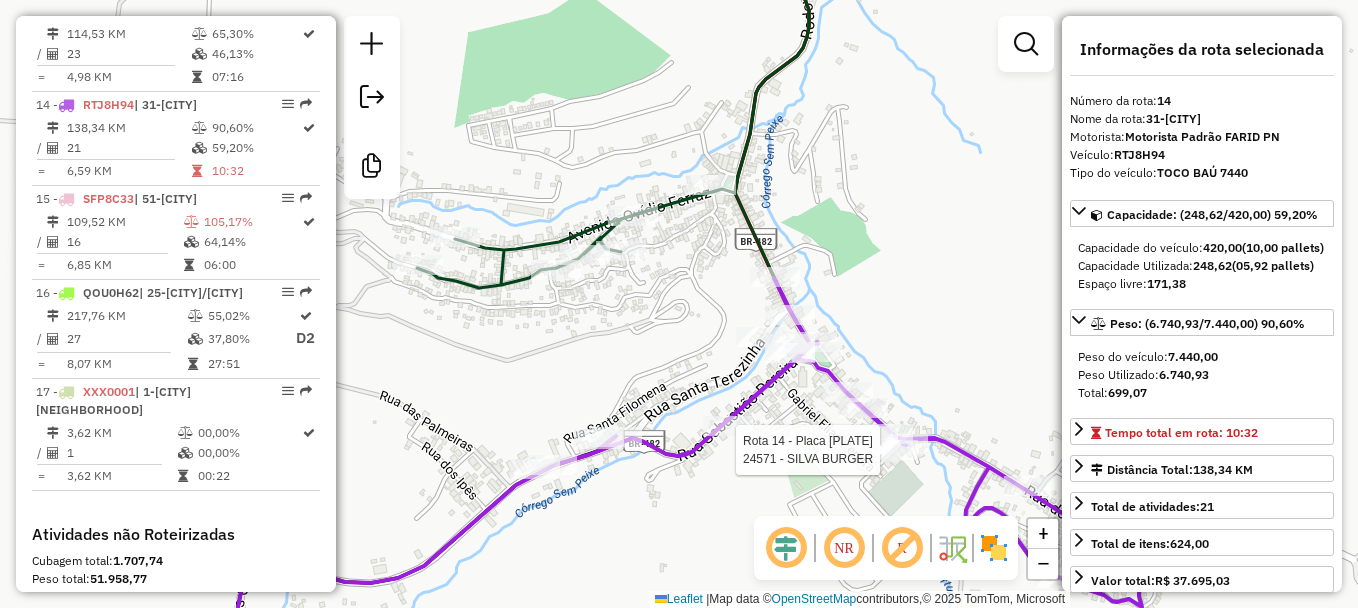 scroll, scrollTop: 2172, scrollLeft: 0, axis: vertical 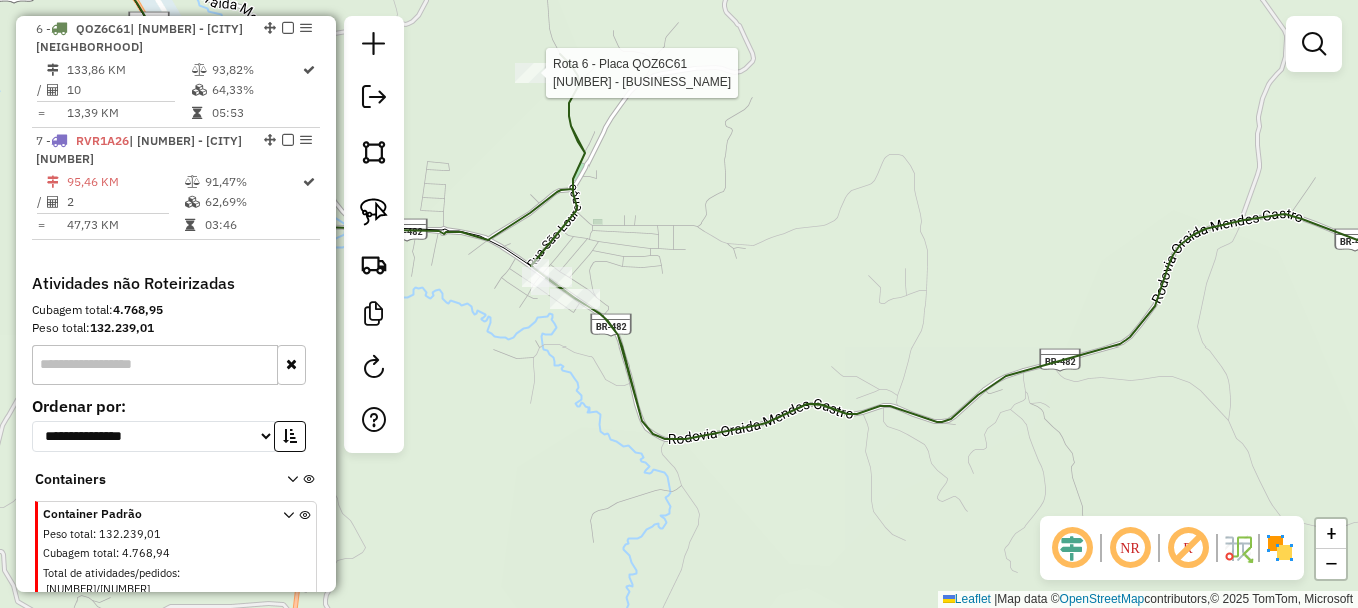select on "**********" 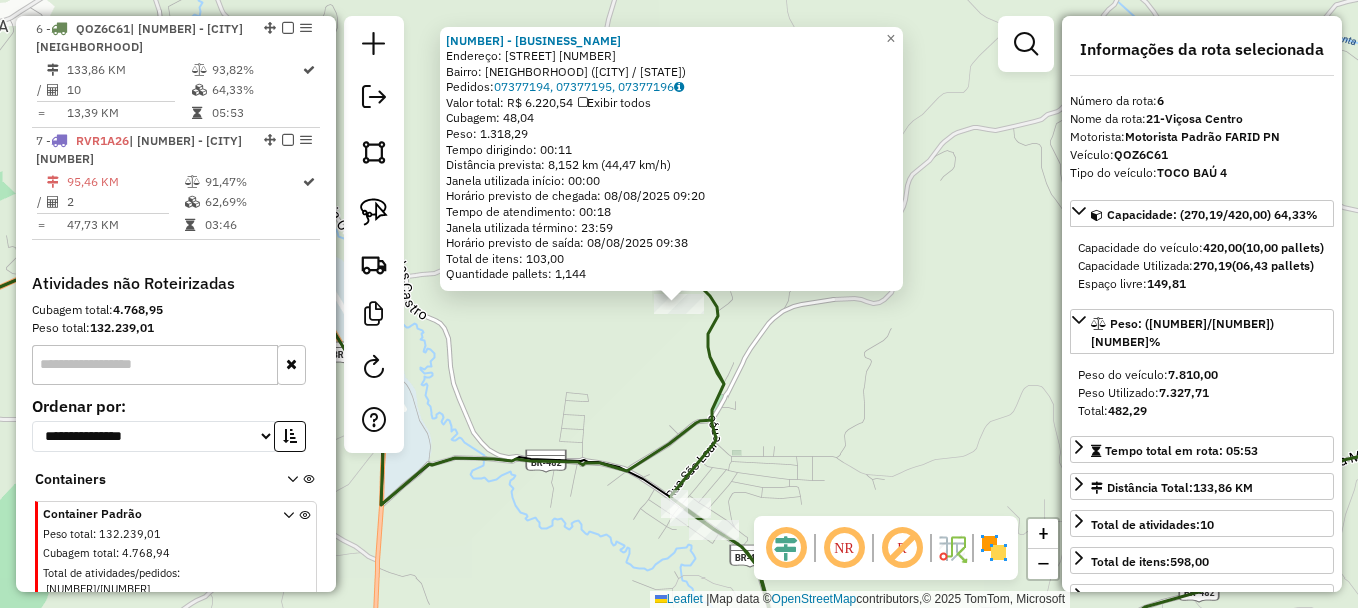 drag, startPoint x: 628, startPoint y: 337, endPoint x: 628, endPoint y: 194, distance: 143 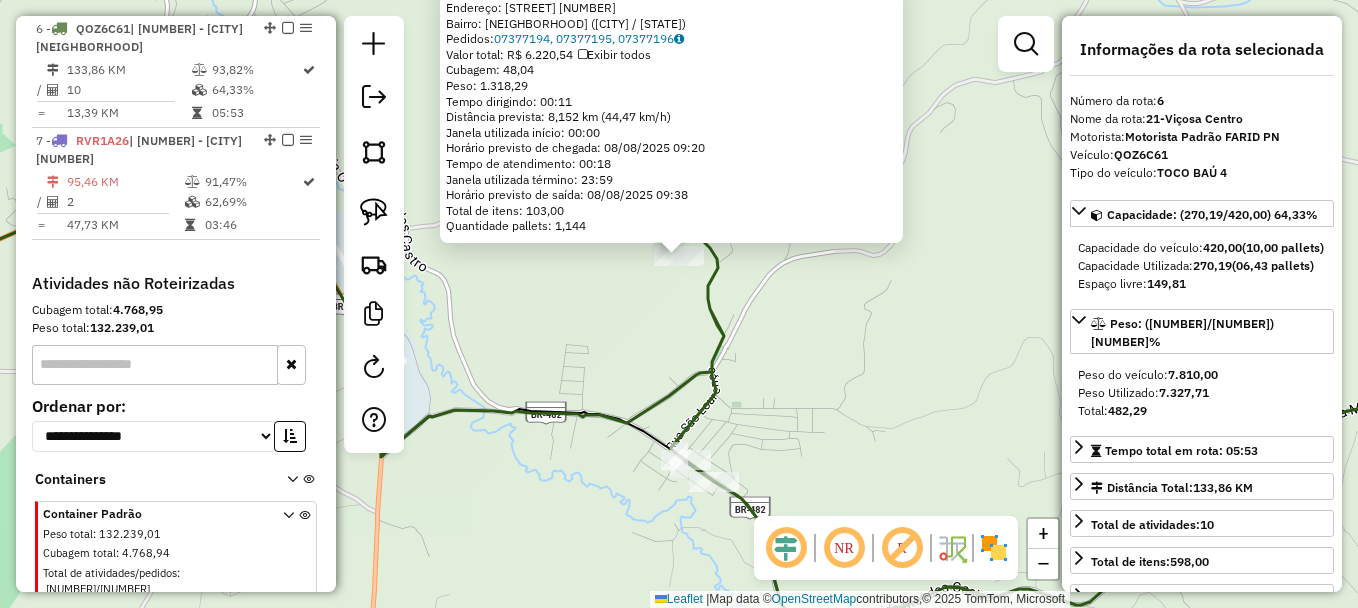 drag, startPoint x: 628, startPoint y: 194, endPoint x: 628, endPoint y: 183, distance: 11 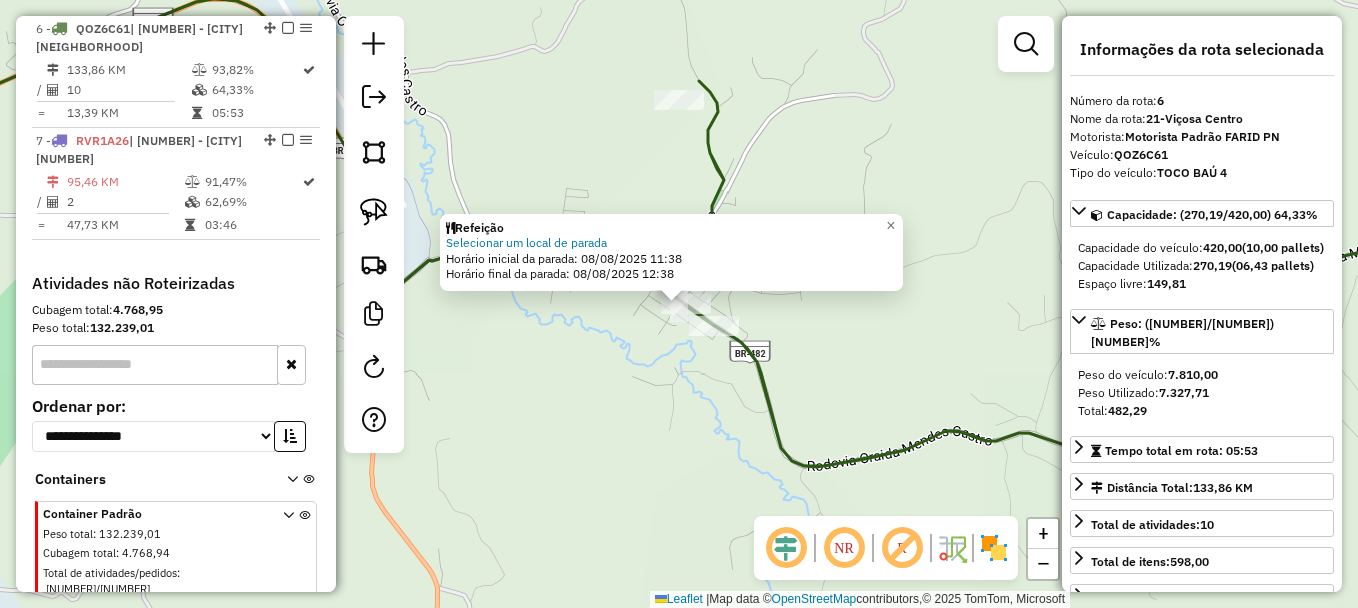 click on "Refeição Selecionar um local de parada  Horário inicial da parada: 08/08/2025 11:38   Horário final da parada: 08/08/2025 12:38  × Janela de atendimento Grade de atendimento Capacidade Transportadoras Veículos Cliente Pedidos  Rotas Selecione os dias de semana para filtrar as janelas de atendimento  Seg   Ter   Qua   Qui   Sex   Sáb   Dom  Informe o período da janela de atendimento: De: Até:  Filtrar exatamente a janela do cliente  Considerar janela de atendimento padrão  Selecione os dias de semana para filtrar as grades de atendimento  Seg   Ter   Qua   Qui   Sex   Sáb   Dom   Considerar clientes sem dia de atendimento cadastrado  Clientes fora do dia de atendimento selecionado Filtrar as atividades entre os valores definidos abaixo:  Peso mínimo:   Peso máximo:   Cubagem mínima:   Cubagem máxima:   De:   Até:  Filtrar as atividades entre o tempo de atendimento definido abaixo:  De:   Até:   Considerar capacidade total dos clientes não roteirizados Transportadora: Tipo de veículo: Nome:" 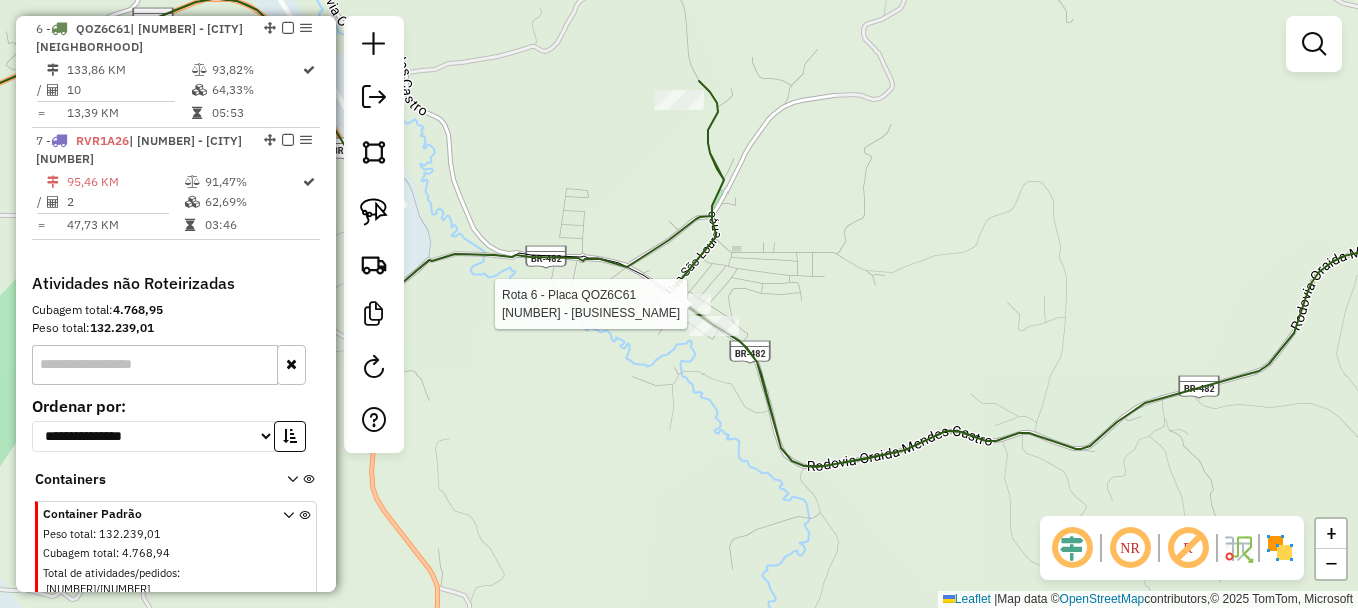 select on "**********" 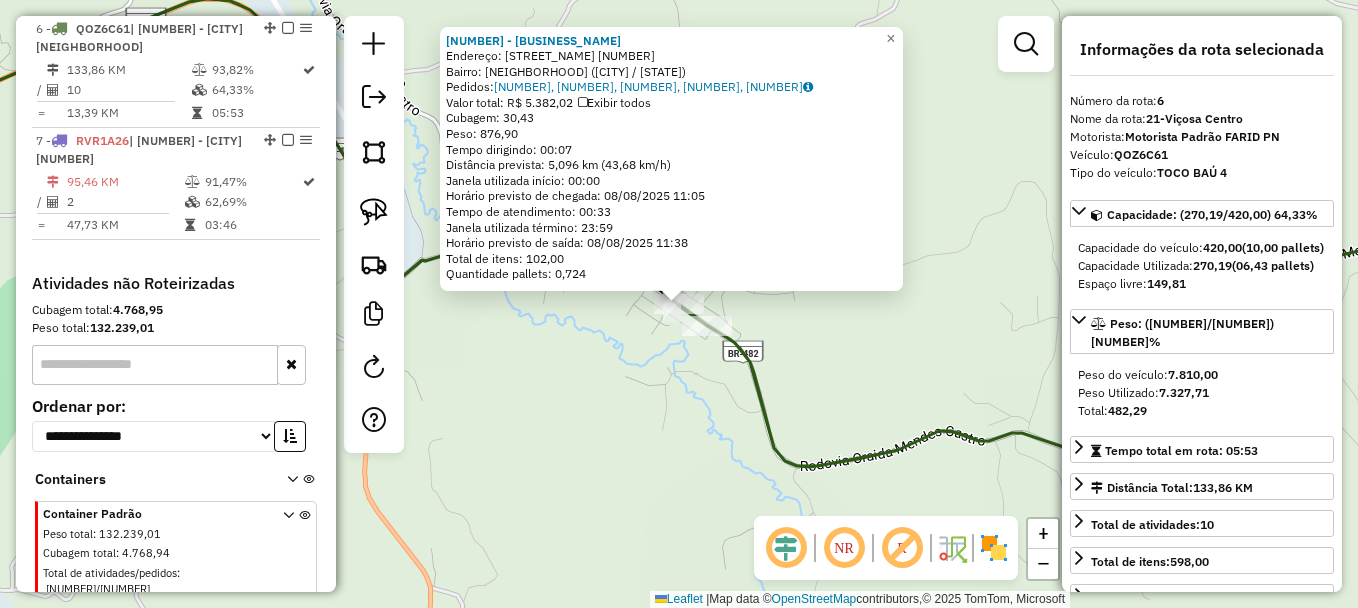 click 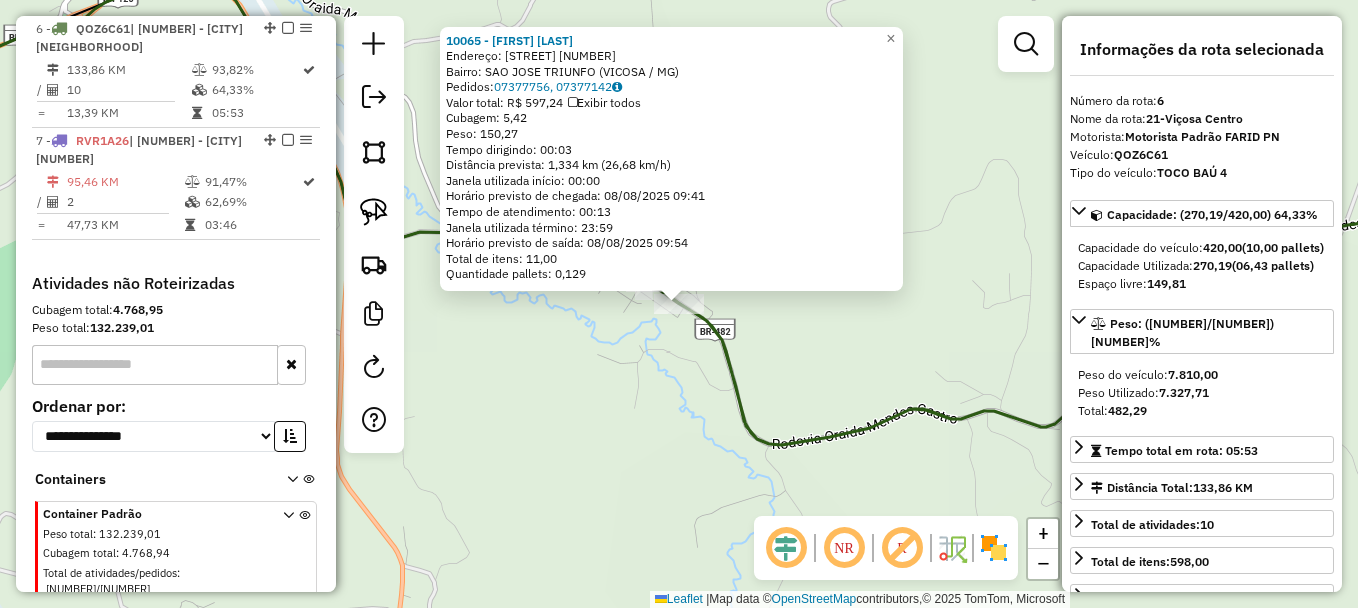 click on "10065 - [FIRST] [LAST]  Endereço: R   [STREET_NAME]                  [NUMBER]   Bairro: [NEIGHBORHOOD] ([CITY] / MG)   Pedidos:  07377756, 07377142   Valor total: R$ 597,24   Exibir todos   Cubagem: 5,42  Peso: 150,27  Tempo dirigindo: 00:03   Distância prevista: 1,334 km (26,68 km/h)   Janela utilizada início: 00:00   Horário previsto de chegada: 08/08/2025 09:41   Tempo de atendimento: 00:13   Janela utilizada término: 23:59   Horário previsto de saída: 08/08/2025 09:54   Total de itens: 11,00   Quantidade pallets: 0,129  × Janela de atendimento Grade de atendimento Capacidade Transportadoras Veículos Cliente Pedidos  Rotas Selecione os dias de semana para filtrar as janelas de atendimento  Seg   Ter   Qua   Qui   Sex   Sáb   Dom  Informe o período da janela de atendimento: De: Até:  Filtrar exatamente a janela do cliente  Considerar janela de atendimento padrão  Selecione os dias de semana para filtrar as grades de atendimento  Seg   Ter   Qua   Qui   Sex   Sáb   Dom   Peso mínimo:   De:  +" 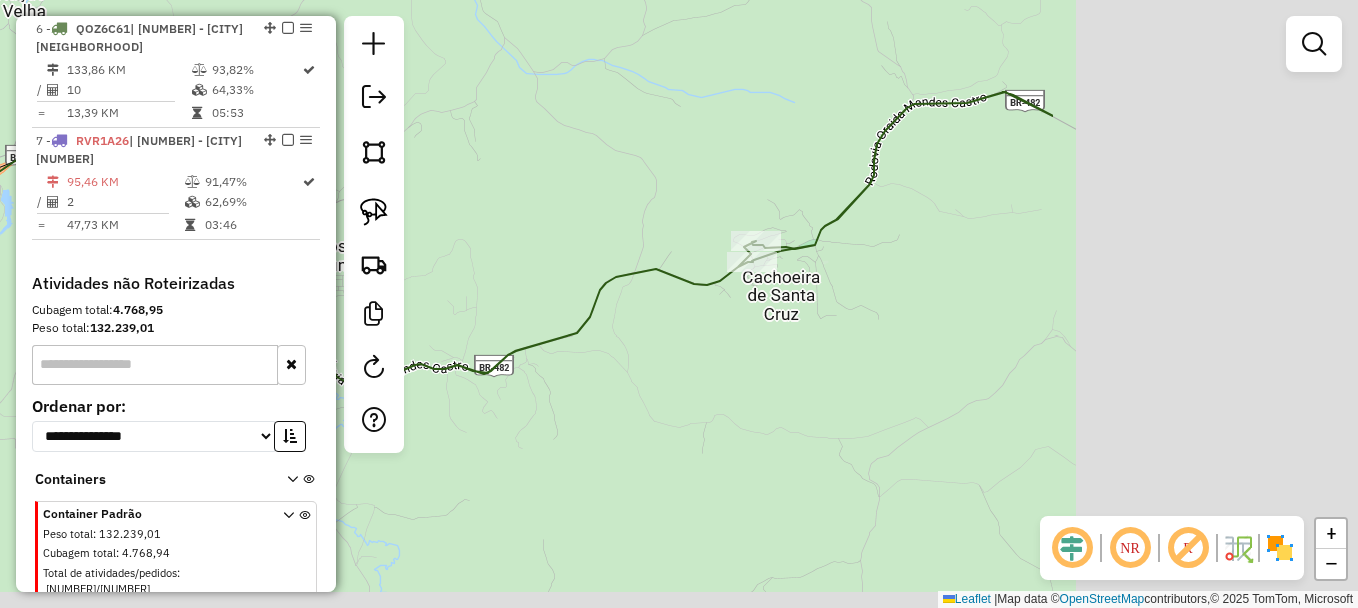 drag, startPoint x: 995, startPoint y: 341, endPoint x: 445, endPoint y: 316, distance: 550.5679 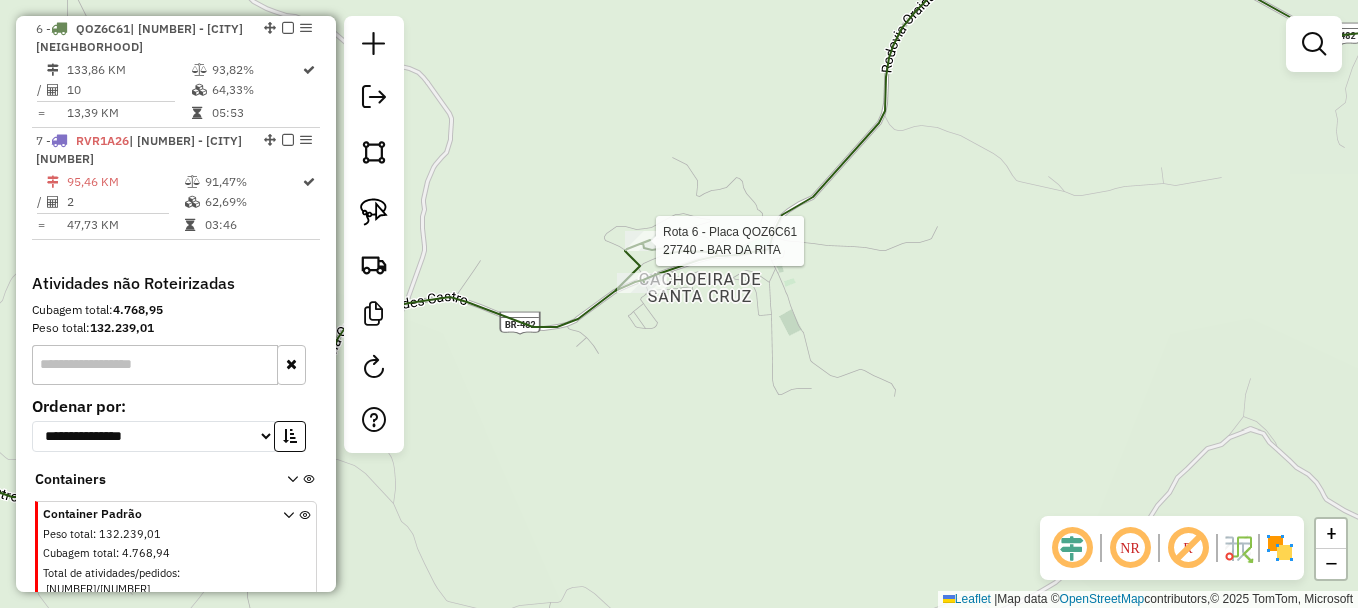 select on "**********" 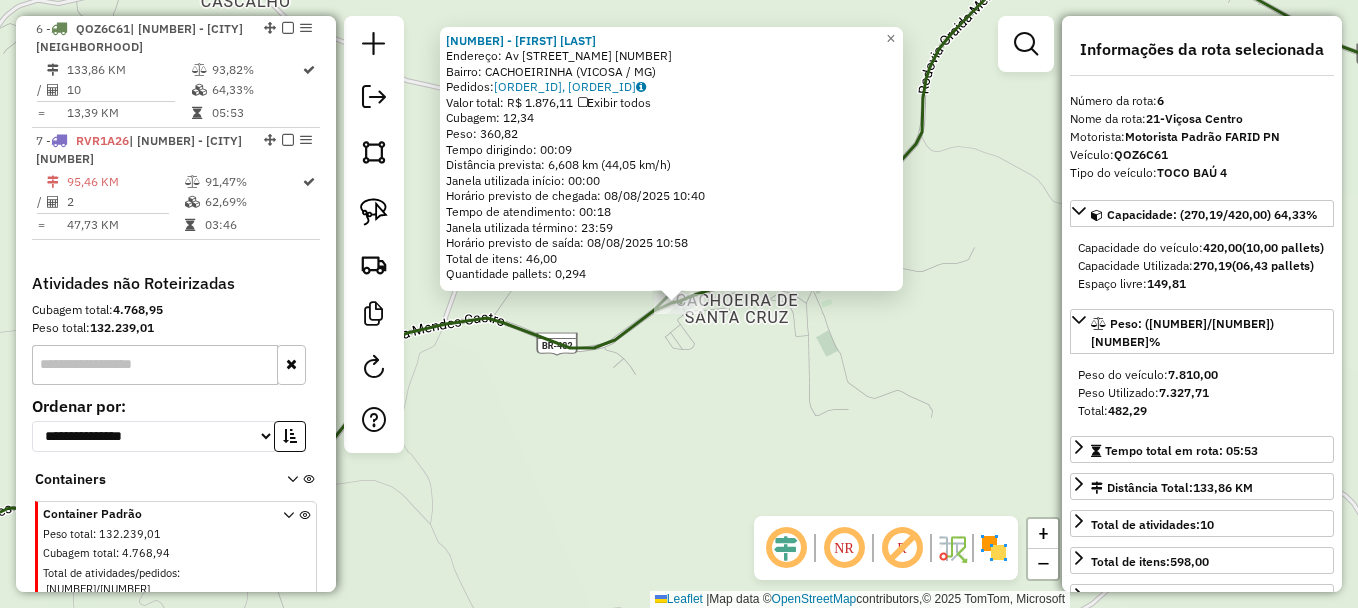 click on "[NUMBER] - [BUSINESS_NAME]  Endereço: [STREET] [NUMBER]  Bairro: [NEIGHBORHOOD] ([CITY] / [STATE])  Pedidos:  [NUMBER], [NUMBER]   Valor total: [CURRENCY] [AMOUNT]   Exibir todos   Cubagem: [NUMBER]  Peso: [NUMBER]  Tempo dirigindo: [TIME]   Distância prevista: [DISTANCE] km ([SPEED] km/h)   Janela utilizada início: [TIME]   Horário previsto de chegada: [DATE] [TIME]   Tempo de atendimento: [TIME]   Janela utilizada término: [TIME]   Horário previsto de saída: [DATE] [TIME]   Total de itens: [NUMBER]   Quantidade pallets: [NUMBER]  × Janela de atendimento Grade de atendimento Capacidade Transportadoras Veículos Cliente Pedidos  Rotas Selecione os dias de semana para filtrar as janelas de atendimento  Seg   Ter   Qua   Qui   Sex   Sáb   Dom  Informe o período da janela de atendimento: De: Até:  Filtrar exatamente a janela do cliente  Considerar janela de atendimento padrão  Selecione os dias de semana para filtrar as grades de atendimento  Seg   Ter   Qua   Qui   Sex   Sáb   Dom   Peso mínimo:   De:" 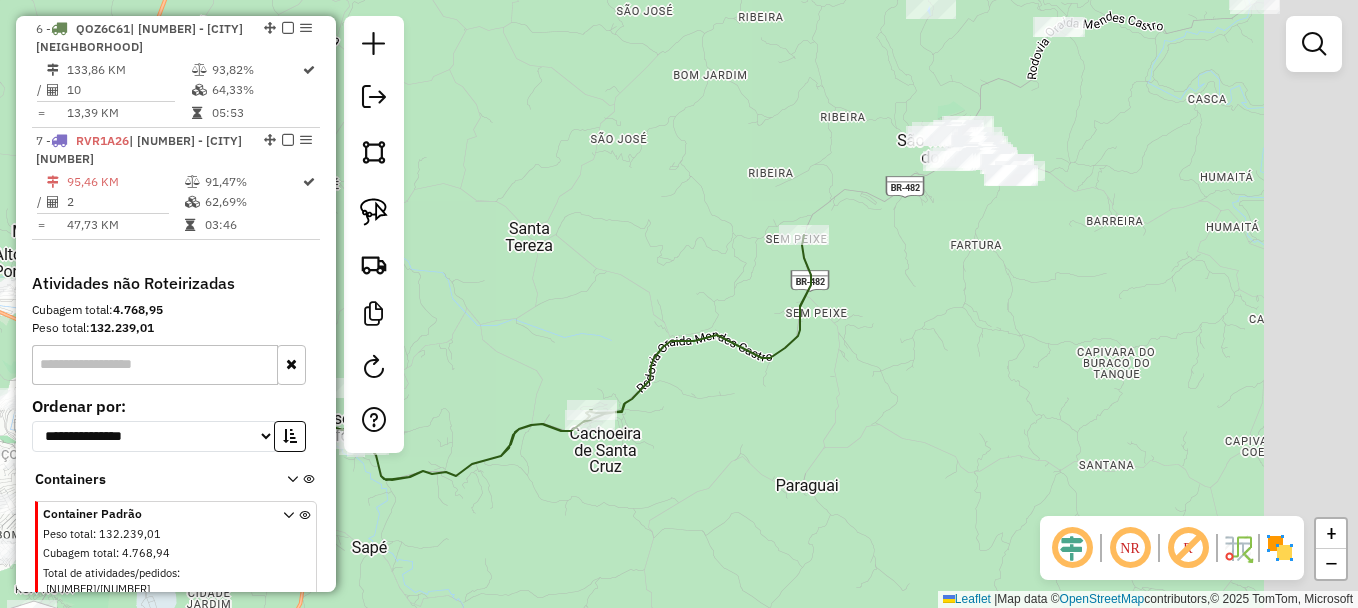 drag, startPoint x: 898, startPoint y: 328, endPoint x: 736, endPoint y: 361, distance: 165.32695 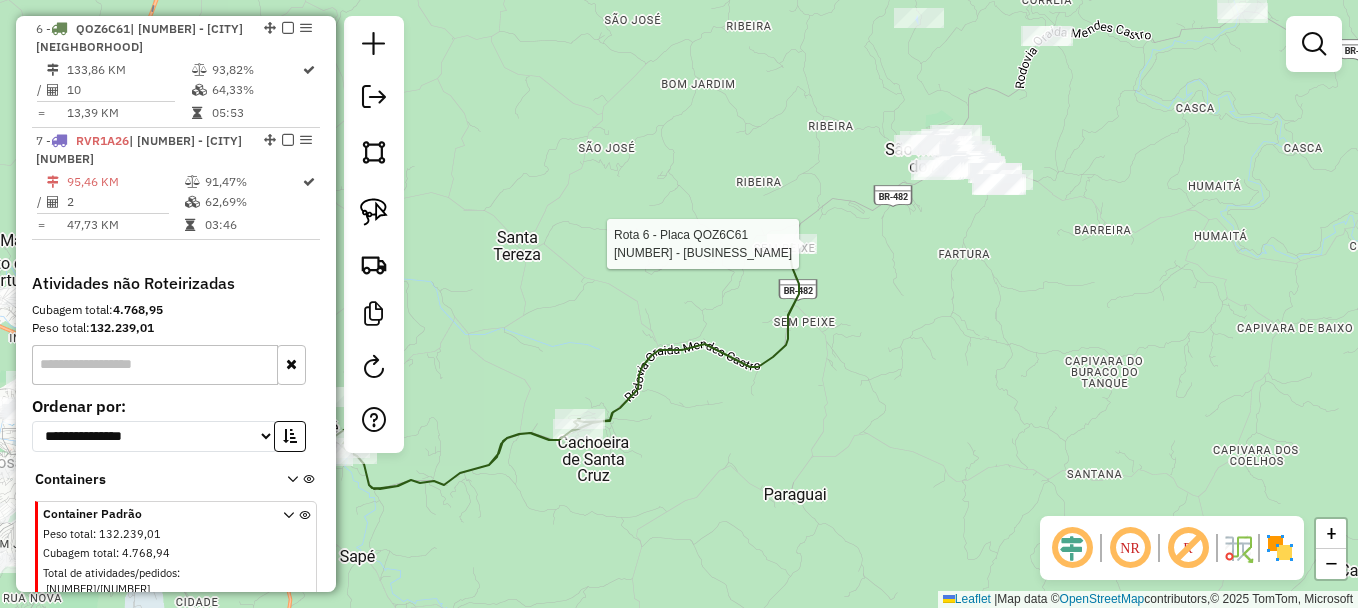 select on "**********" 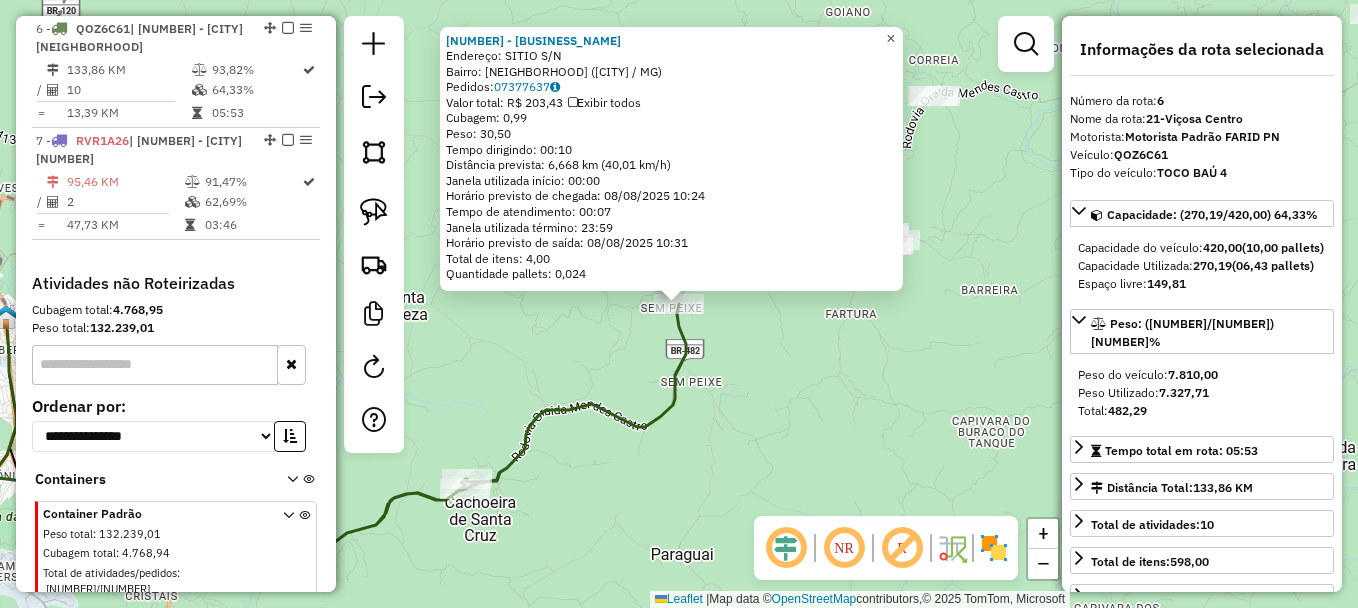 click on "×" 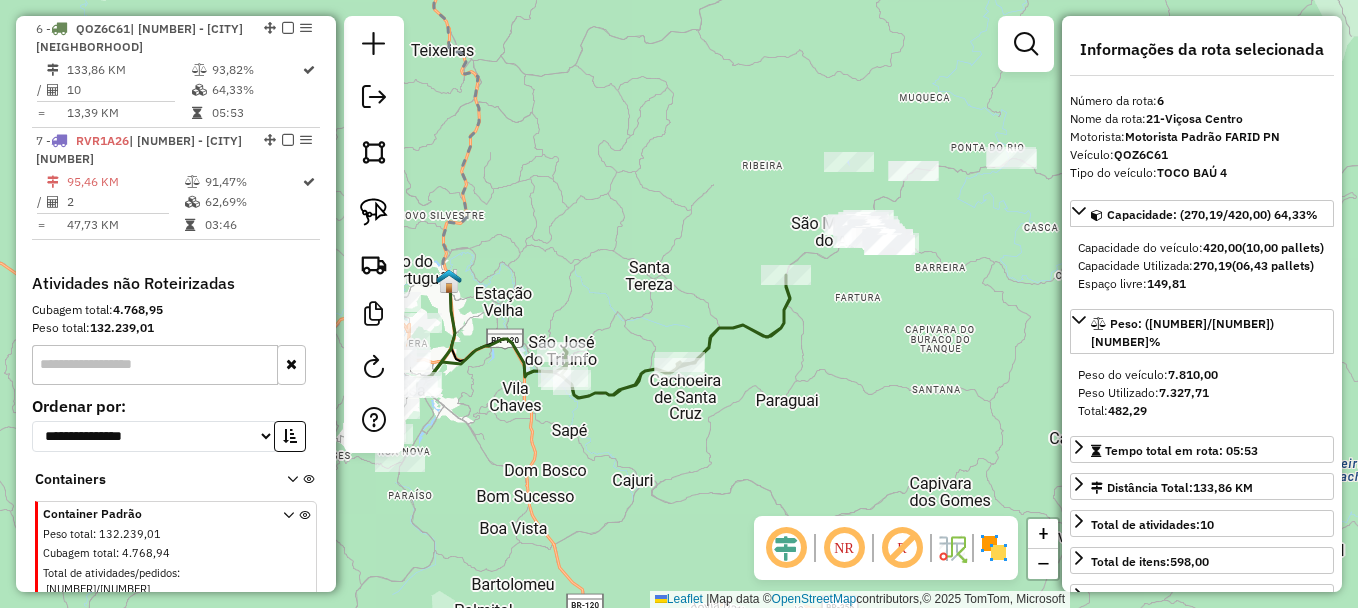 drag, startPoint x: 535, startPoint y: 309, endPoint x: 655, endPoint y: 207, distance: 157.49286 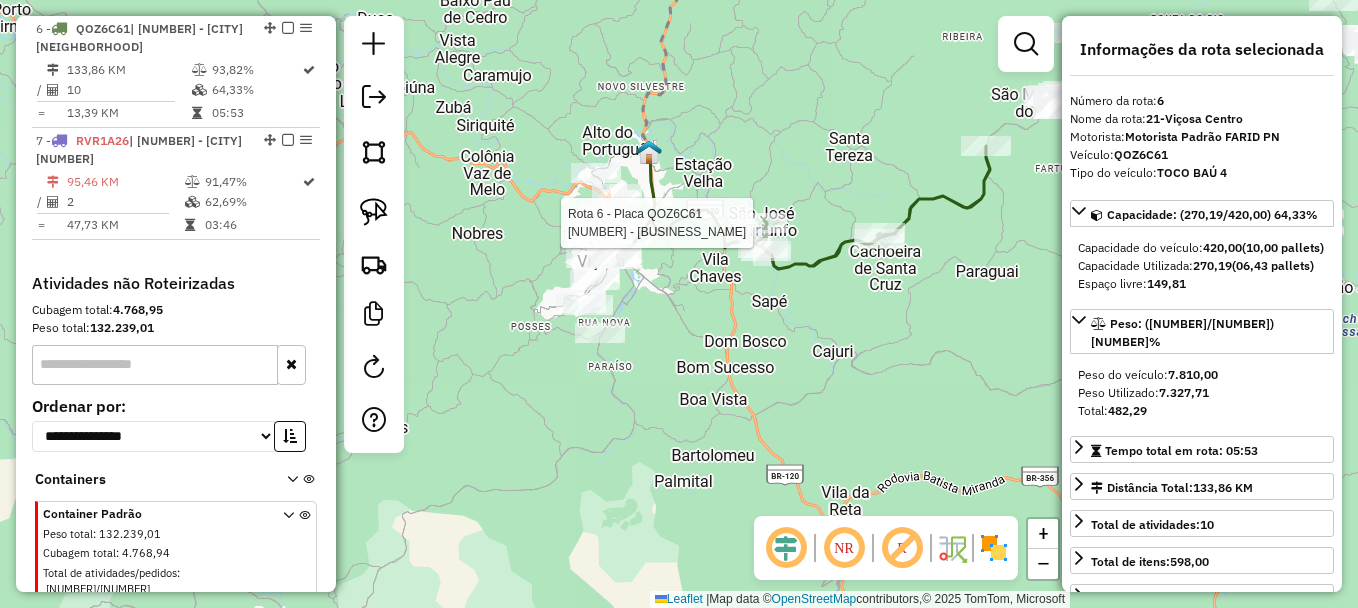 drag, startPoint x: 606, startPoint y: 316, endPoint x: 638, endPoint y: 331, distance: 35.341194 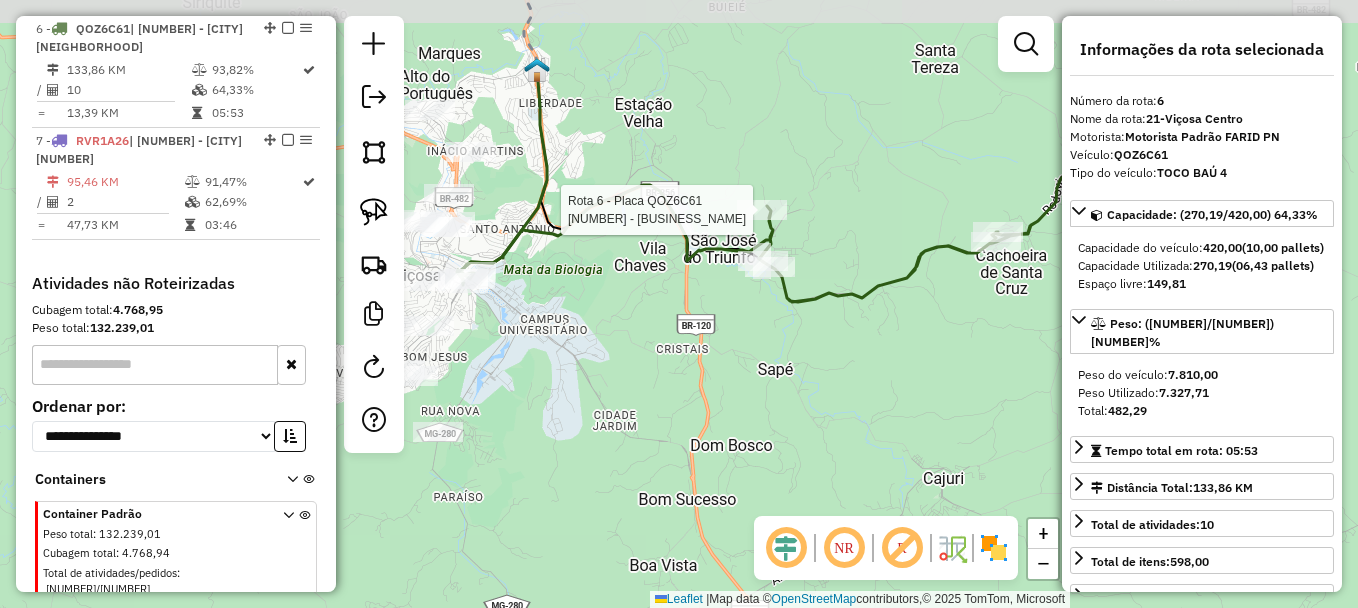 drag, startPoint x: 799, startPoint y: 373, endPoint x: 673, endPoint y: 408, distance: 130.7708 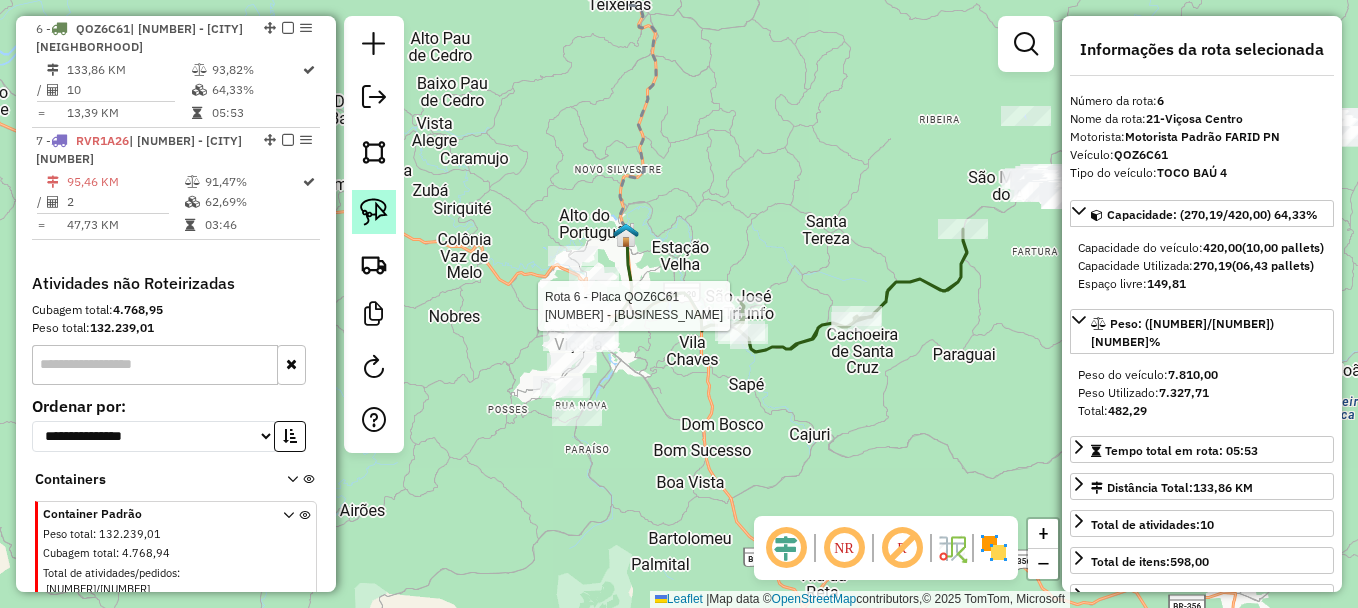 click 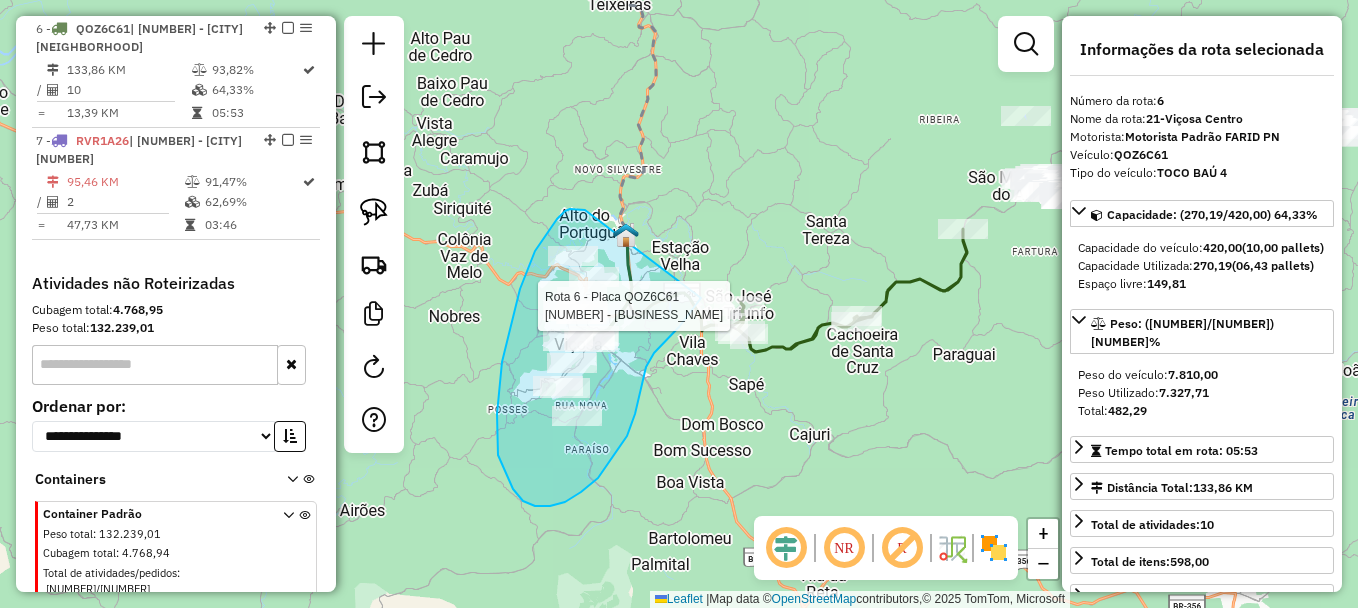 drag, startPoint x: 585, startPoint y: 210, endPoint x: 642, endPoint y: 166, distance: 72.00694 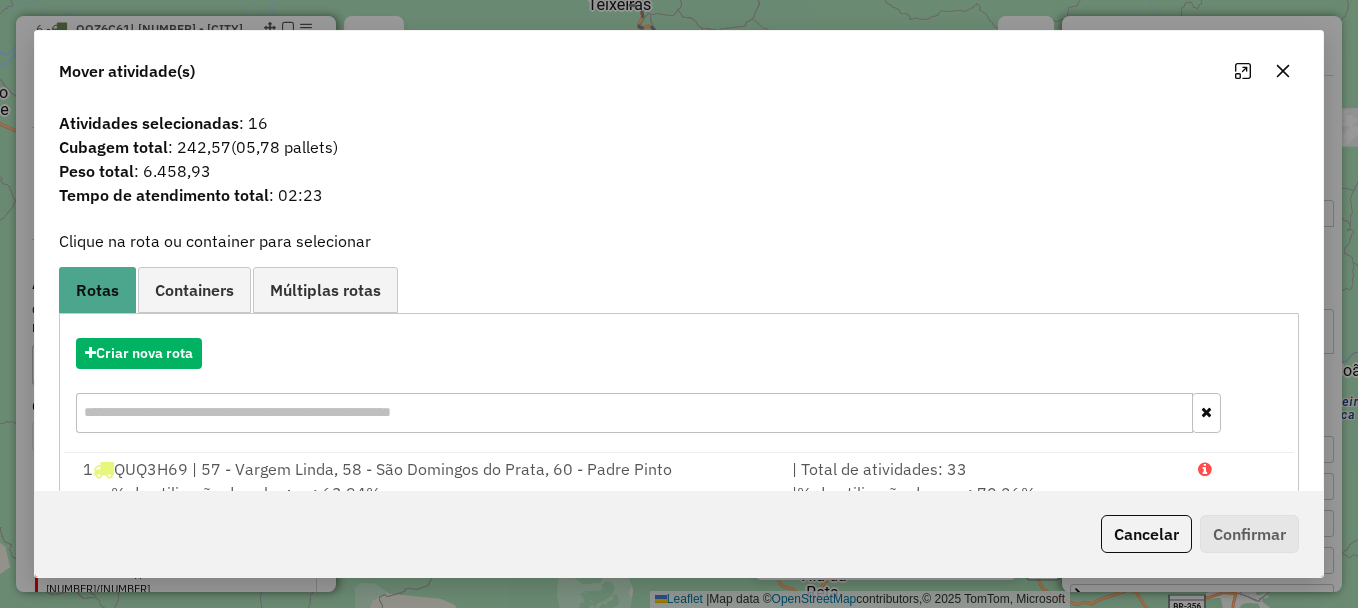 click 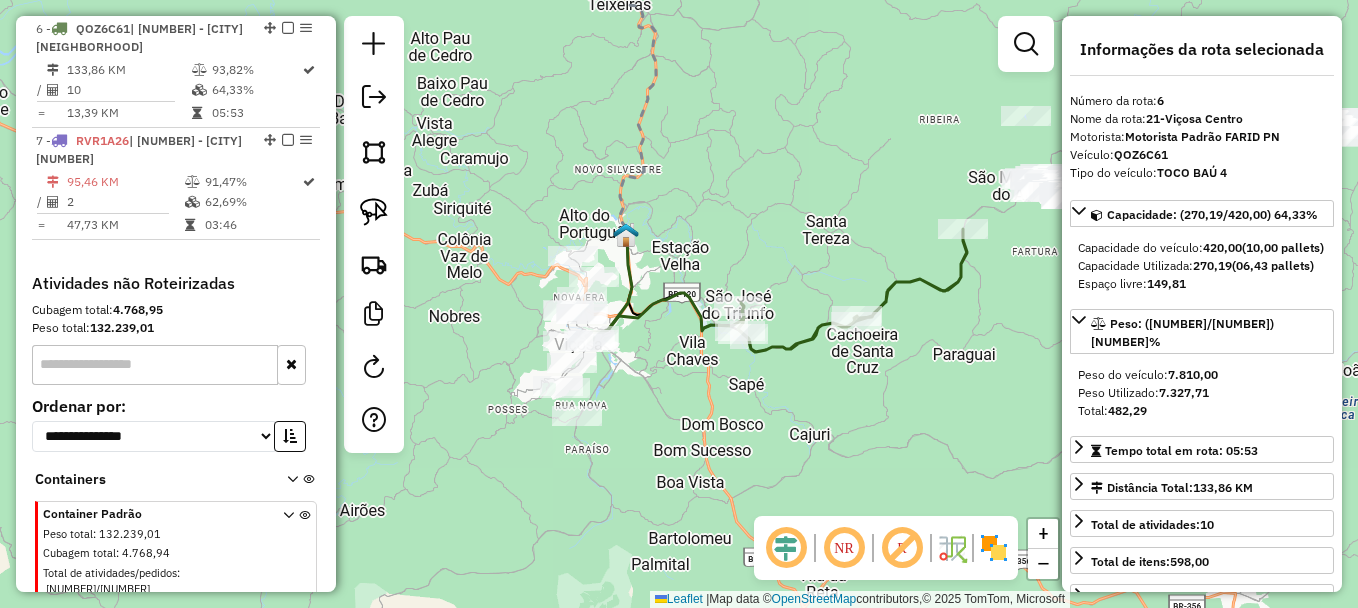 click on "Rota [NUMBER] - Placa [PLATE] [NUMBER] - [BUSINESS_NAME] Janela de atendimento Grade de atendimento Capacidade Transportadoras Veículos Cliente Pedidos  Rotas Selecione os dias de semana para filtrar as janelas de atendimento  Seg   Ter   Qua   Qui   Sex   Sáb   Dom  Informe o período da janela de atendimento: De: Até:  Filtrar exatamente a janela do cliente  Considerar janela de atendimento padrão  Selecione os dias de semana para filtrar as grades de atendimento  Seg   Ter   Qua   Qui   Sex   Sáb   Dom   Considerar clientes sem dia de atendimento cadastrado  Clientes fora do dia de atendimento selecionado Filtrar as atividades entre os valores definidos abaixo:  Peso mínimo:   Peso máximo:   Cubagem mínima:   Cubagem máxima:   De:   Até:  Filtrar as atividades entre o tempo de atendimento definido abaixo:  De:   Até:   Considerar capacidade total dos clientes não roteirizados Transportadora: Selecione um ou mais itens Tipo de veículo: Selecione um ou mais itens Veículo: Selecione um ou mais itens" 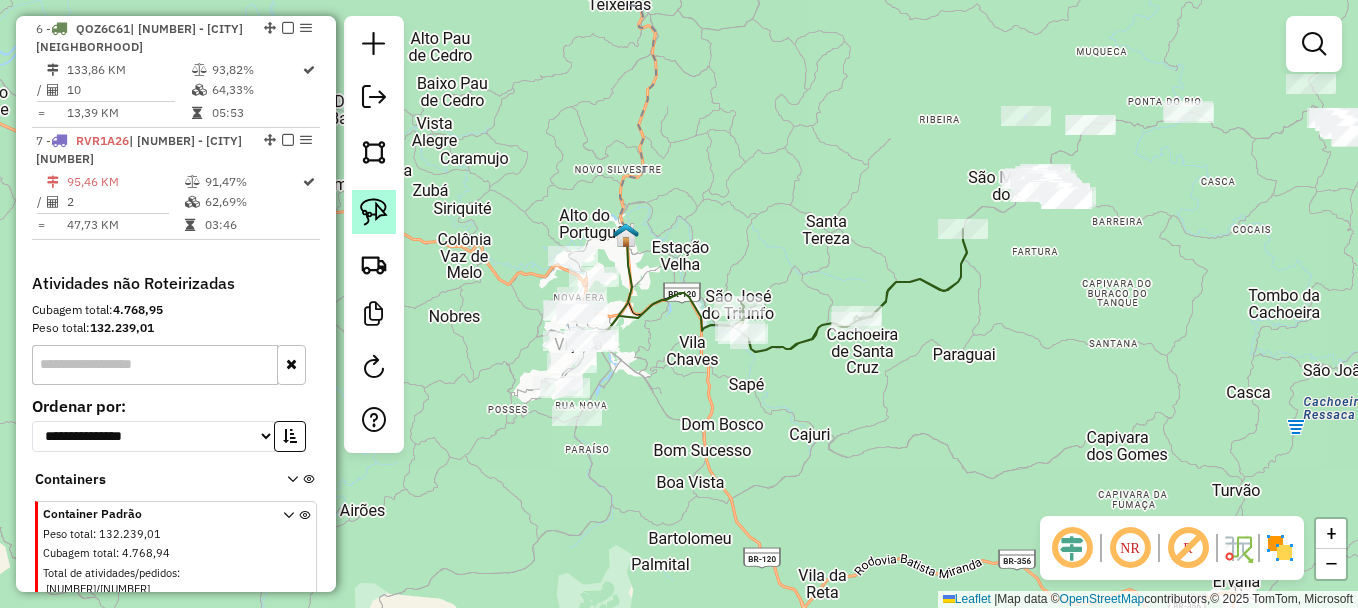 click 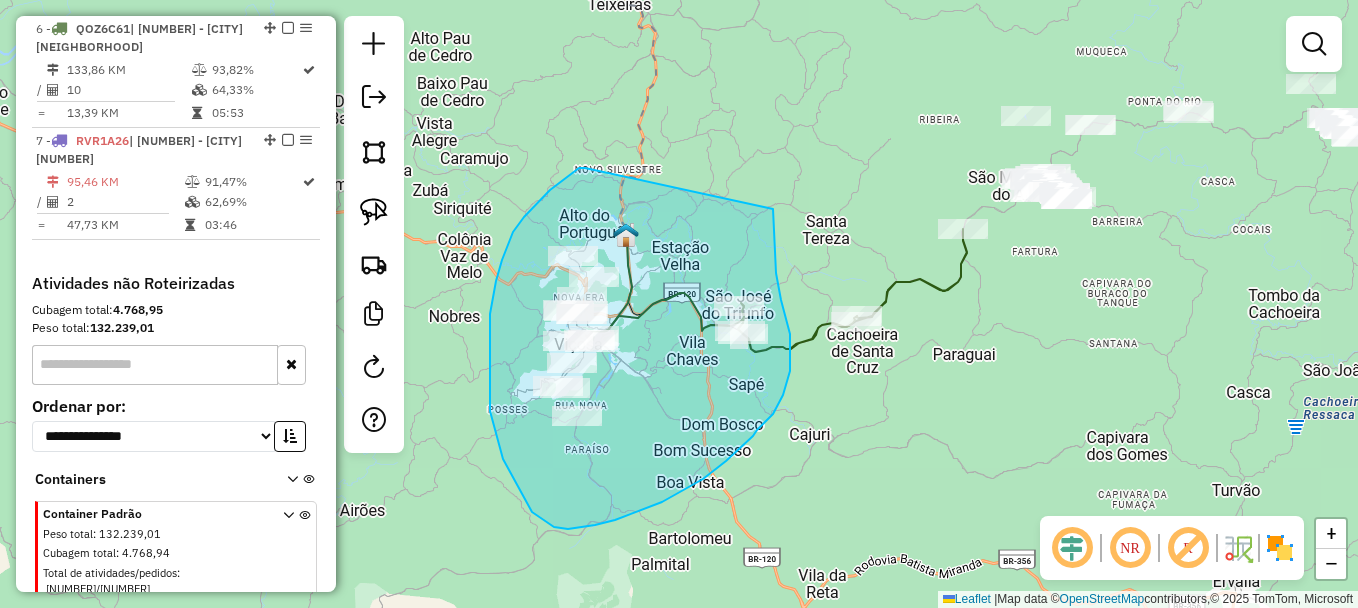 drag, startPoint x: 585, startPoint y: 168, endPoint x: 754, endPoint y: 144, distance: 170.69563 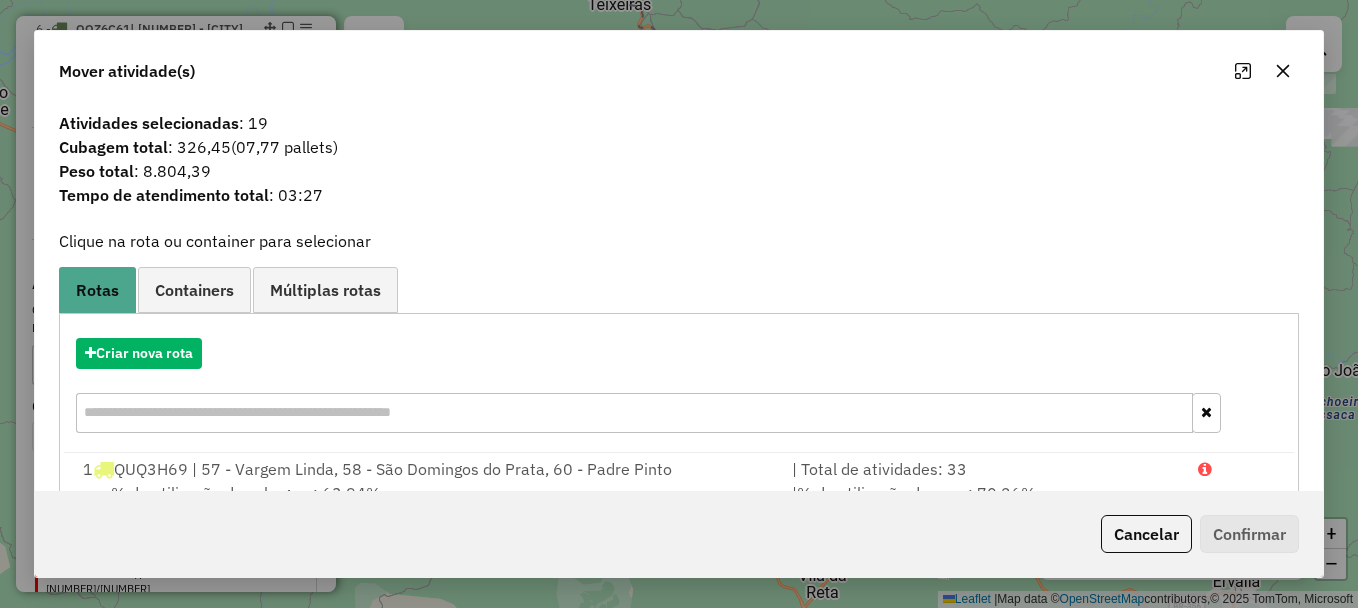 click 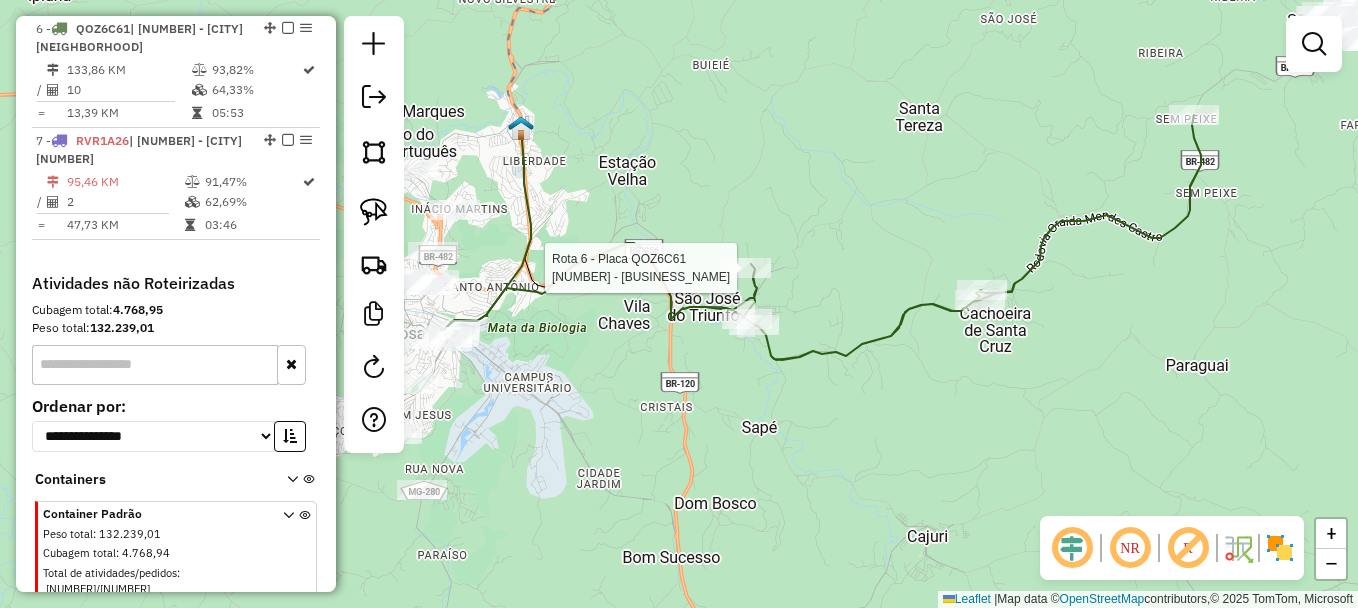 select on "**********" 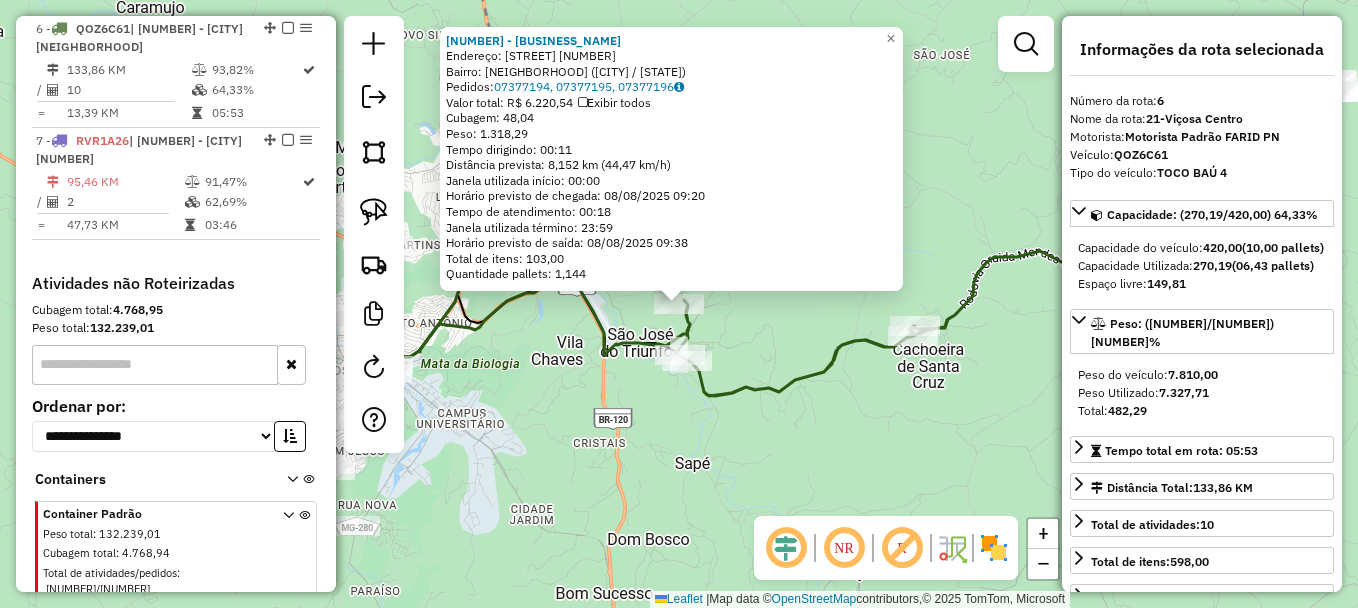 click on "30610 - [BUSINESS_NAME]  Endereço:  [STREET_NAME]   Bairro: [NEIGHBORHOOD] ([CITY] / MG)   Pedidos:  07377194, 07377195, 07377196   Valor total: R$ 6.220,54   Exibir todos   Cubagem: 48,04  Peso: 1.318,29  Tempo dirigindo: 00:11   Distância prevista: 8,152 km (44,47 km/h)   Janela utilizada início: 00:00   Horário previsto de chegada: 08/08/2025 09:20   Tempo de atendimento: 00:18   Janela utilizada término: 23:59   Horário previsto de saída: 08/08/2025 09:38   Total de itens: 103,00   Quantidade pallets: 1,144  × Janela de atendimento Grade de atendimento Capacidade Transportadoras Veículos Cliente Pedidos  Rotas Selecione os dias de semana para filtrar as janelas de atendimento  Seg   Ter   Qua   Qui   Sex   Sáb   Dom  Informe o período da janela de atendimento: De: Até:  Filtrar exatamente a janela do cliente  Considerar janela de atendimento padrão  Selecione os dias de semana para filtrar as grades de atendimento  Seg   Ter   Qua   Qui   Sex   Sáb   Dom   Peso mínimo:   De:  +" 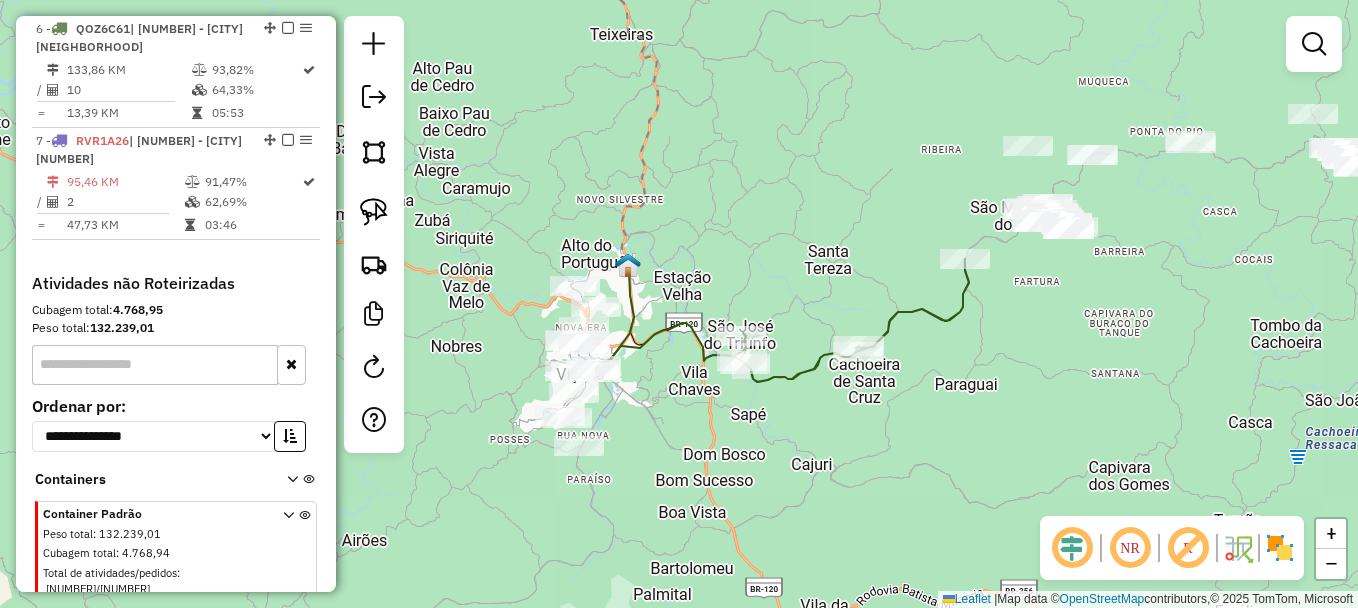 drag, startPoint x: 737, startPoint y: 437, endPoint x: 791, endPoint y: 377, distance: 80.72174 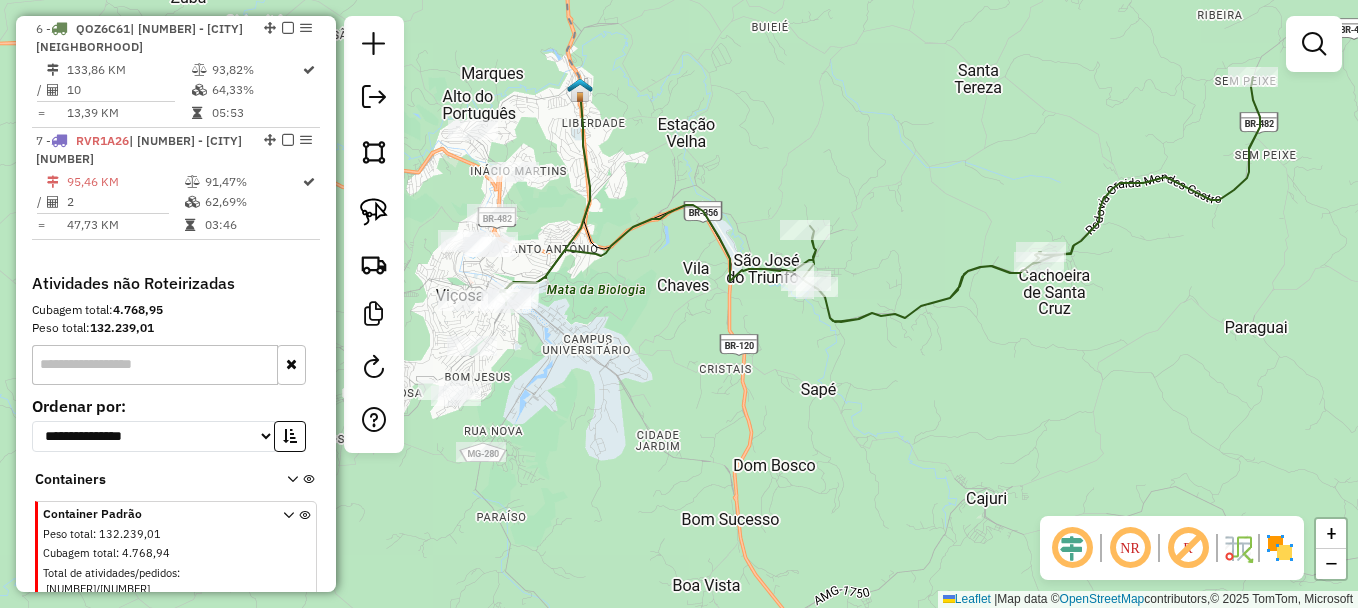 drag, startPoint x: 681, startPoint y: 314, endPoint x: 693, endPoint y: 313, distance: 12.0415945 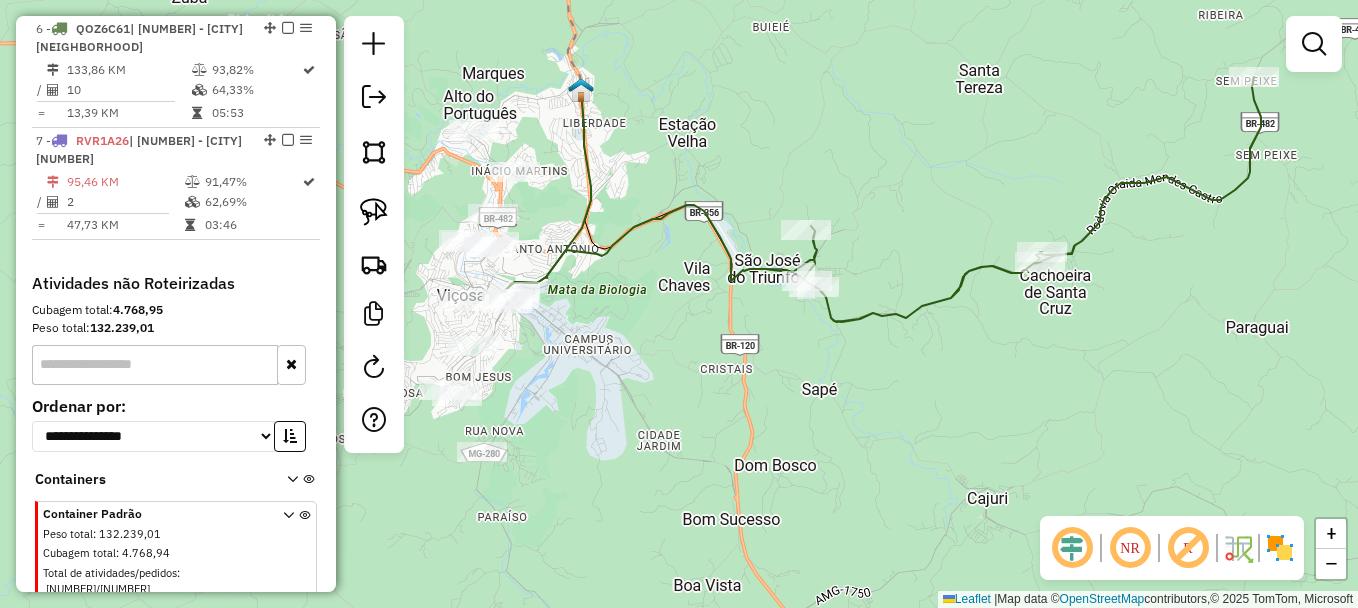 drag, startPoint x: 380, startPoint y: 215, endPoint x: 402, endPoint y: 204, distance: 24.596748 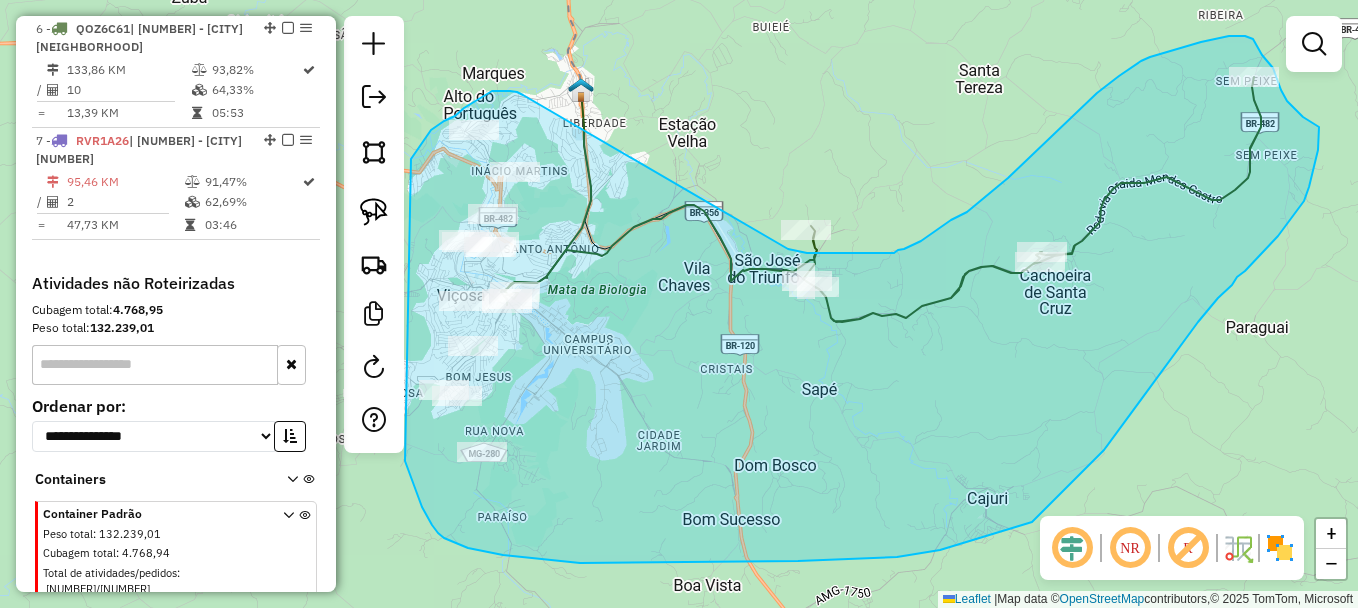 drag, startPoint x: 523, startPoint y: 95, endPoint x: 787, endPoint y: 249, distance: 305.63376 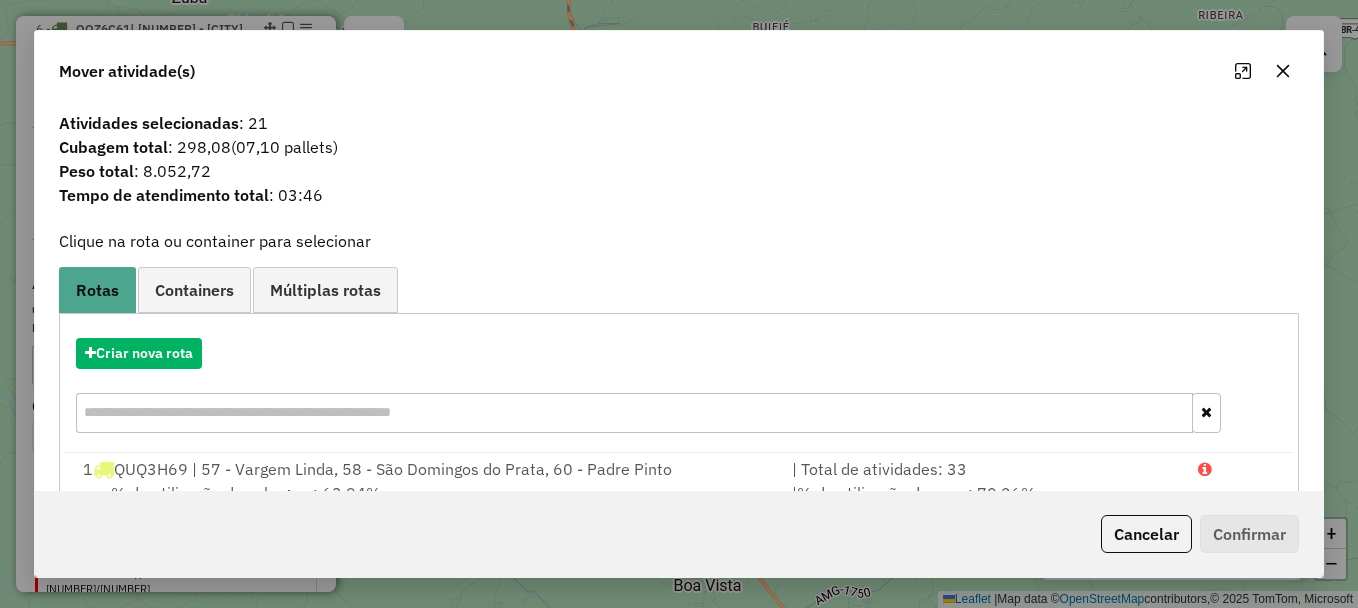 click 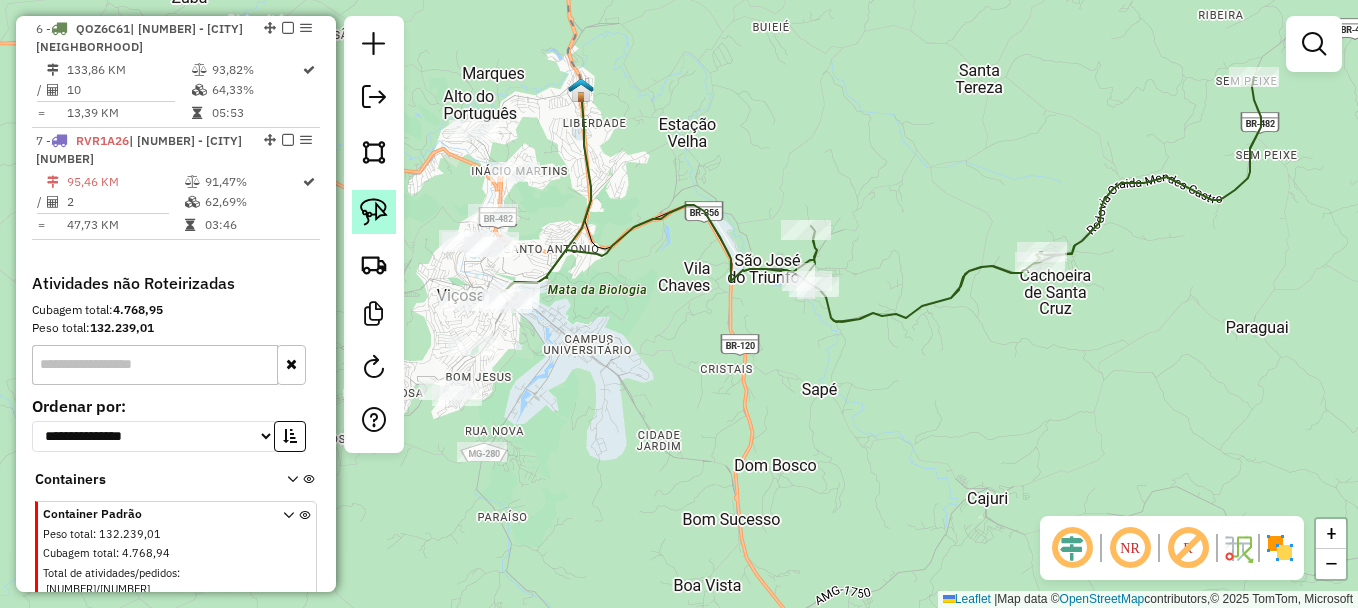 click 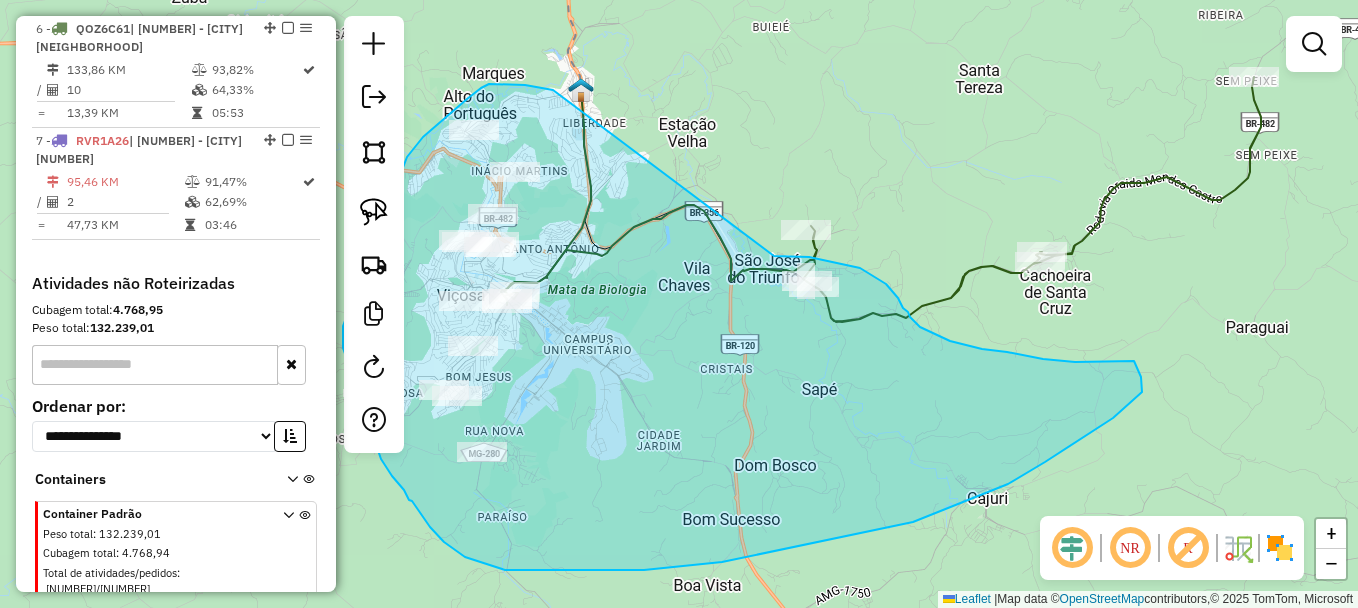 drag, startPoint x: 553, startPoint y: 90, endPoint x: 748, endPoint y: 256, distance: 256.0879 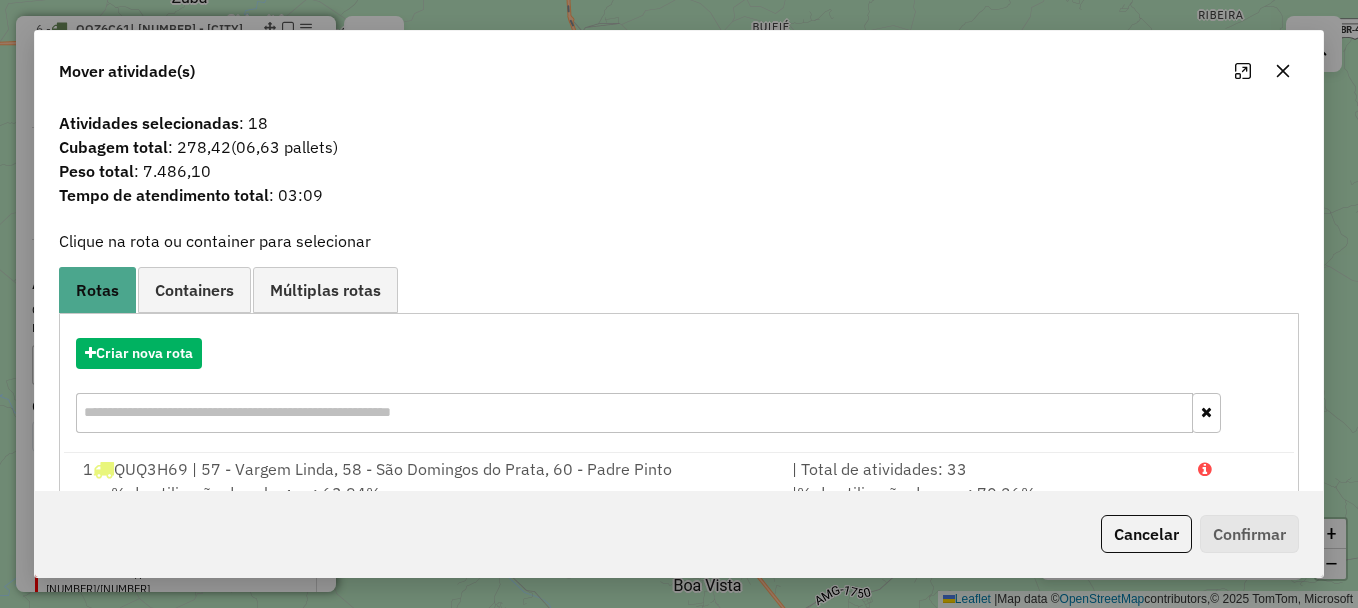 click 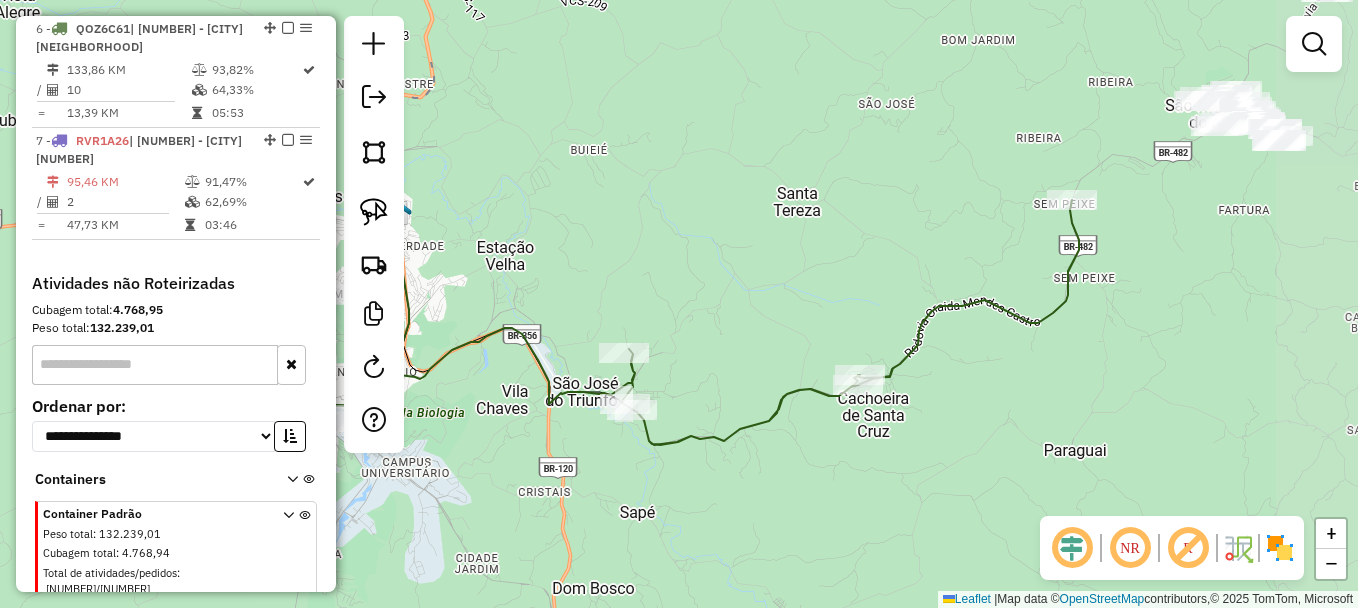 drag, startPoint x: 1210, startPoint y: 258, endPoint x: 1028, endPoint y: 381, distance: 219.66565 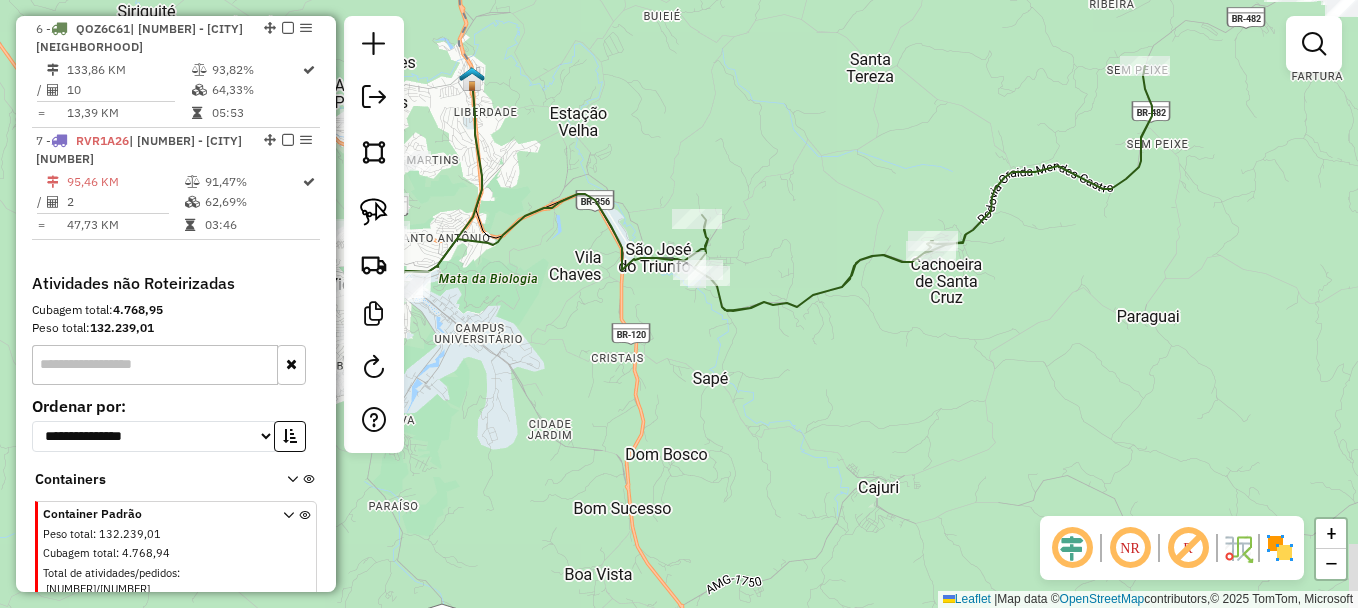 drag, startPoint x: 890, startPoint y: 252, endPoint x: 963, endPoint y: 118, distance: 152.59424 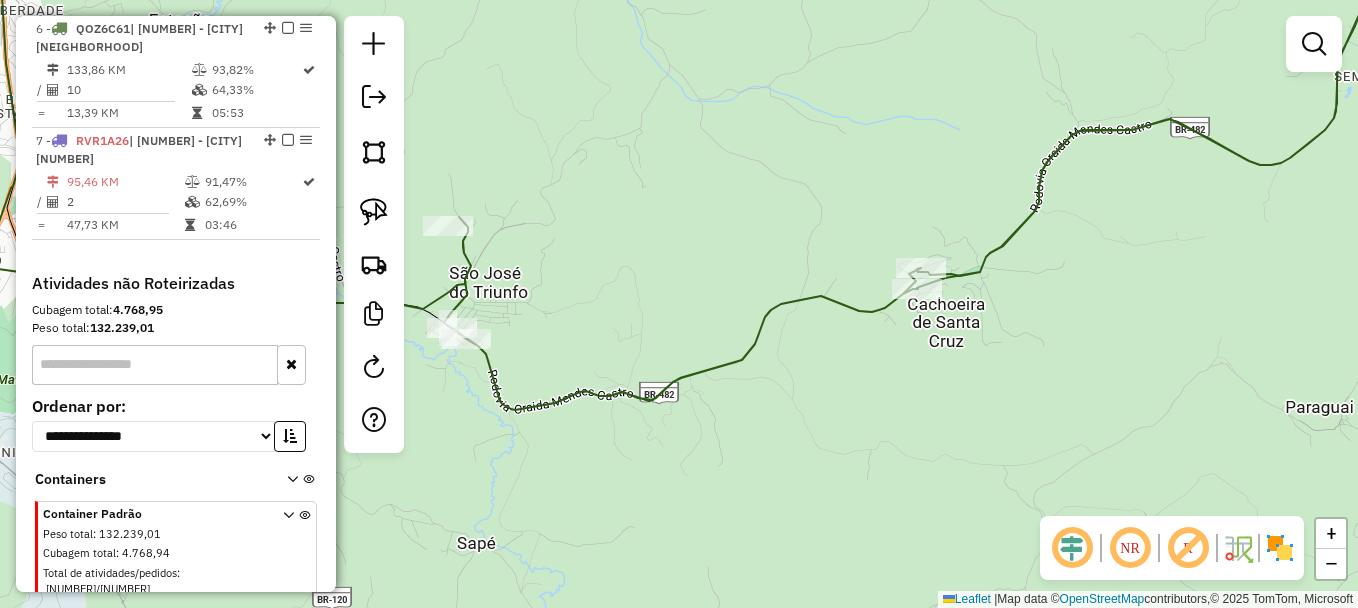 click on "Janela de atendimento Grade de atendimento Capacidade Transportadoras Veículos Cliente Pedidos  Rotas Selecione os dias de semana para filtrar as janelas de atendimento  Seg   Ter   Qua   Qui   Sex   Sáb   Dom  Informe o período da janela de atendimento: De: Até:  Filtrar exatamente a janela do cliente  Considerar janela de atendimento padrão  Selecione os dias de semana para filtrar as grades de atendimento  Seg   Ter   Qua   Qui   Sex   Sáb   Dom   Considerar clientes sem dia de atendimento cadastrado  Clientes fora do dia de atendimento selecionado Filtrar as atividades entre os valores definidos abaixo:  Peso mínimo:   Peso máximo:   Cubagem mínima:   Cubagem máxima:   De:   Até:  Filtrar as atividades entre o tempo de atendimento definido abaixo:  De:   Até:   Considerar capacidade total dos clientes não roteirizados Transportadora: Selecione um ou mais itens Tipo de veículo: Selecione um ou mais itens Veículo: Selecione um ou mais itens Motorista: Selecione um ou mais itens Nome: Rótulo:" 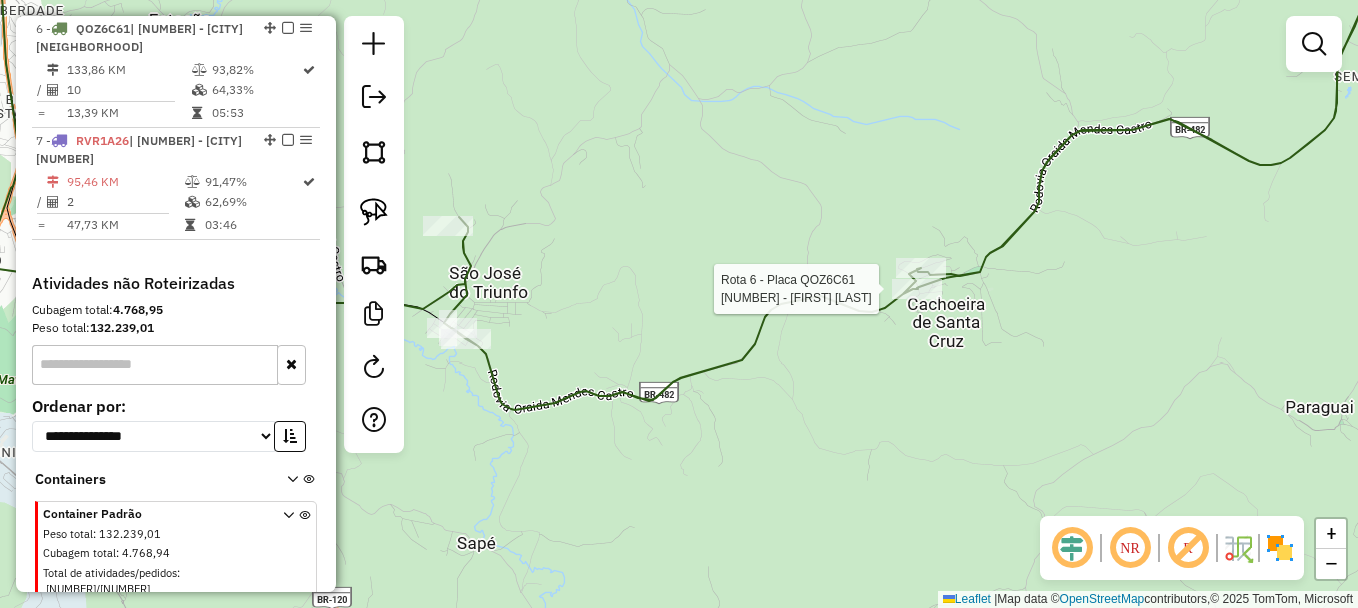 select on "**********" 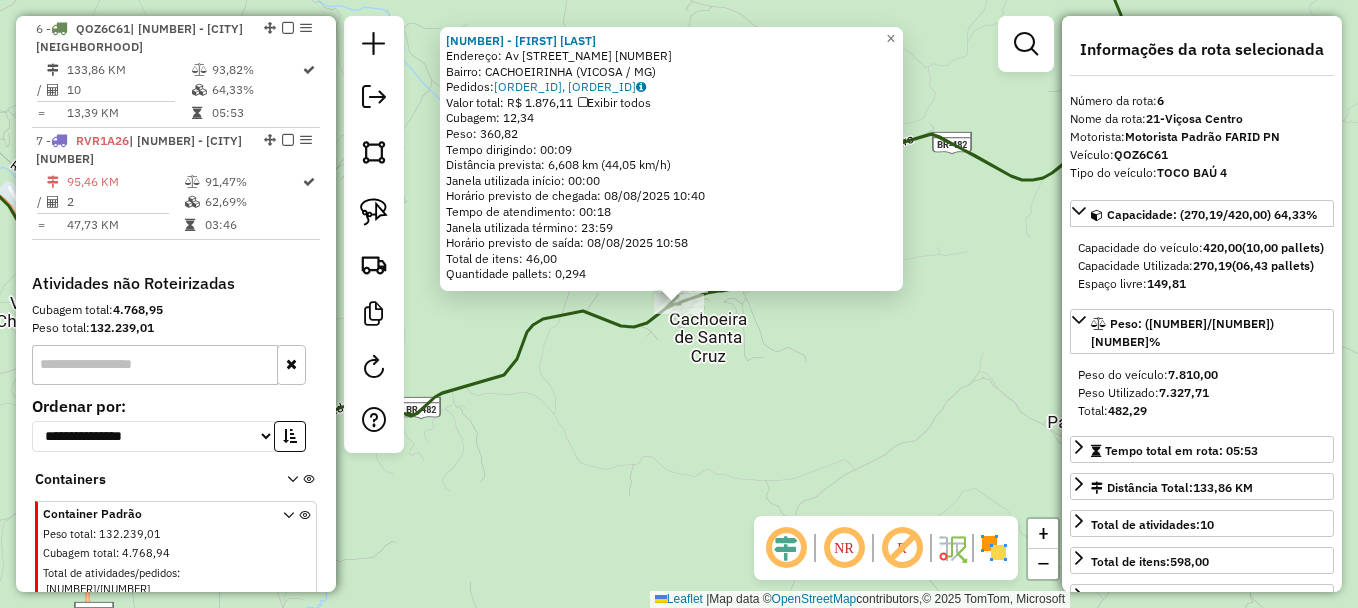 click on "[NUMBER] - [BUSINESS_NAME]  Endereço: [STREET] [NUMBER]  Bairro: [NEIGHBORHOOD] ([CITY] / [STATE])  Pedidos:  [NUMBER], [NUMBER]   Valor total: [CURRENCY] [AMOUNT]   Exibir todos   Cubagem: [NUMBER]  Peso: [NUMBER]  Tempo dirigindo: [TIME]   Distância prevista: [DISTANCE] km ([SPEED] km/h)   Janela utilizada início: [TIME]   Horário previsto de chegada: [DATE] [TIME]   Tempo de atendimento: [TIME]   Janela utilizada término: [TIME]   Horário previsto de saída: [DATE] [TIME]   Total de itens: [NUMBER]   Quantidade pallets: [NUMBER]  × Janela de atendimento Grade de atendimento Capacidade Transportadoras Veículos Cliente Pedidos  Rotas Selecione os dias de semana para filtrar as janelas de atendimento  Seg   Ter   Qua   Qui   Sex   Sáb   Dom  Informe o período da janela de atendimento: De: Até:  Filtrar exatamente a janela do cliente  Considerar janela de atendimento padrão  Selecione os dias de semana para filtrar as grades de atendimento  Seg   Ter   Qua   Qui   Sex   Sáb   Dom   Peso mínimo:   De:" 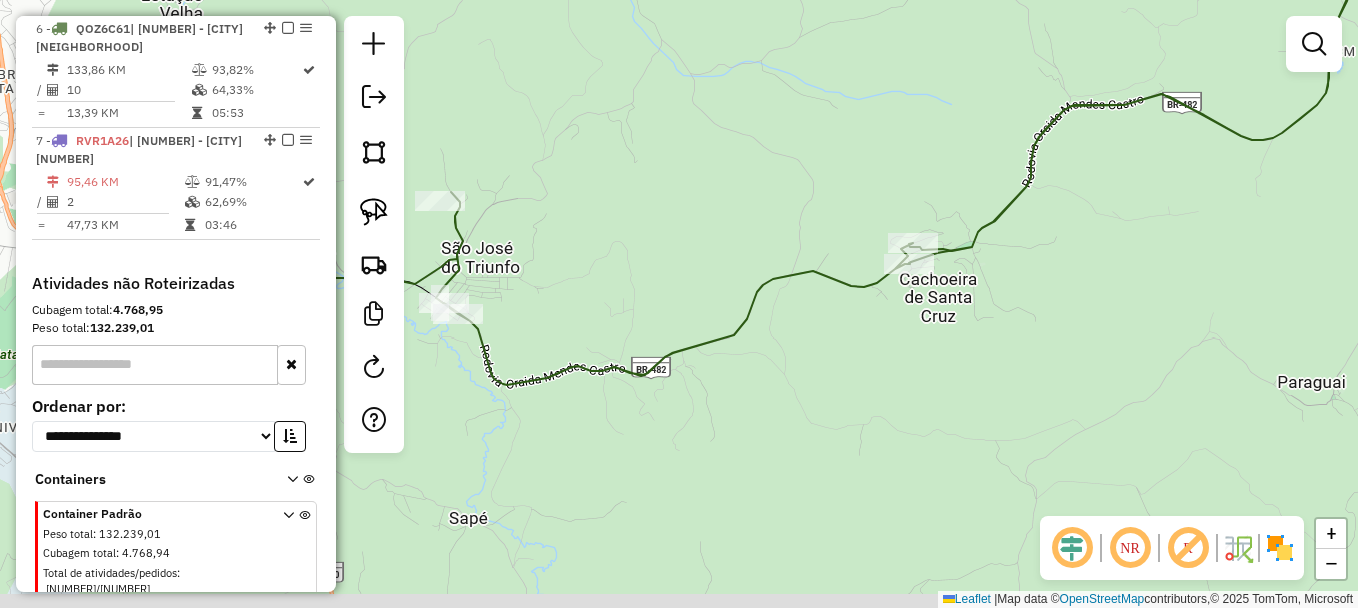drag, startPoint x: 618, startPoint y: 396, endPoint x: 849, endPoint y: 354, distance: 234.78714 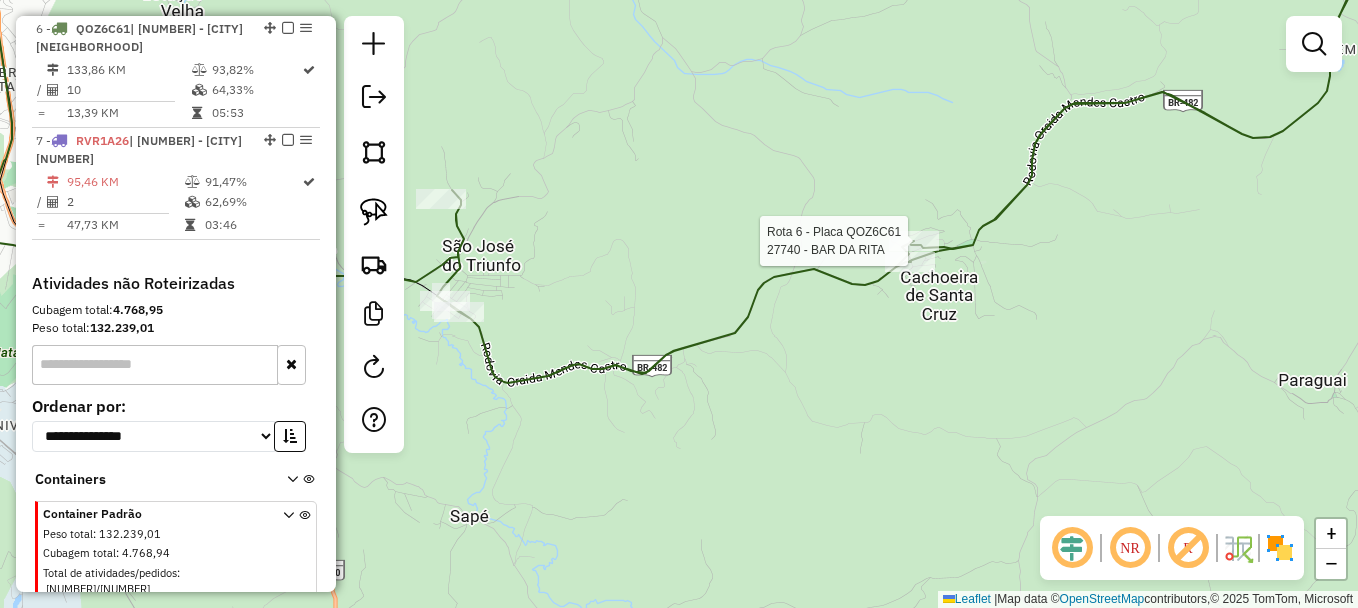 select on "**********" 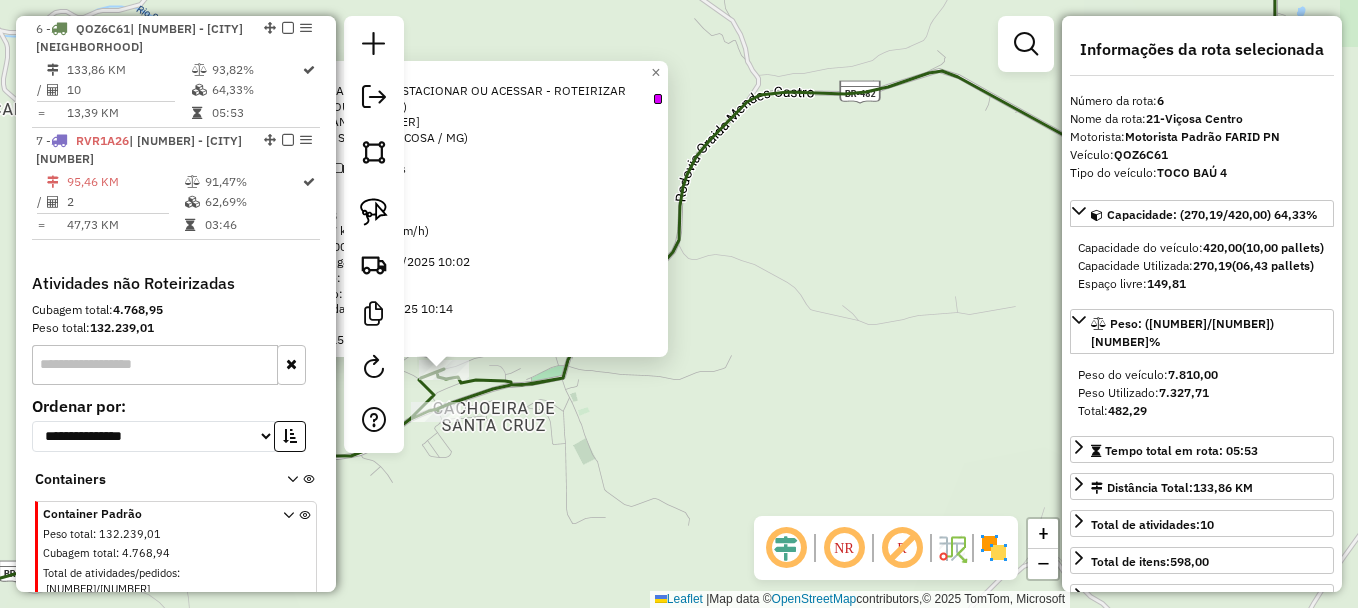 click on "[NUMBER] - BAR DA [FIRST] Tipo de cliente:   DIFICULDADE PARA ESTACIONAR OU ACESSAR - ROTEIRIZAR VAN, 3/4 OU TOCO. (A)   Endereço:  [STREET] [NUMBER]   Bairro: [CITY] ([CITY] / [STATE])   Pedidos:  [ORDER_ID]   Valor total: R$ 701,28   Exibir todos   Cubagem: 6,33  Peso: 175,30  Tempo dirigindo: 00:08   Distância prevista: 5,17 km (38,78 km/h)   Janela utilizada início: 00:00   Horário previsto de chegada: 08/08/2025 10:02   Tempo de atendimento: 00:12   Janela utilizada término: 23:59   Horário previsto de saída: 08/08/2025 10:14   Total de itens: 12,00   Quantidade pallets: 0,151  × Janela de atendimento Grade de atendimento Capacidade Transportadoras Veículos Cliente Pedidos  Rotas Selecione os dias de semana para filtrar as janelas de atendimento  Seg   Ter   Qua   Qui   Sex   Sáb   Dom  Informe o período da janela de atendimento: De: Até:  Filtrar exatamente a janela do cliente  Considerar janela de atendimento padrão  Selecione os dias de semana para filtrar as grades de atendimento +" 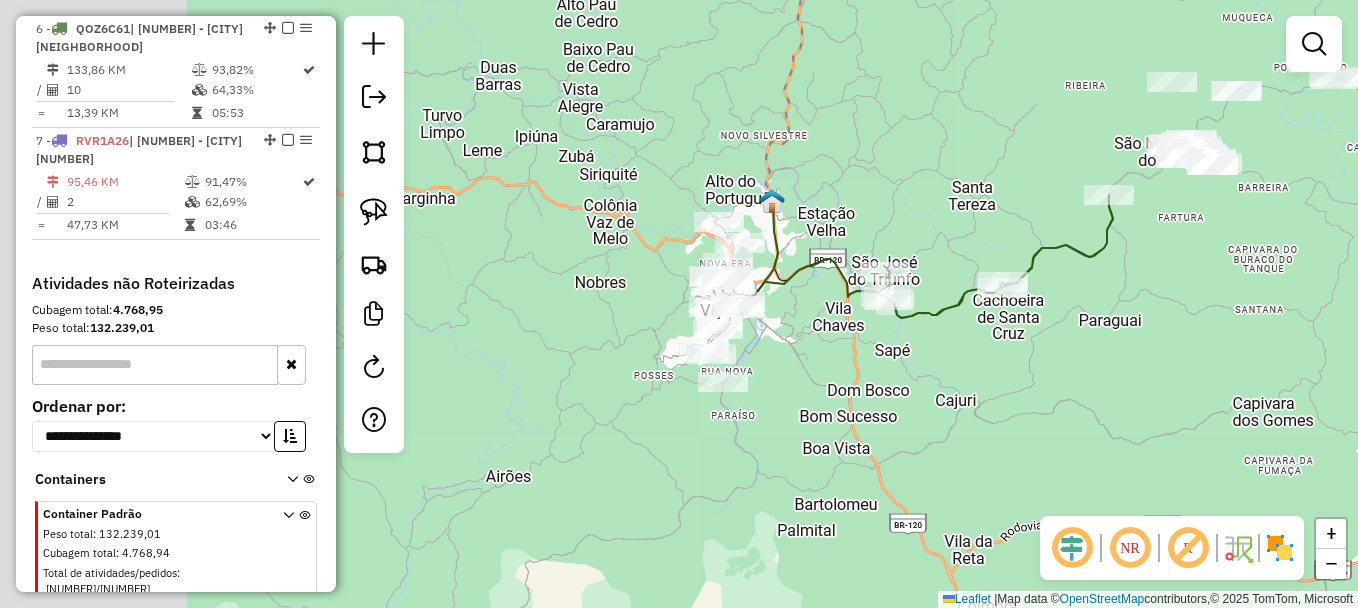 drag, startPoint x: 759, startPoint y: 372, endPoint x: 1031, endPoint y: 314, distance: 278.11508 